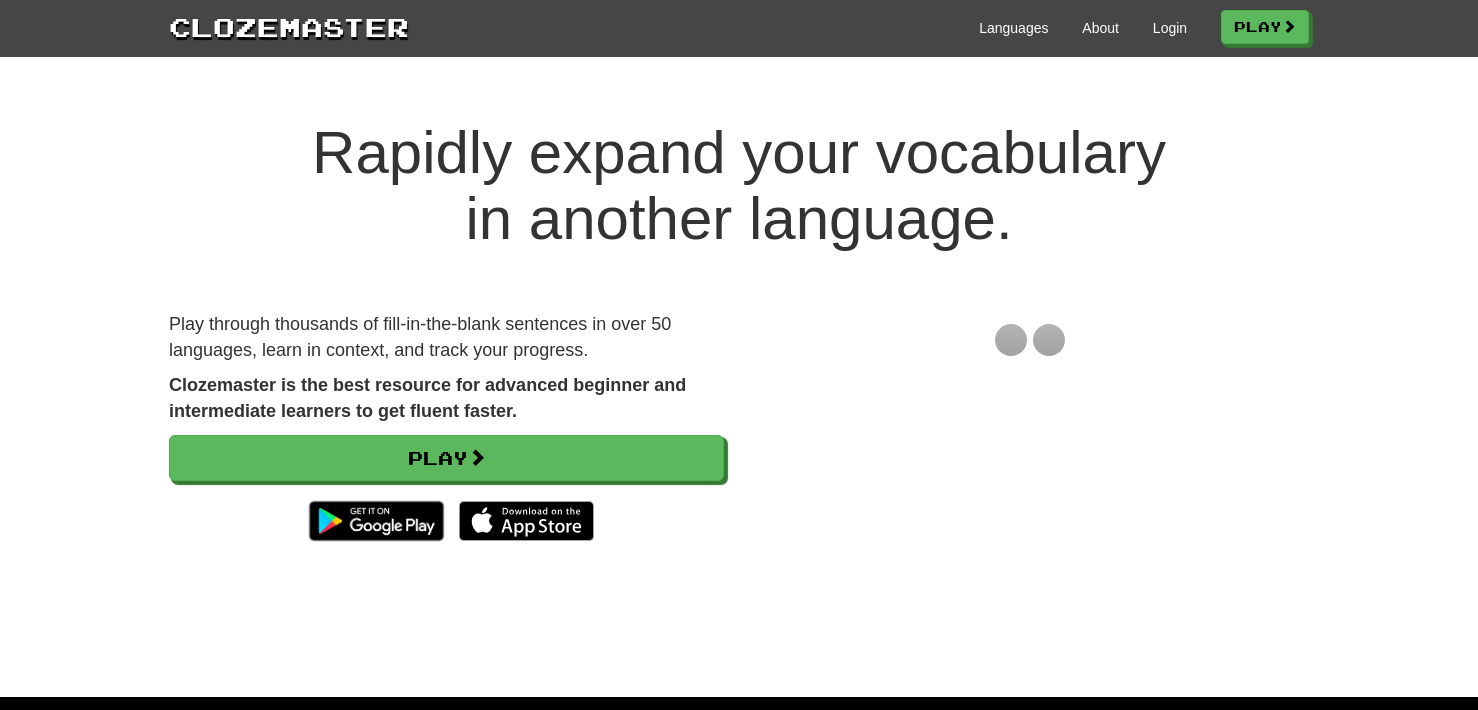 scroll, scrollTop: 0, scrollLeft: 0, axis: both 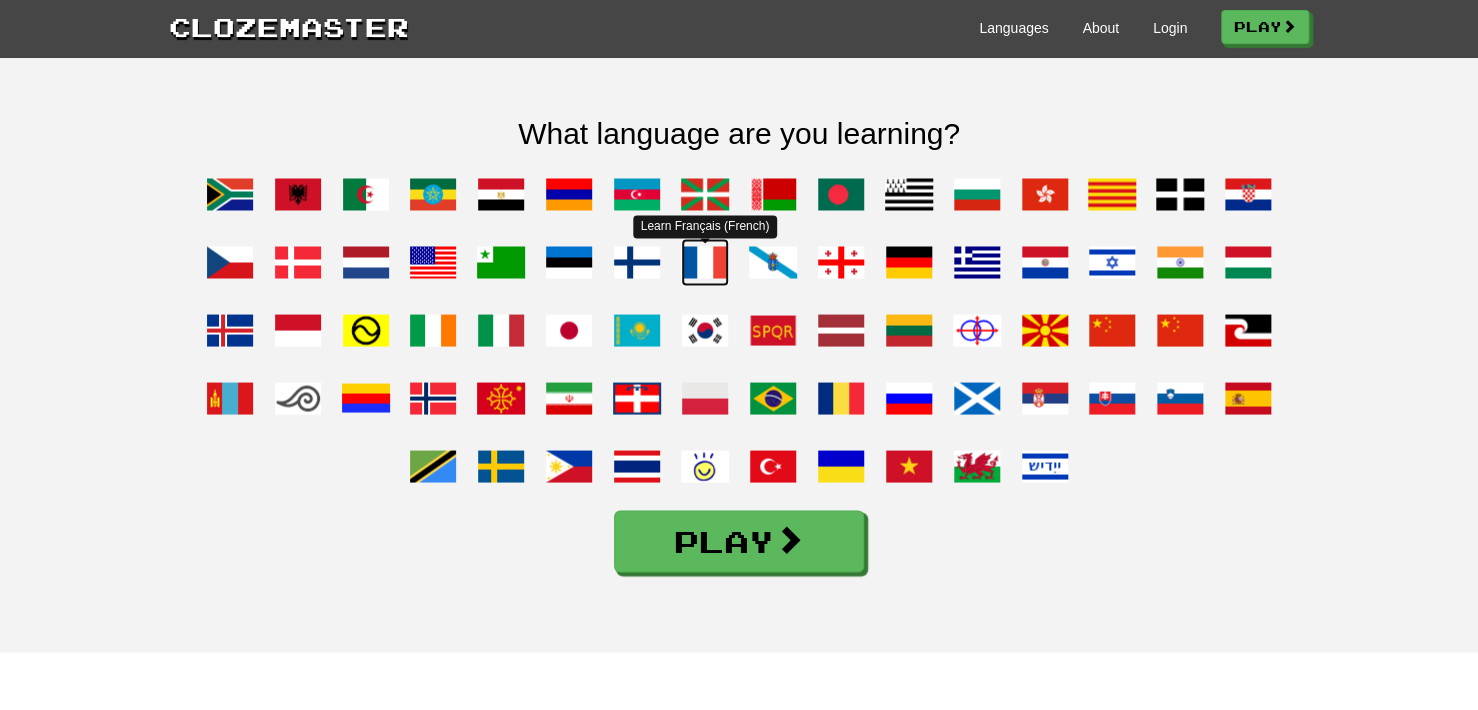 click at bounding box center (705, 262) 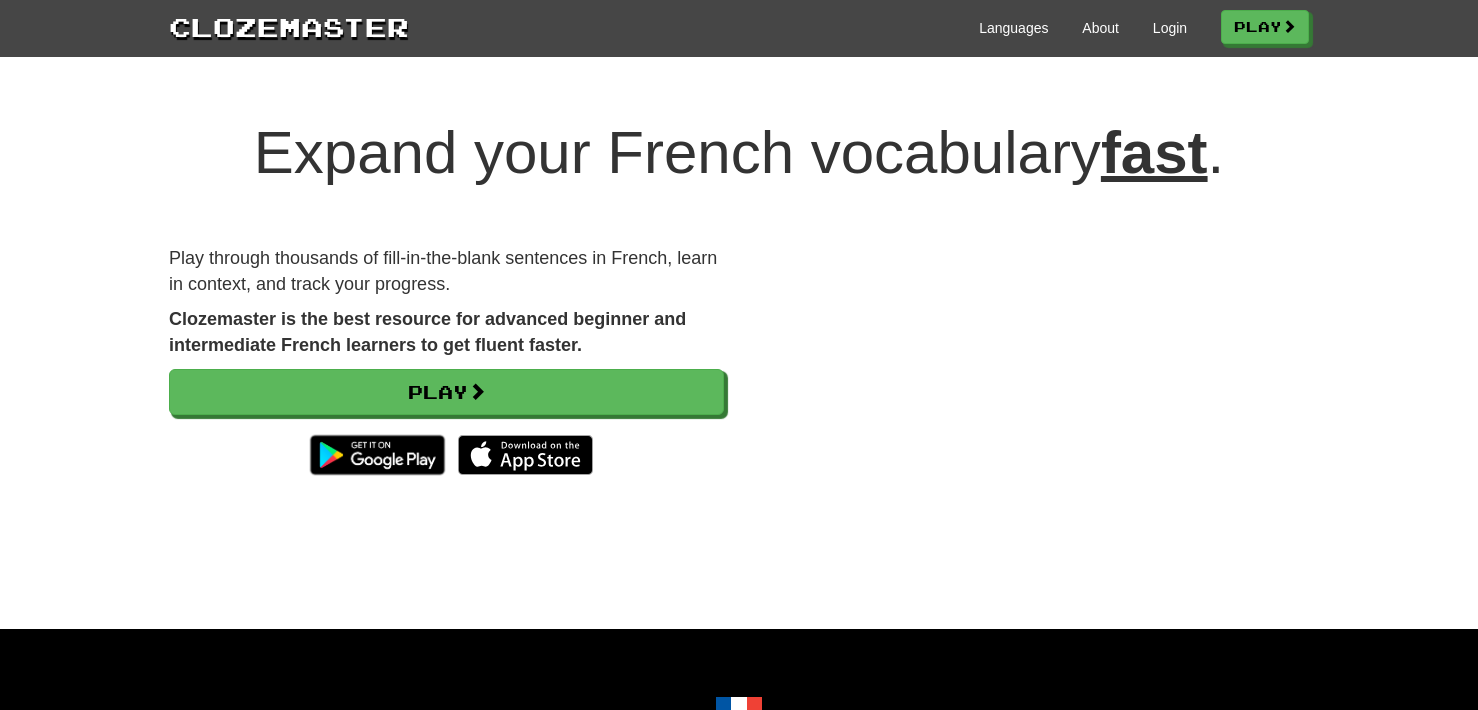 scroll, scrollTop: 0, scrollLeft: 0, axis: both 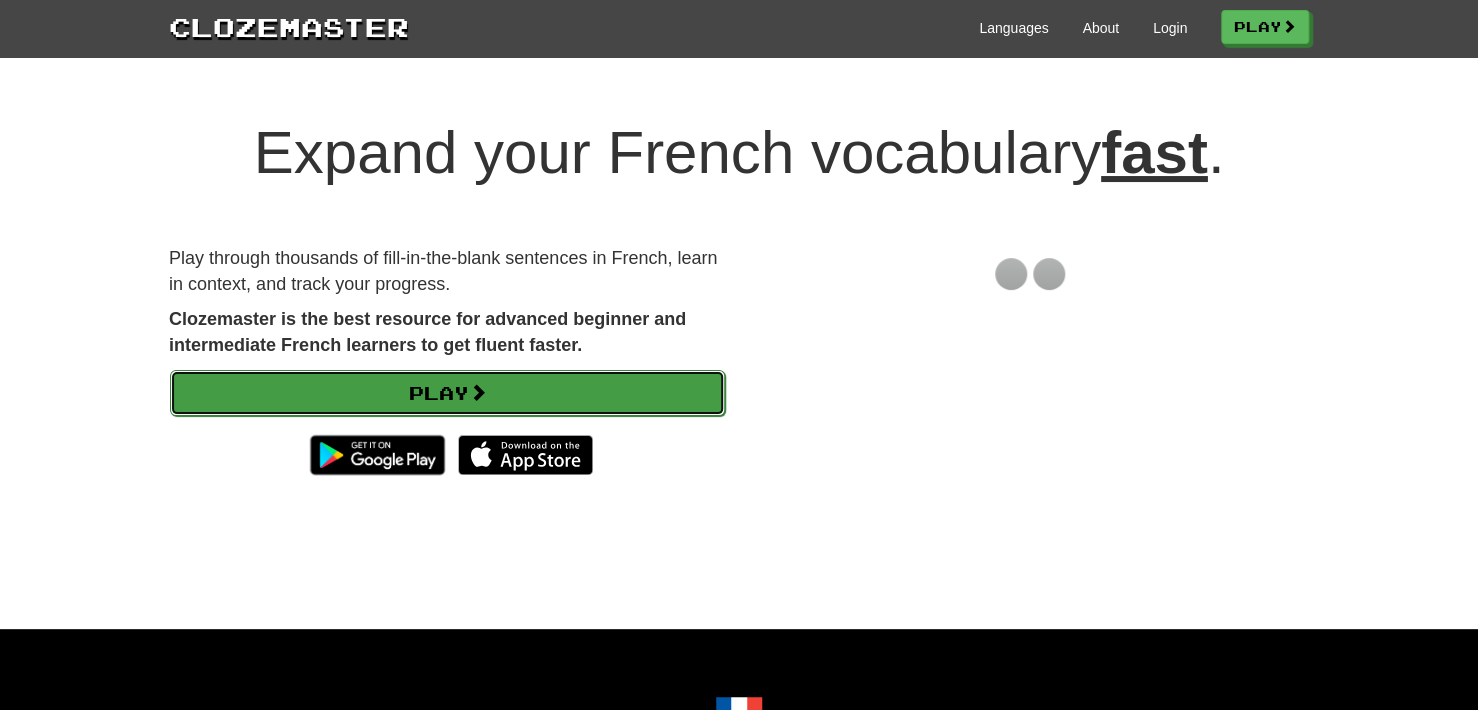 click on "Play" at bounding box center [447, 393] 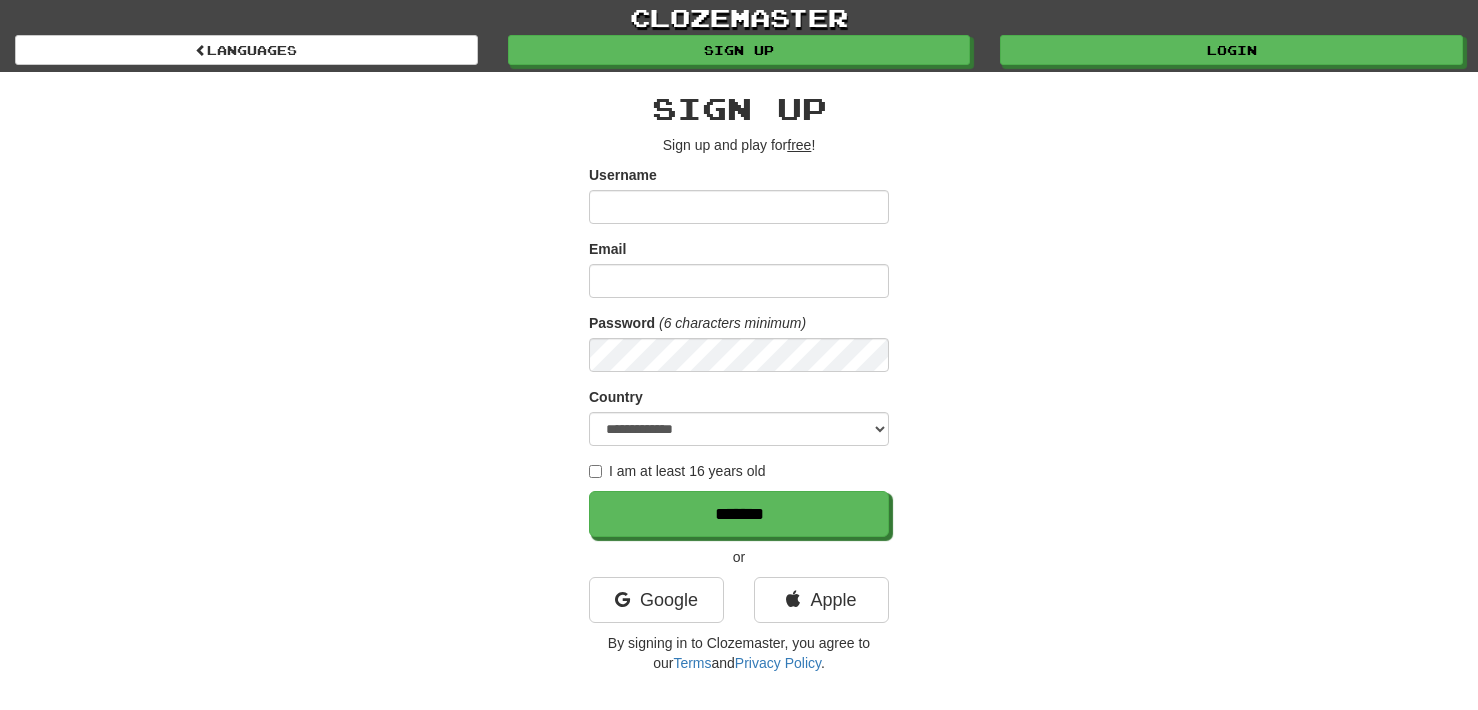scroll, scrollTop: 0, scrollLeft: 0, axis: both 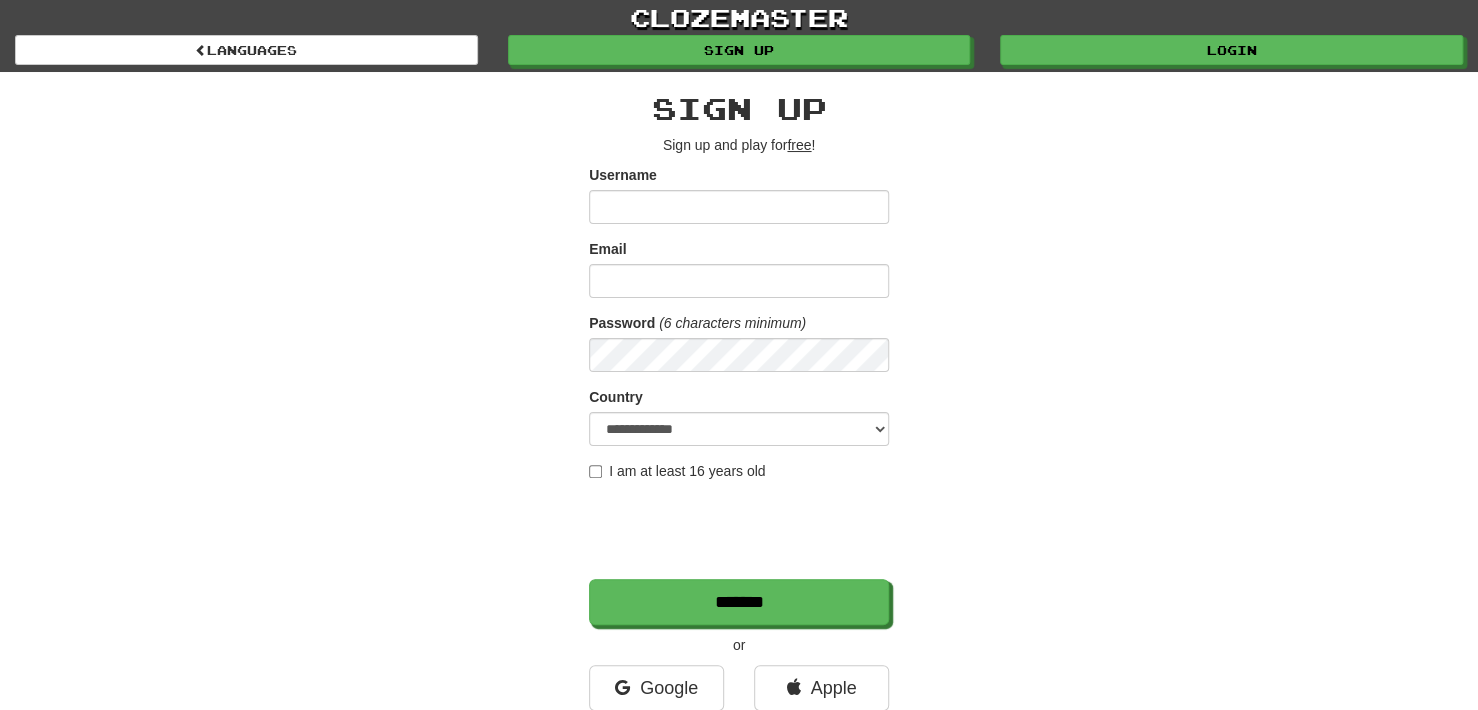 click on "Username" at bounding box center (739, 207) 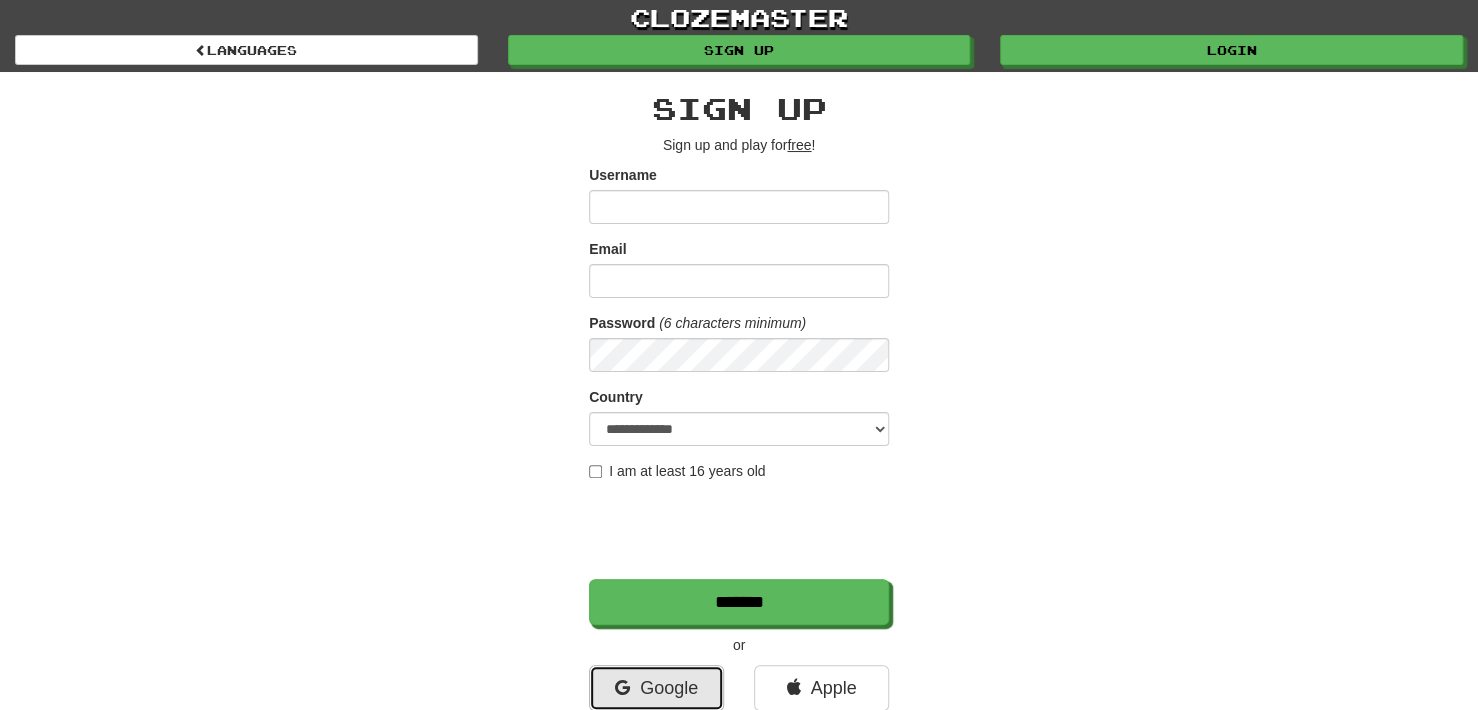 click on "Google" at bounding box center (656, 688) 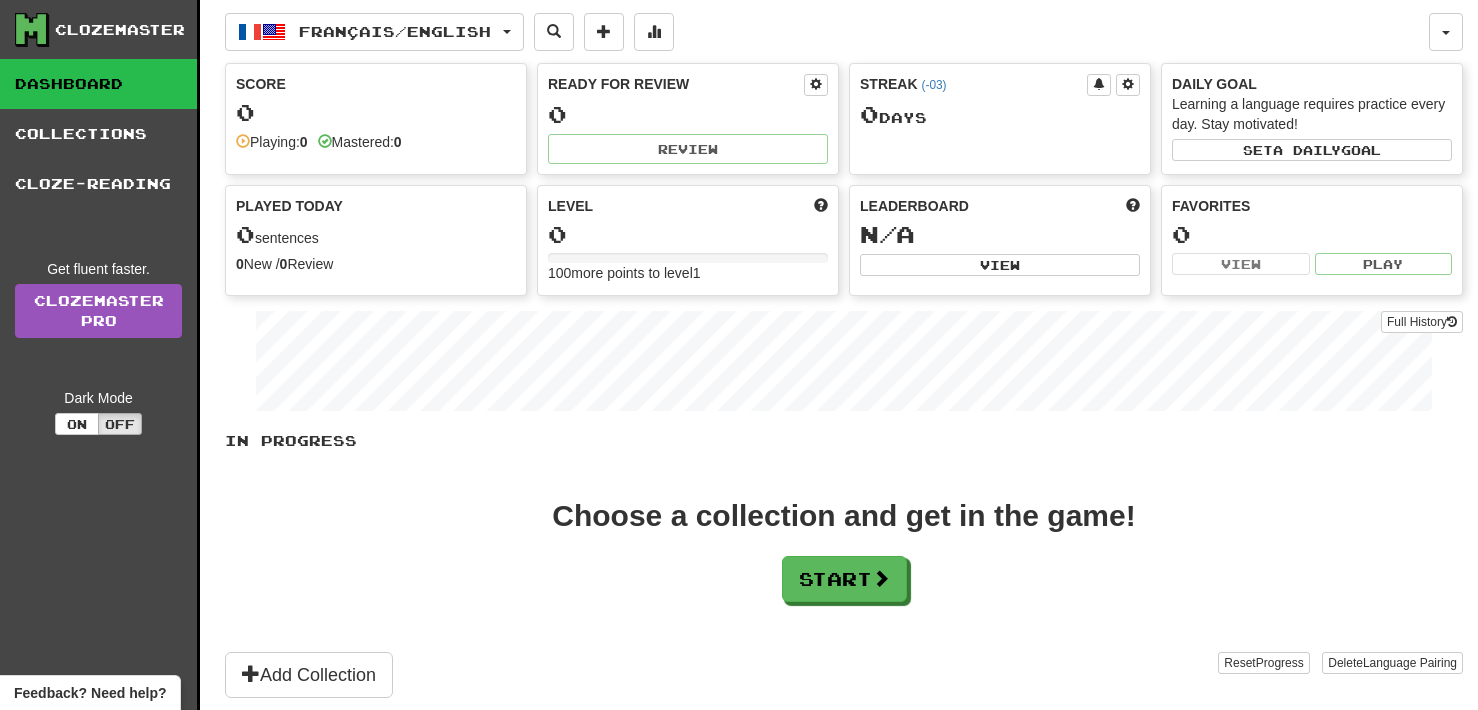scroll, scrollTop: 0, scrollLeft: 0, axis: both 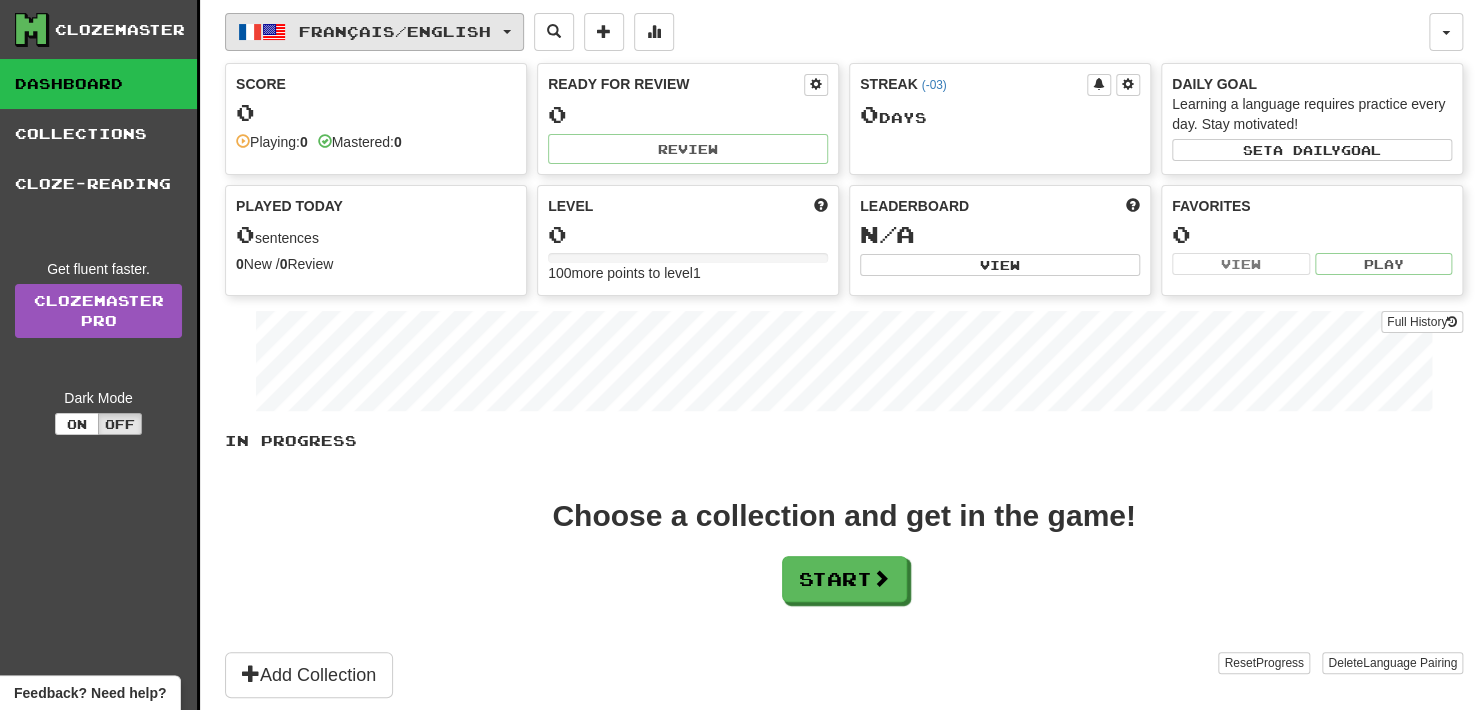 click on "Français  /  English" at bounding box center (395, 31) 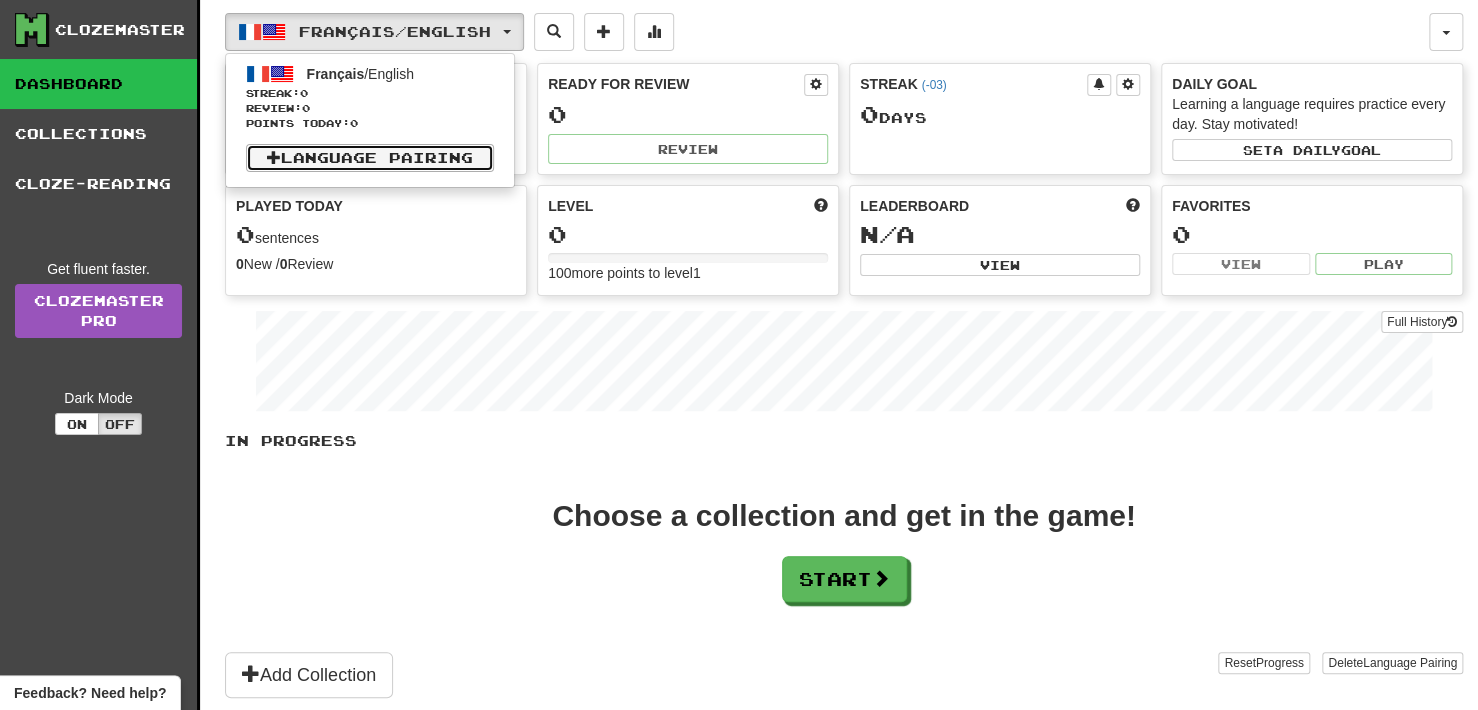click on "Language Pairing" at bounding box center (370, 158) 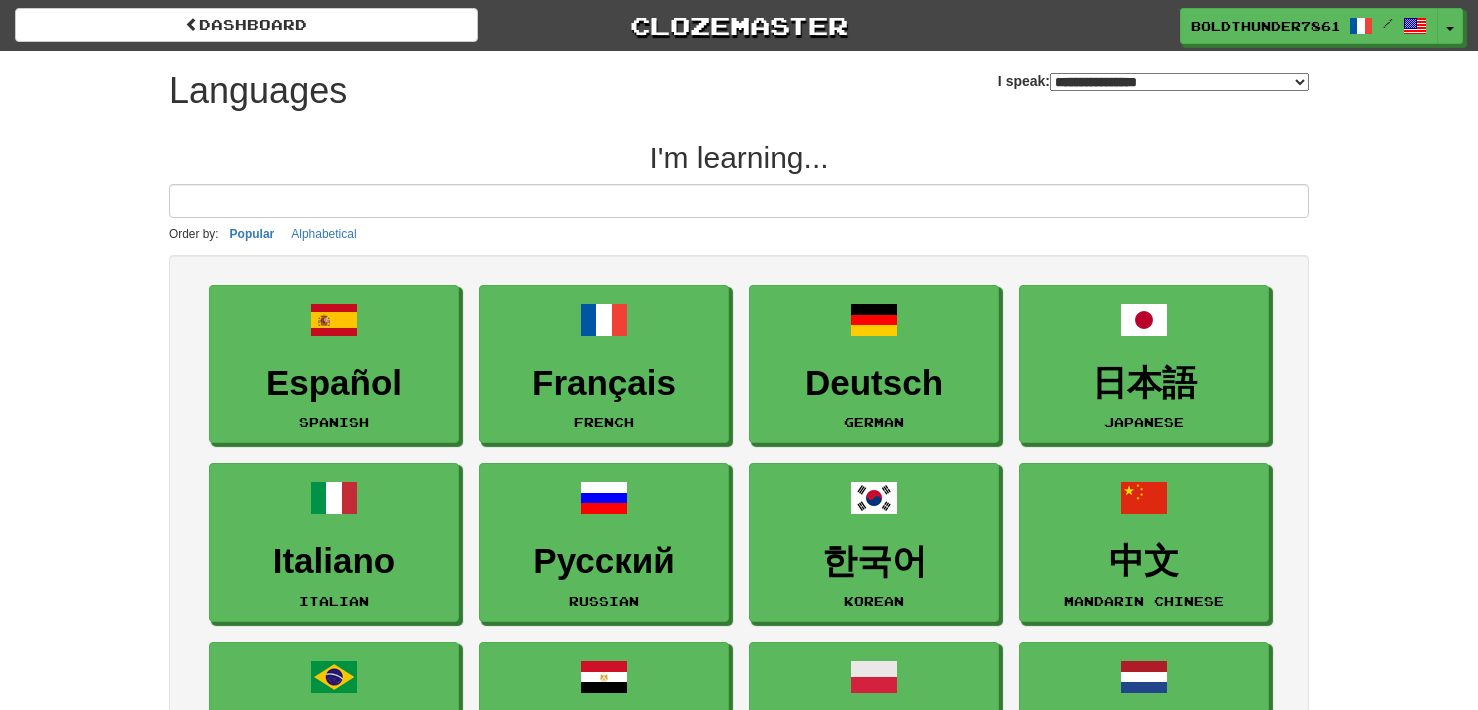 scroll, scrollTop: 0, scrollLeft: 0, axis: both 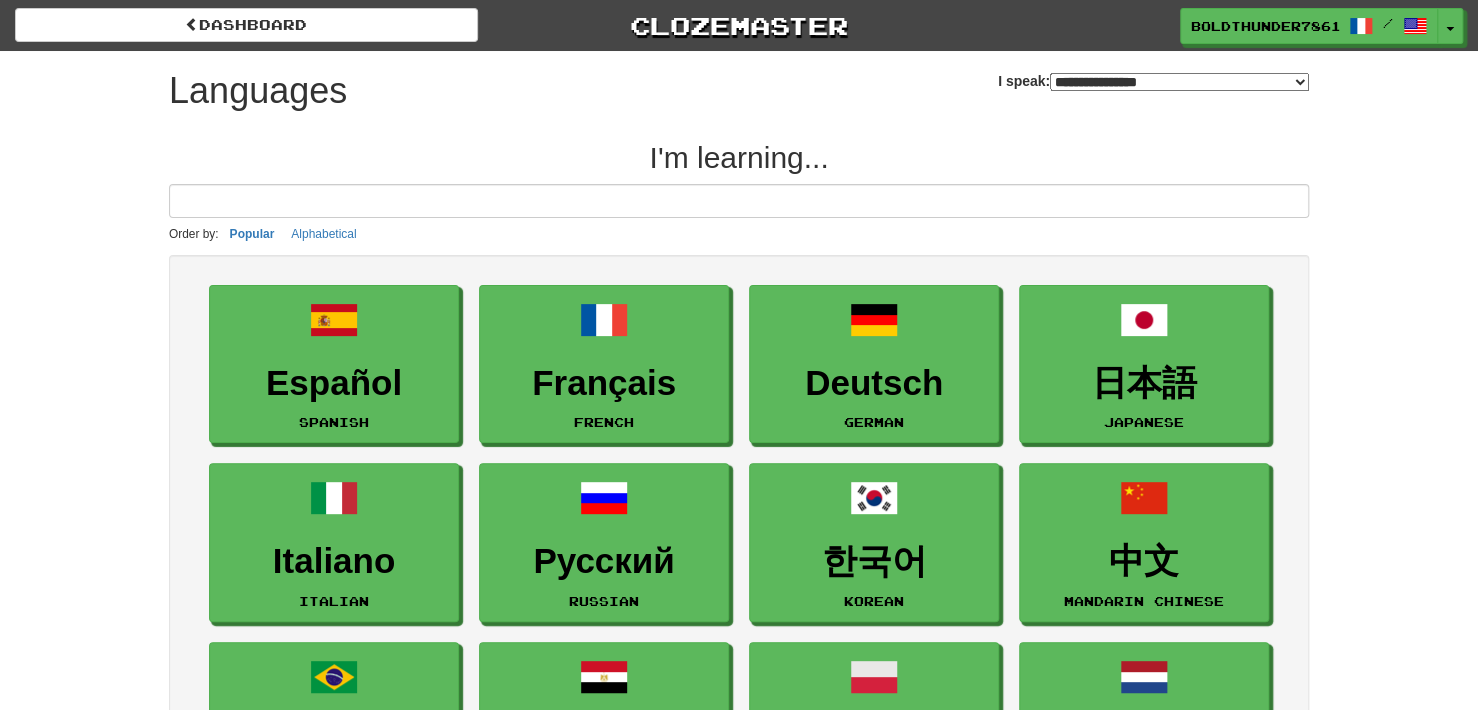 click at bounding box center (739, 201) 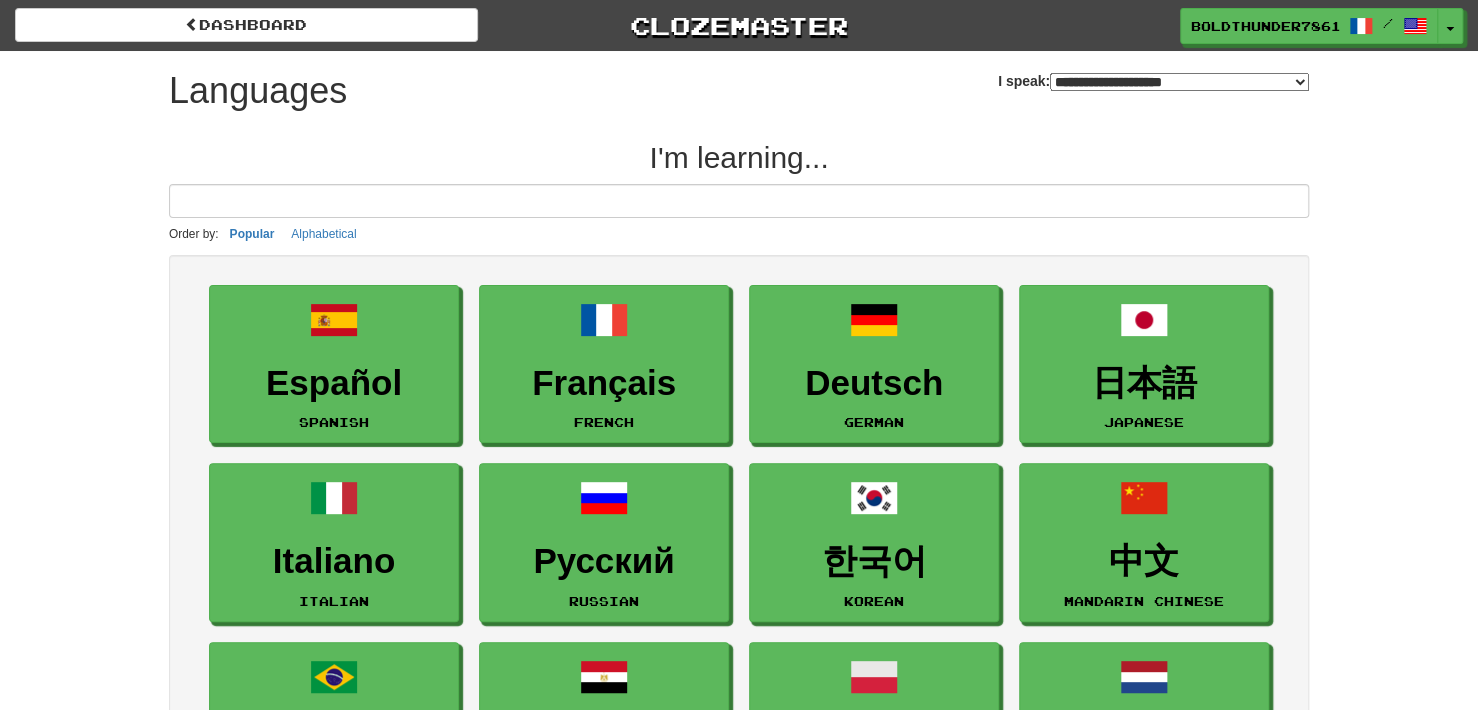 click on "**********" at bounding box center (1179, 82) 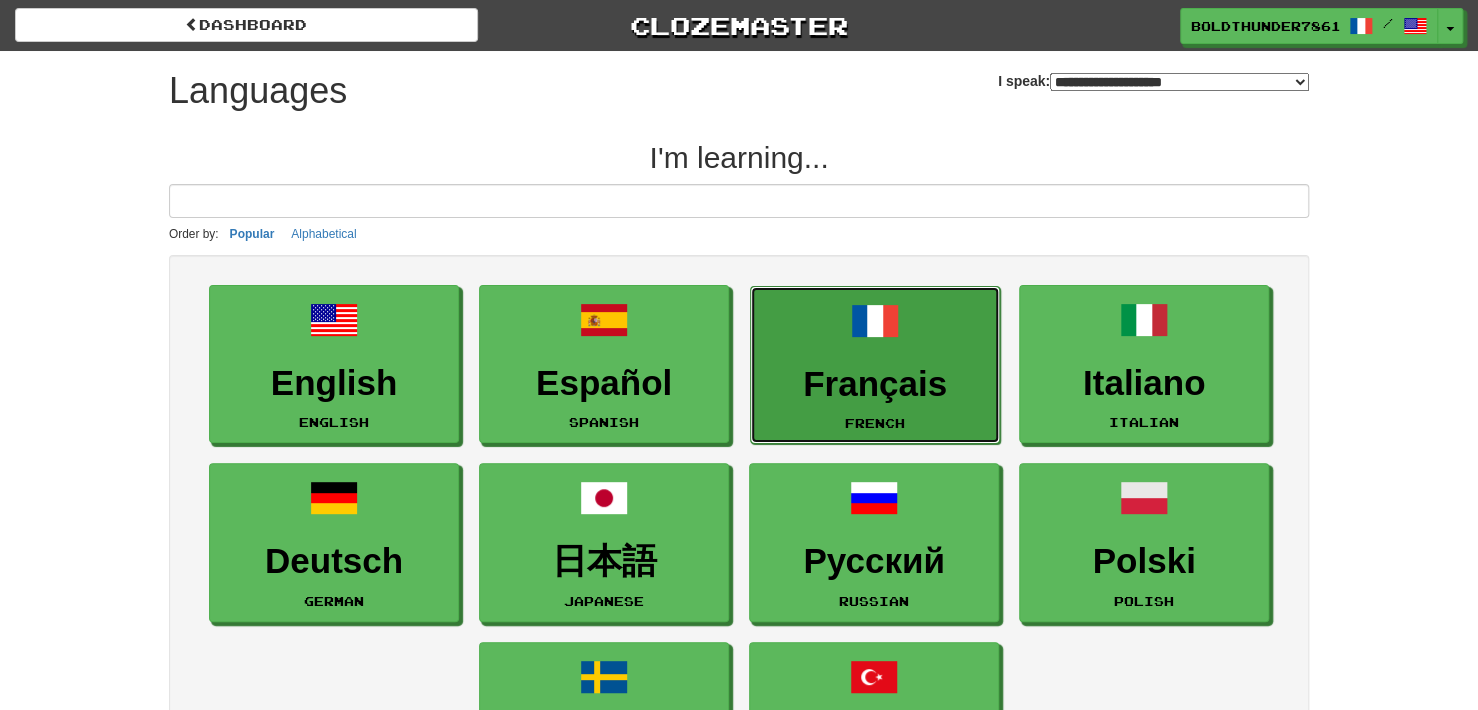 click at bounding box center [875, 321] 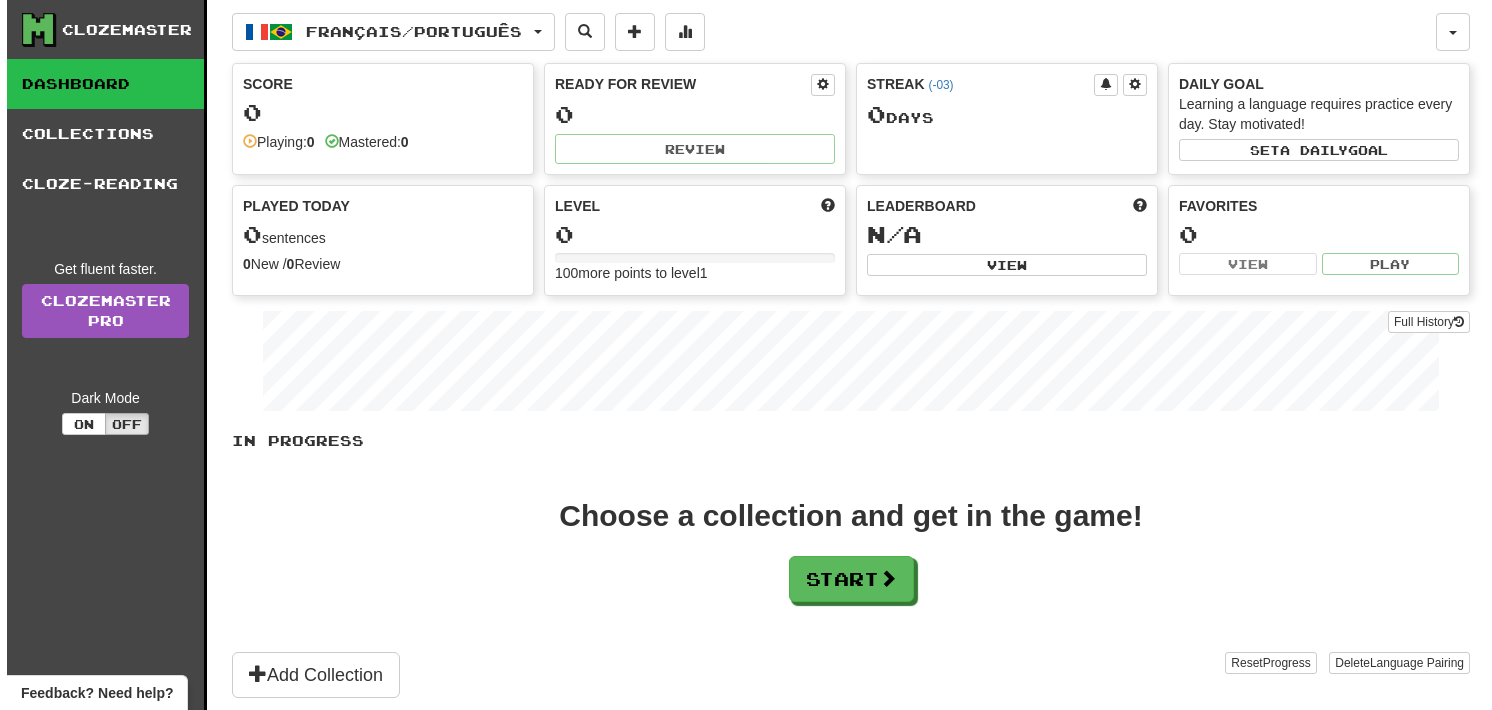 scroll, scrollTop: 0, scrollLeft: 0, axis: both 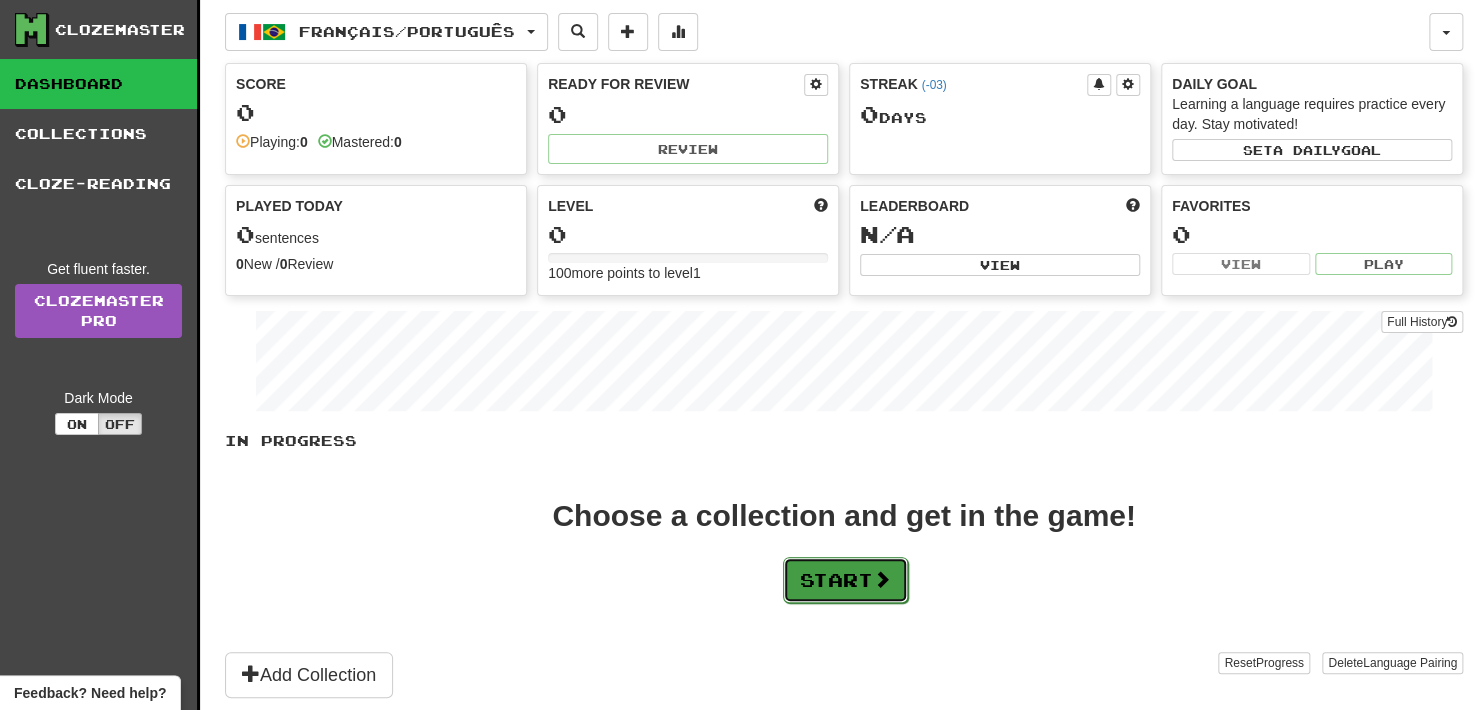 click on "Start" at bounding box center [845, 580] 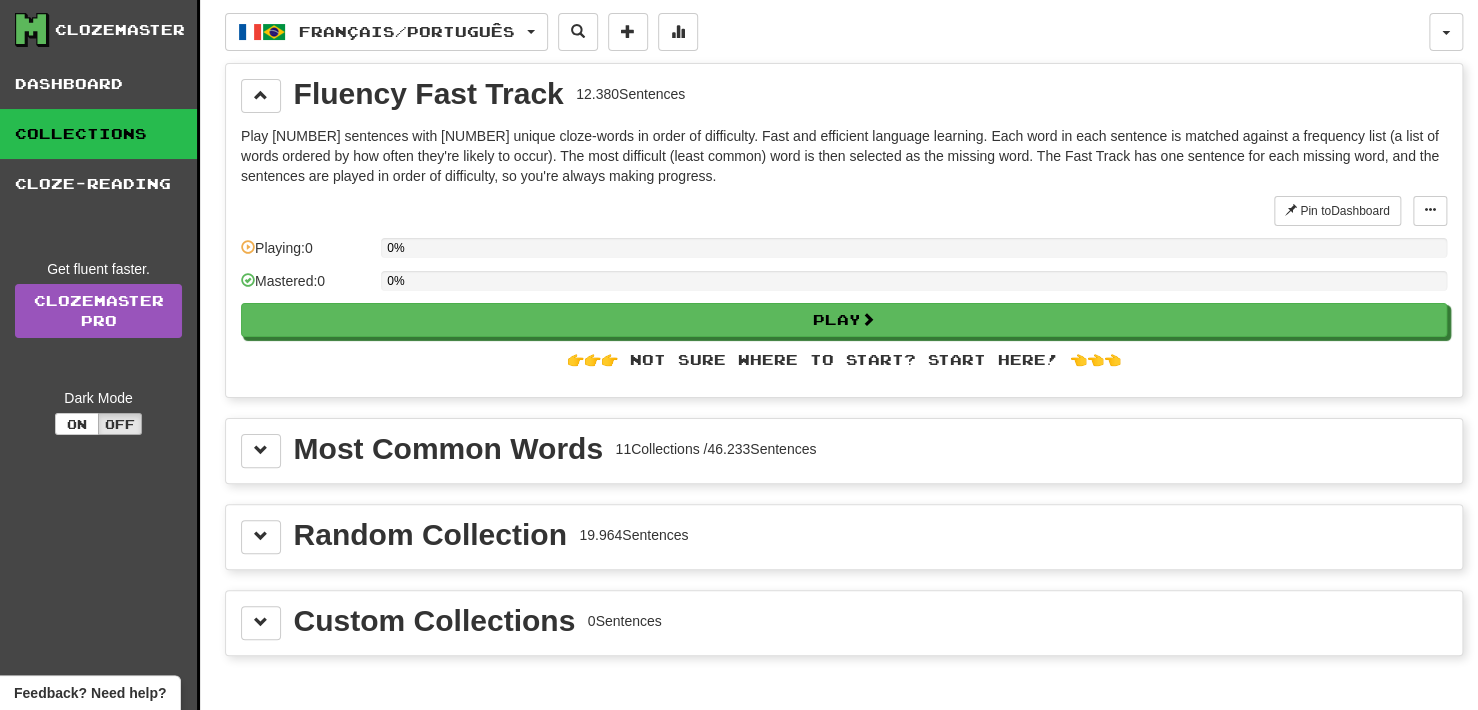 click on "👉👉👉 Not sure where to start? Start here! 👈👈👈" at bounding box center [844, 360] 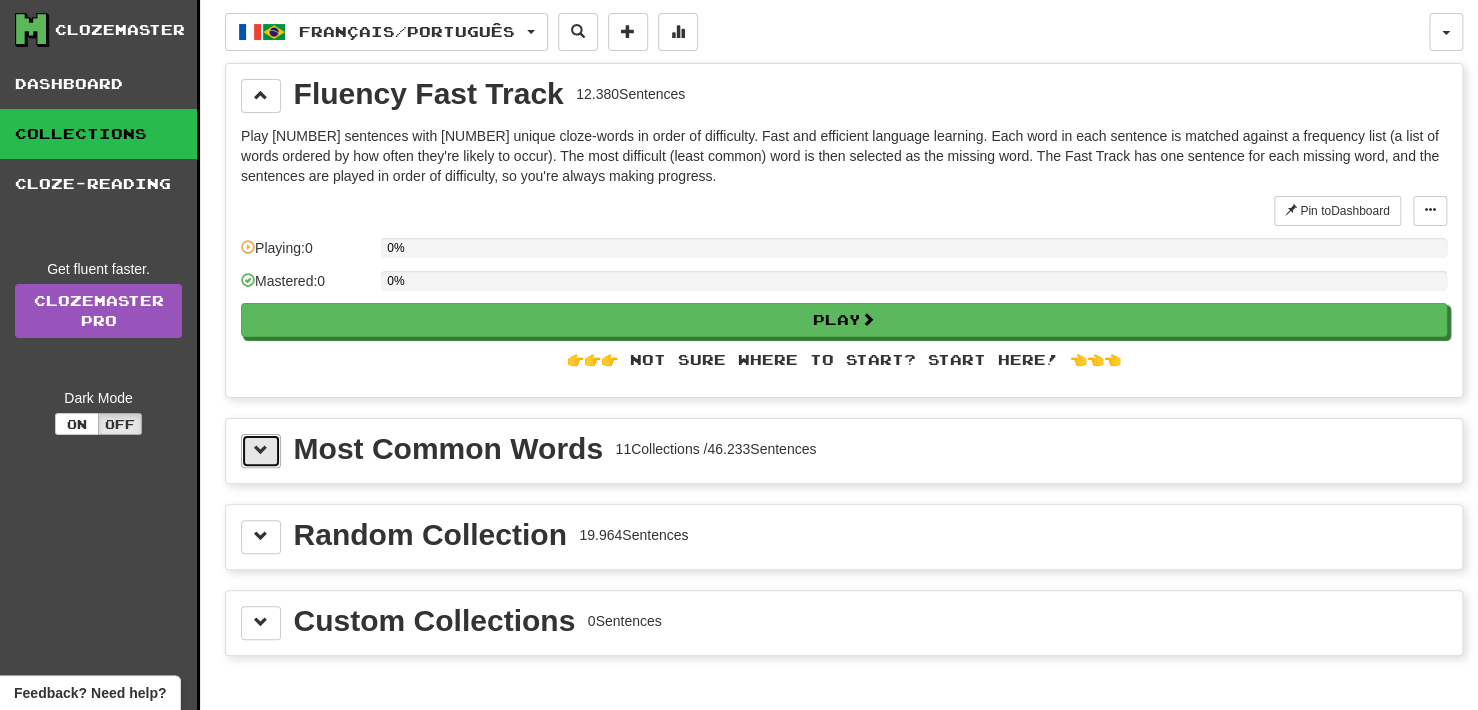 click at bounding box center [261, 451] 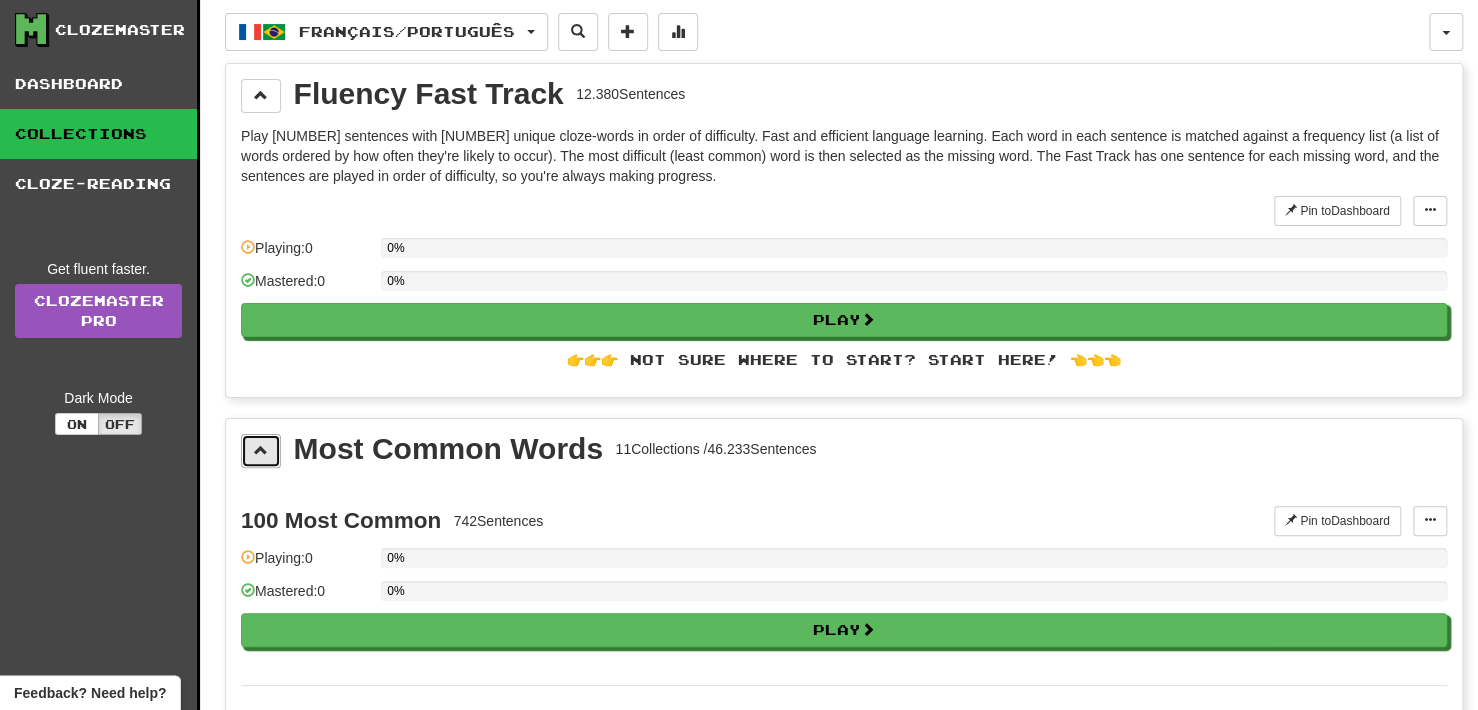 click at bounding box center [261, 451] 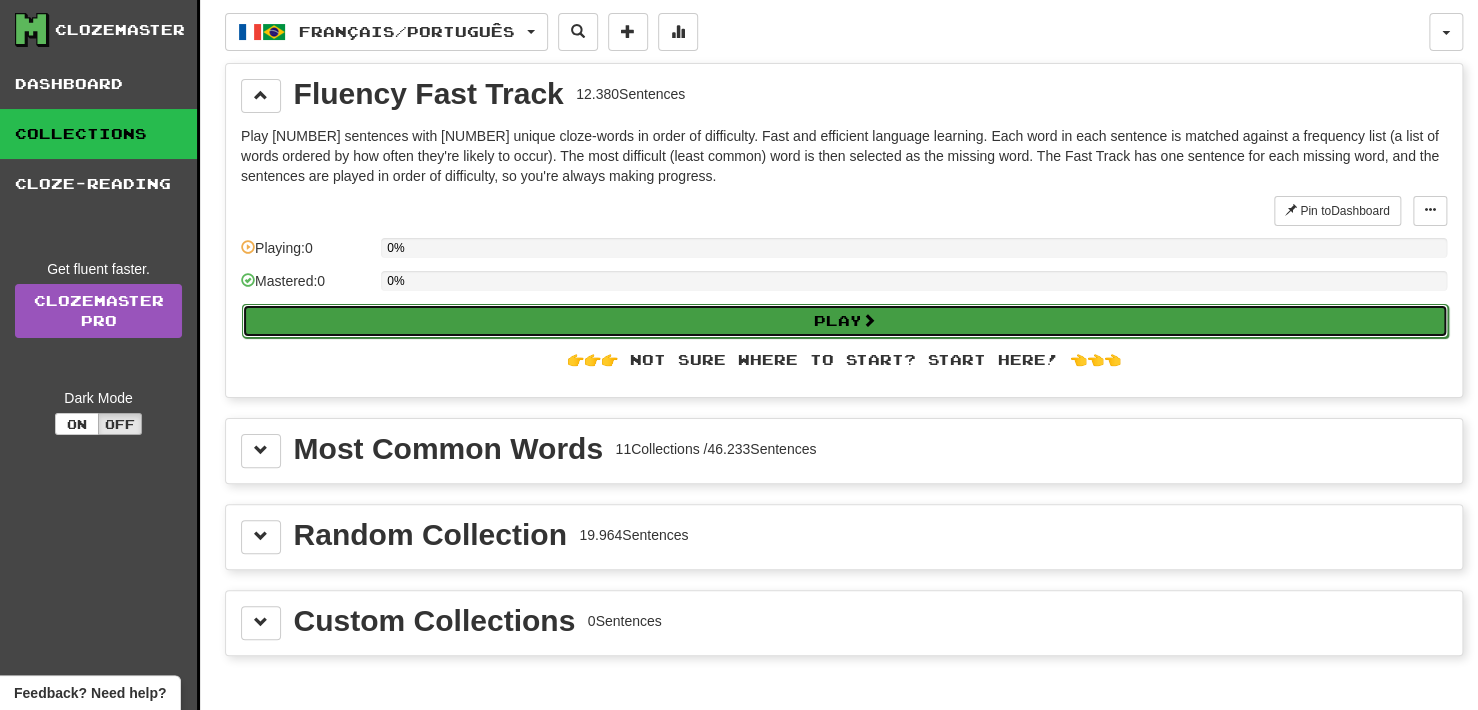 click on "Play" at bounding box center [845, 321] 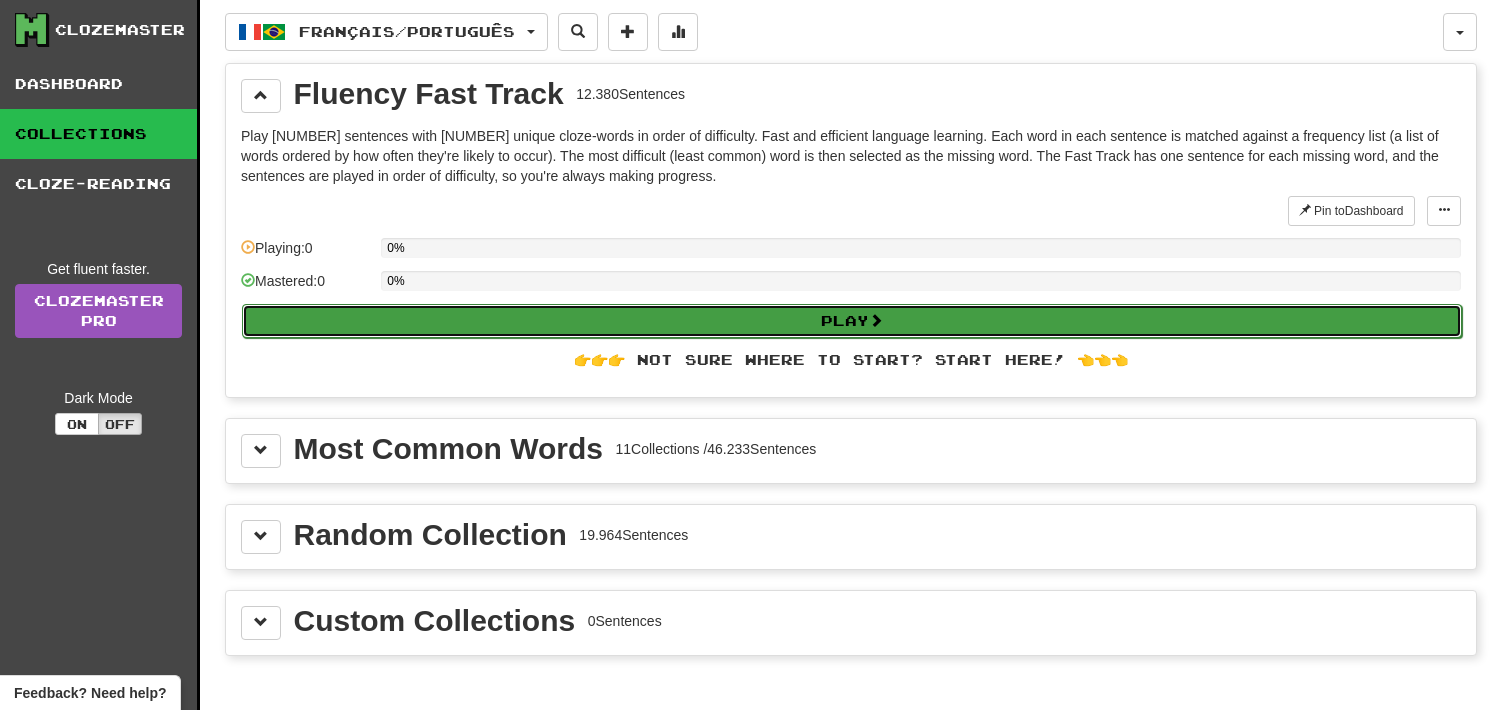 select on "**" 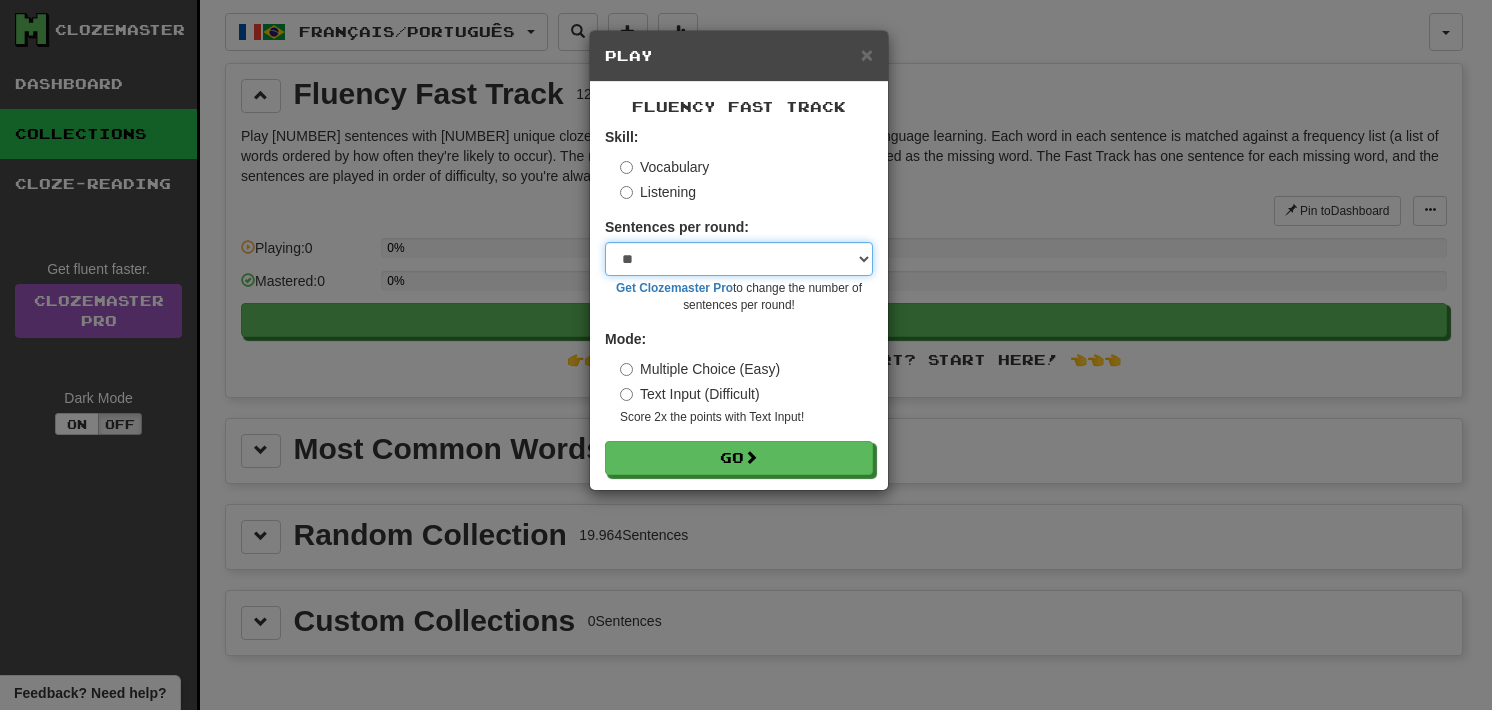 click on "* ** ** ** ** ** *** ********" at bounding box center (739, 259) 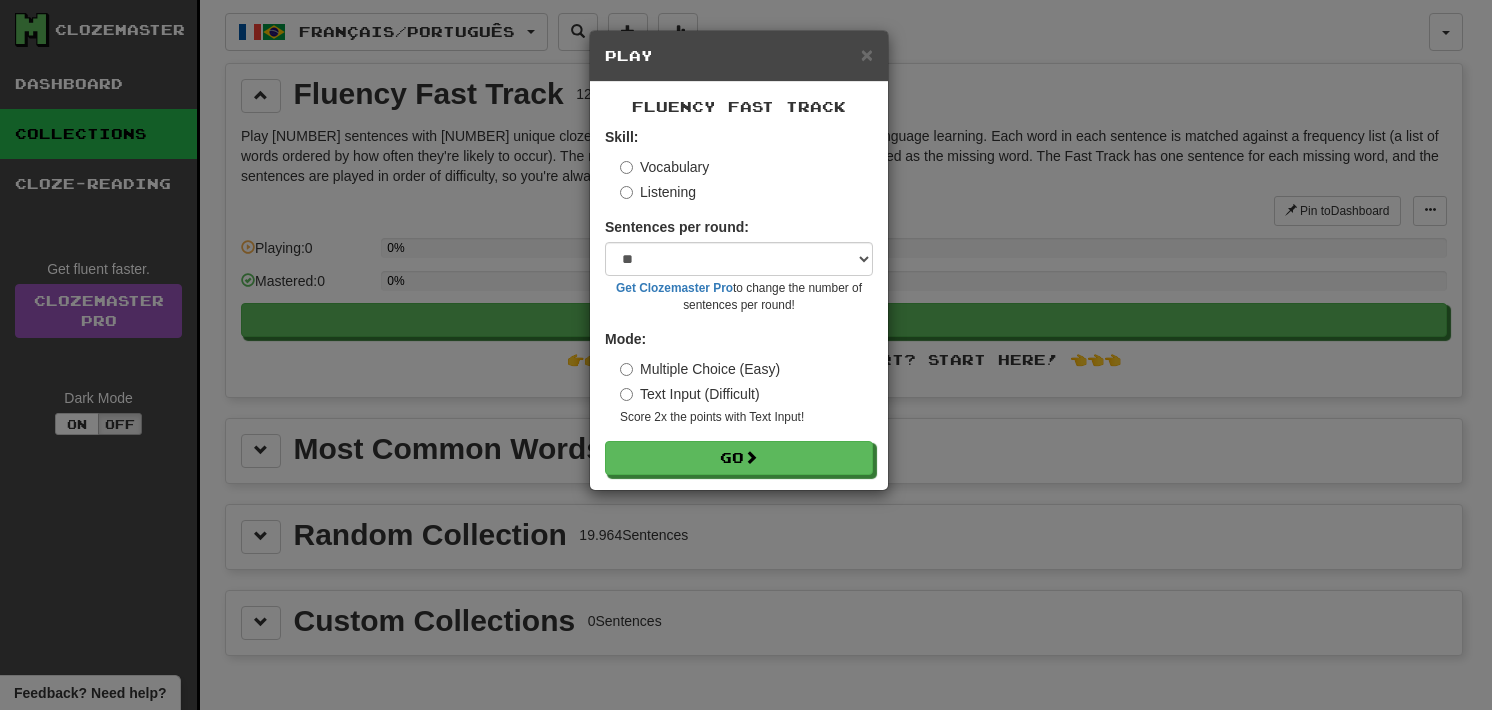 click on "Text Input (Difficult)" at bounding box center [690, 394] 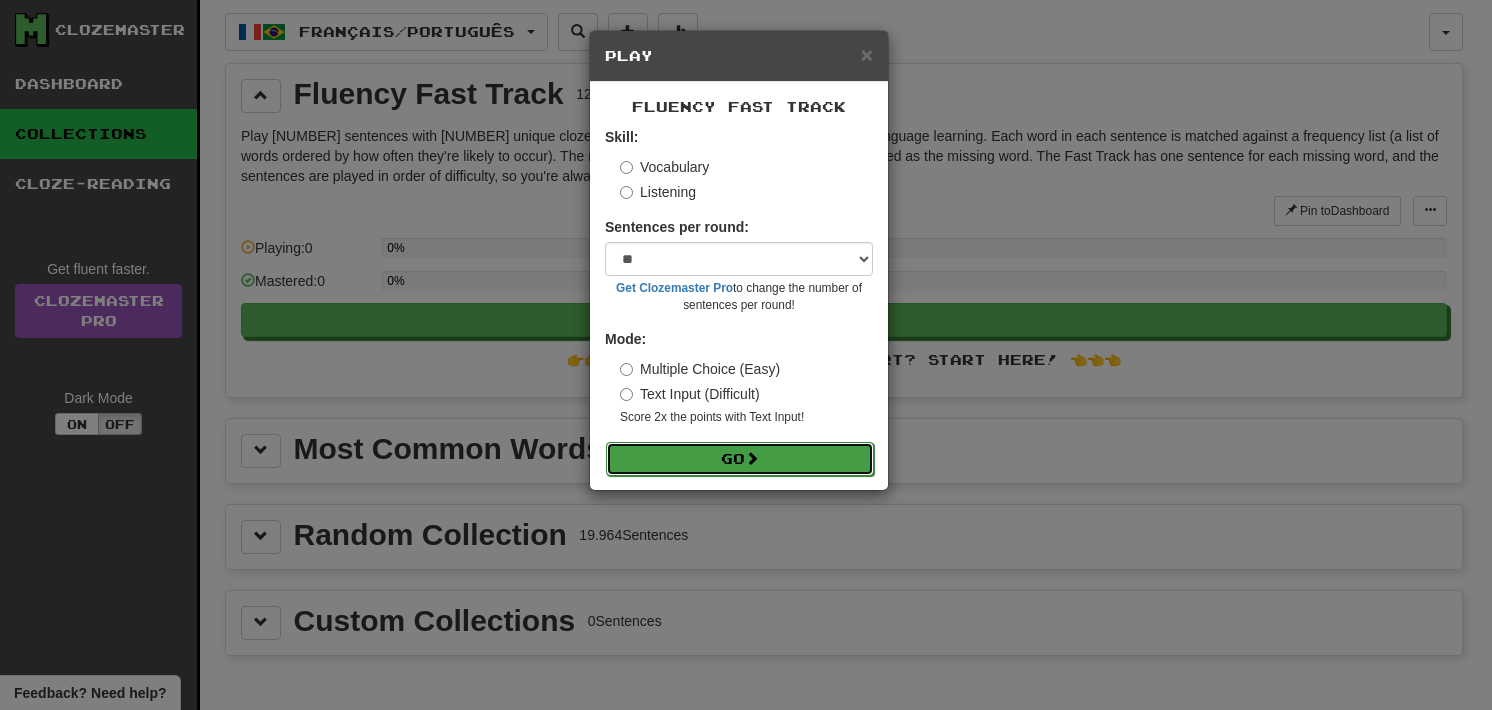 click on "Go" at bounding box center [740, 459] 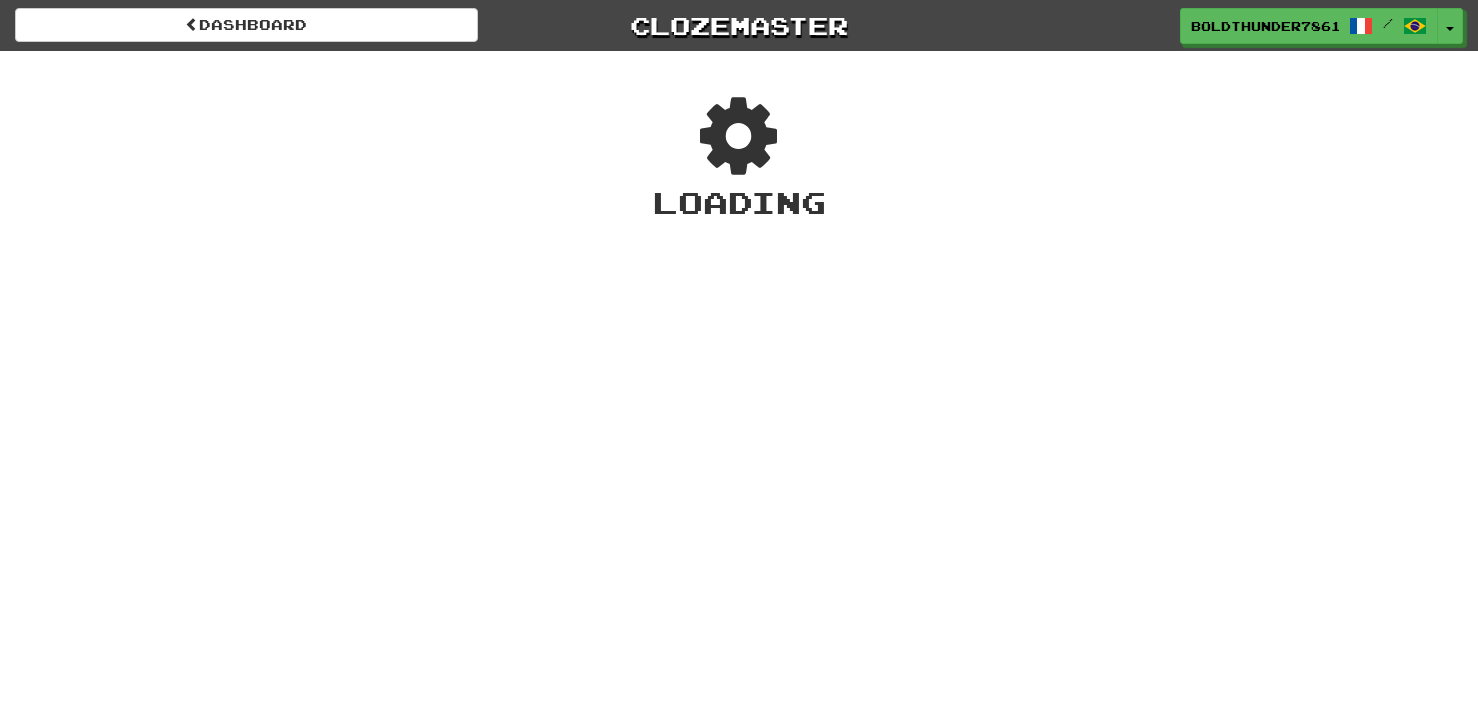 scroll, scrollTop: 0, scrollLeft: 0, axis: both 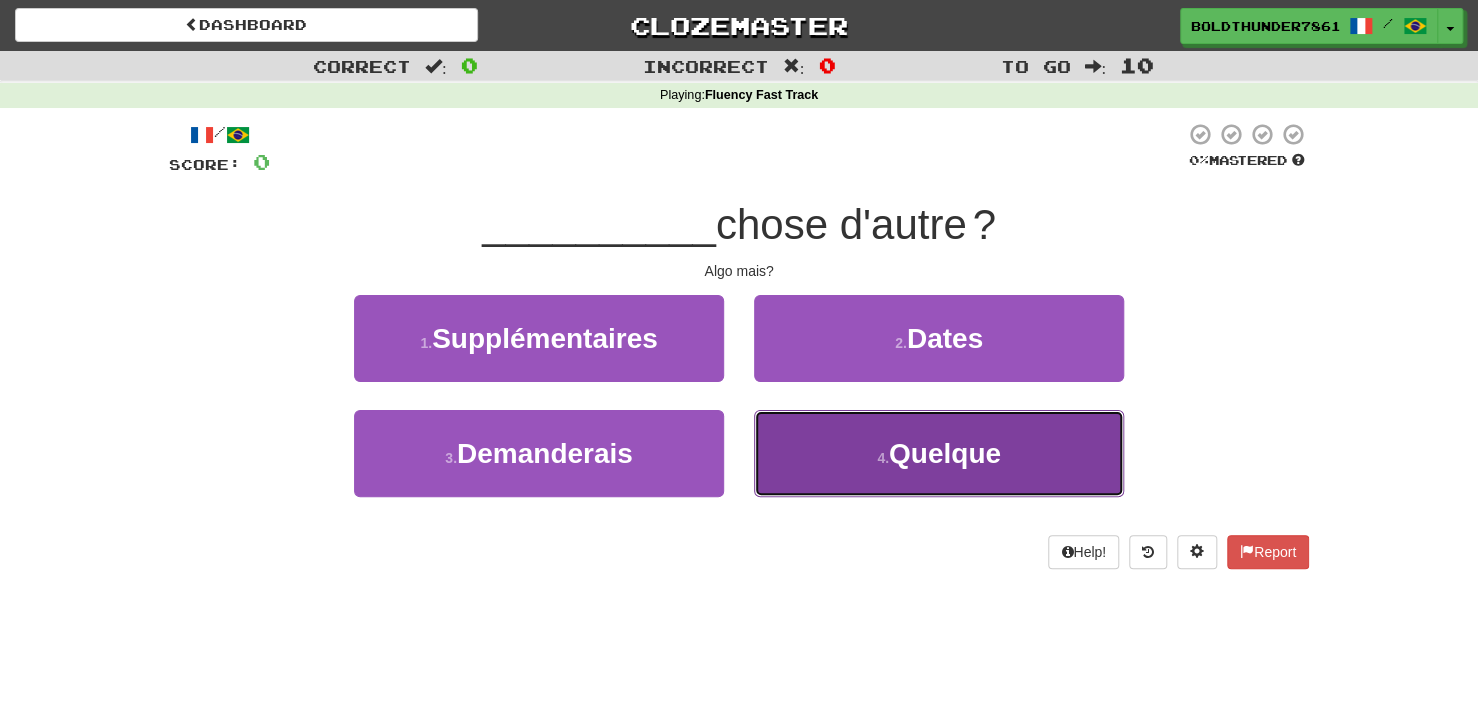 click on "4 .  Quelque" at bounding box center [939, 453] 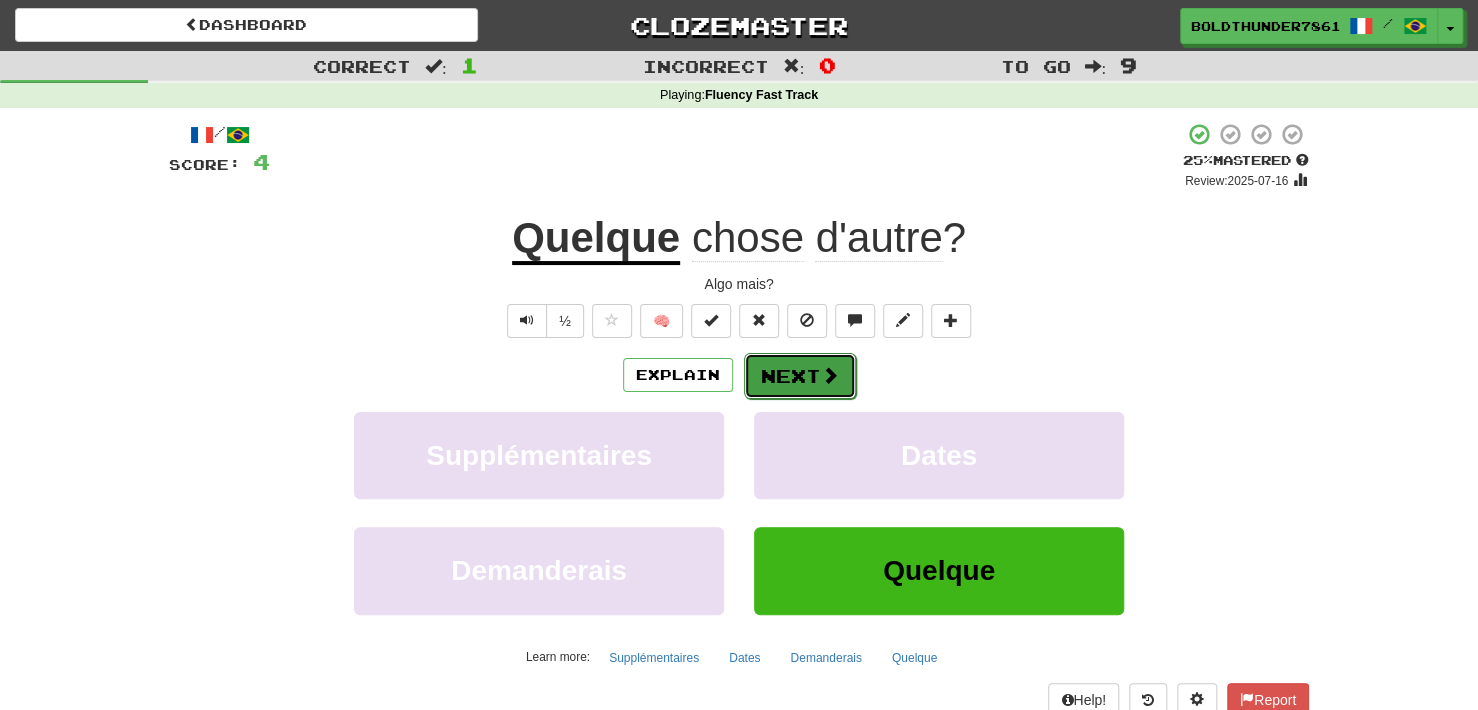 click on "Next" at bounding box center (800, 376) 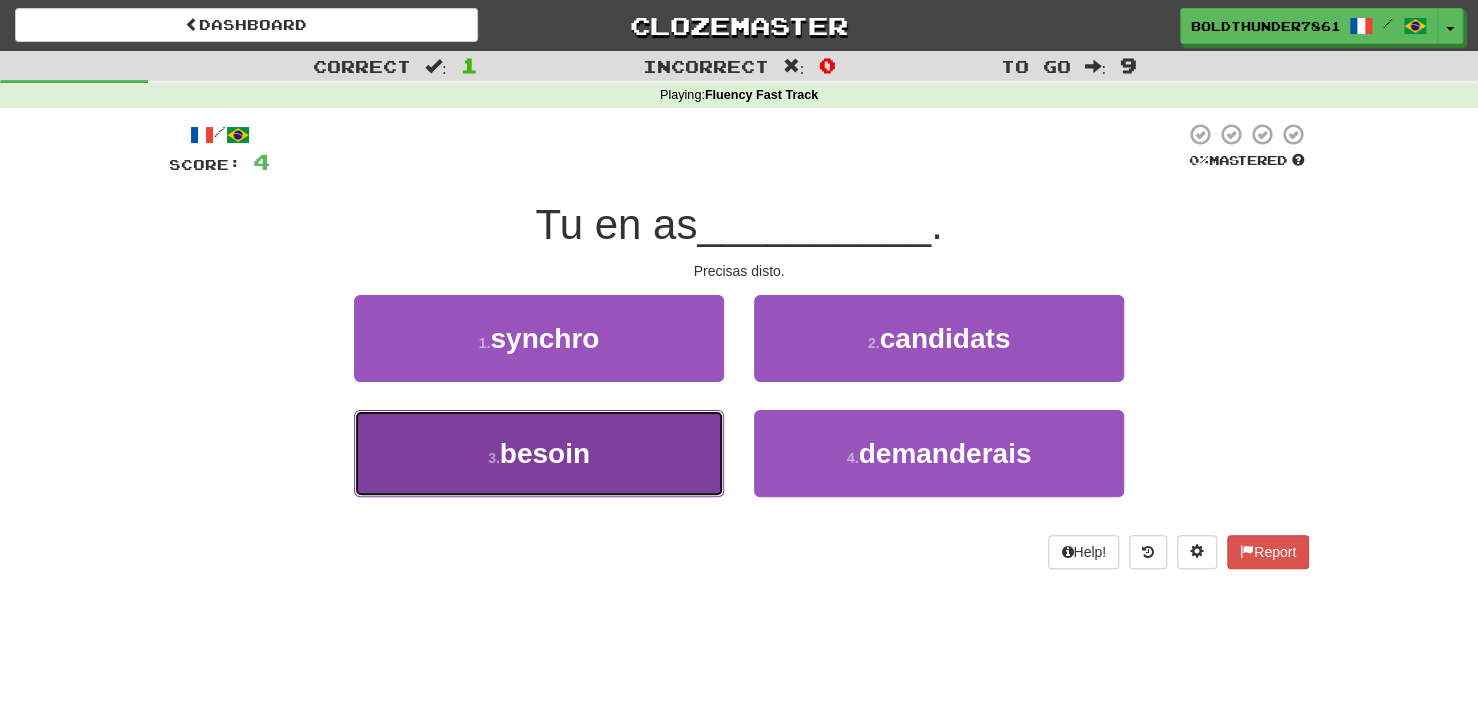 click on "3 .  besoin" at bounding box center [539, 453] 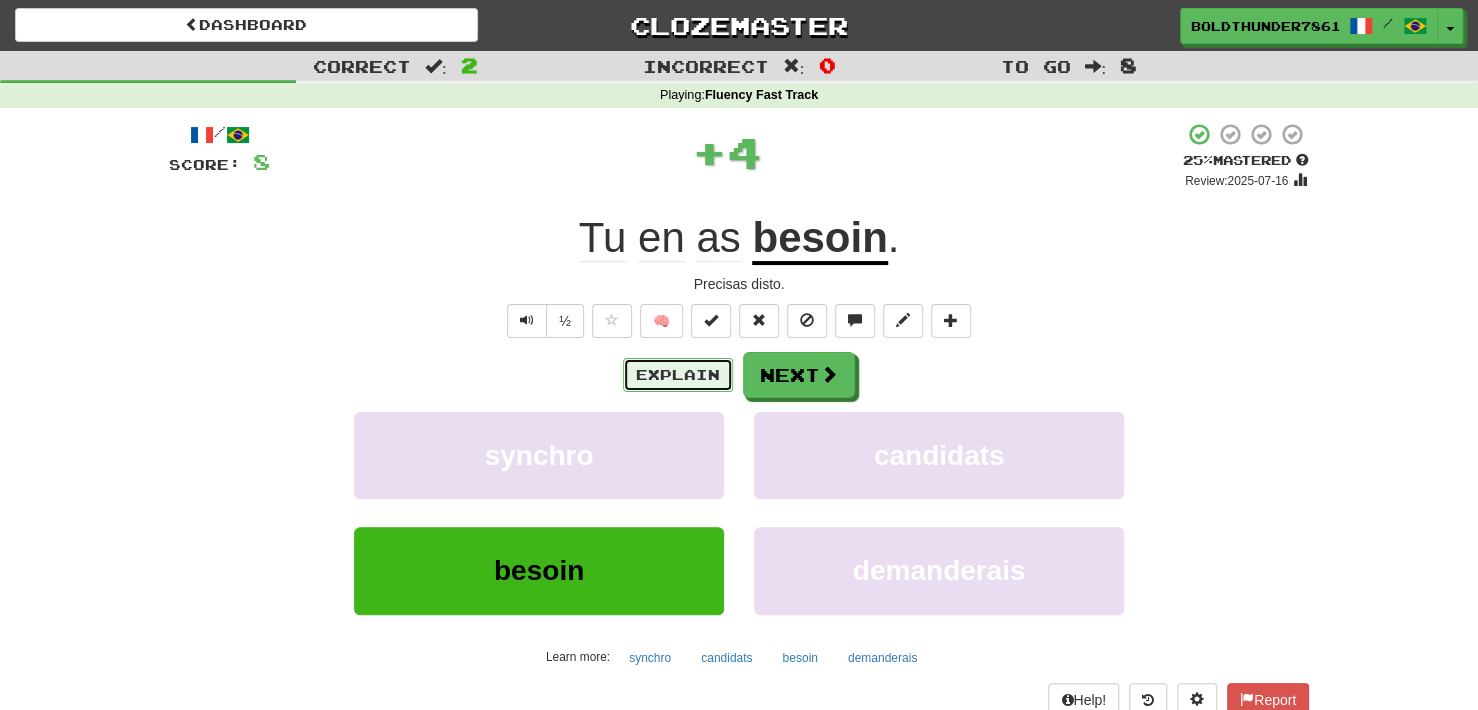 click on "Explain" at bounding box center (678, 375) 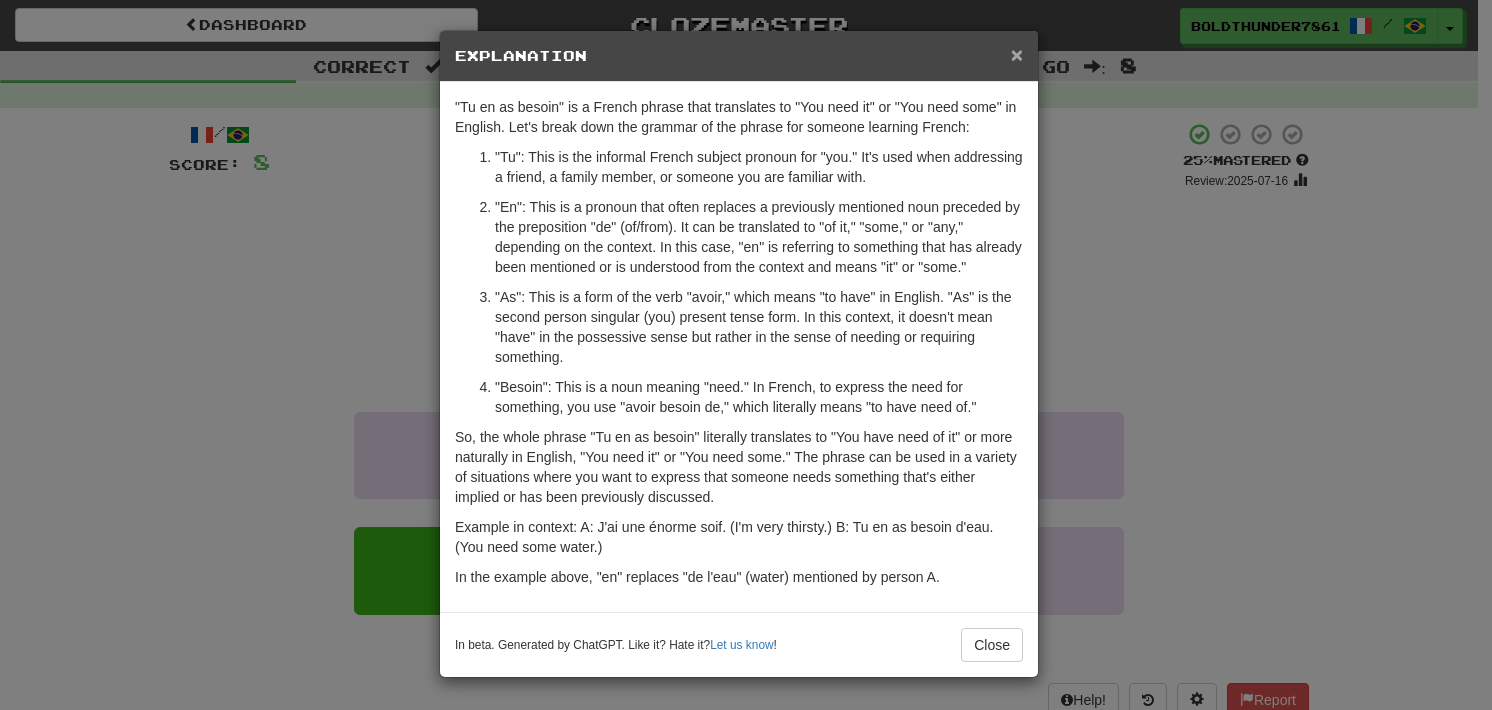 click on "×" at bounding box center (1017, 54) 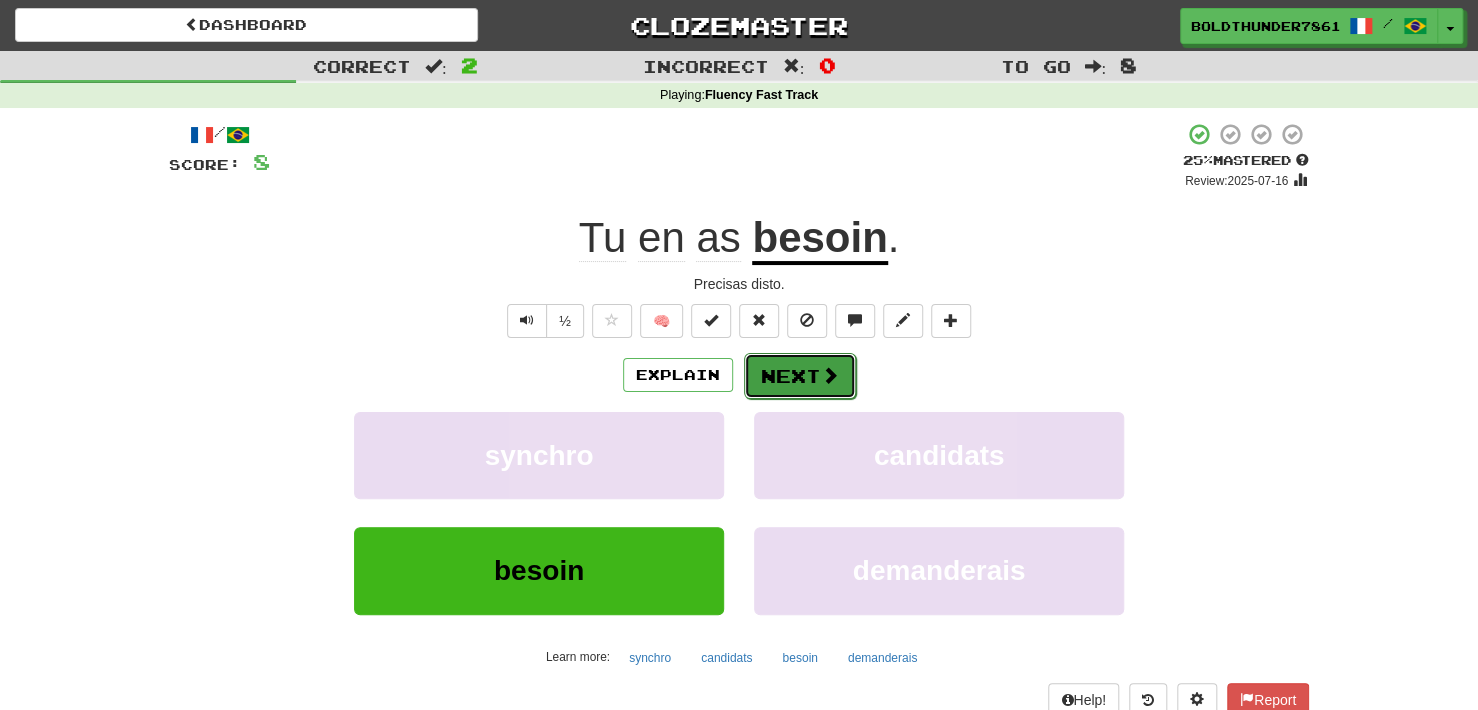 click on "Next" at bounding box center [800, 376] 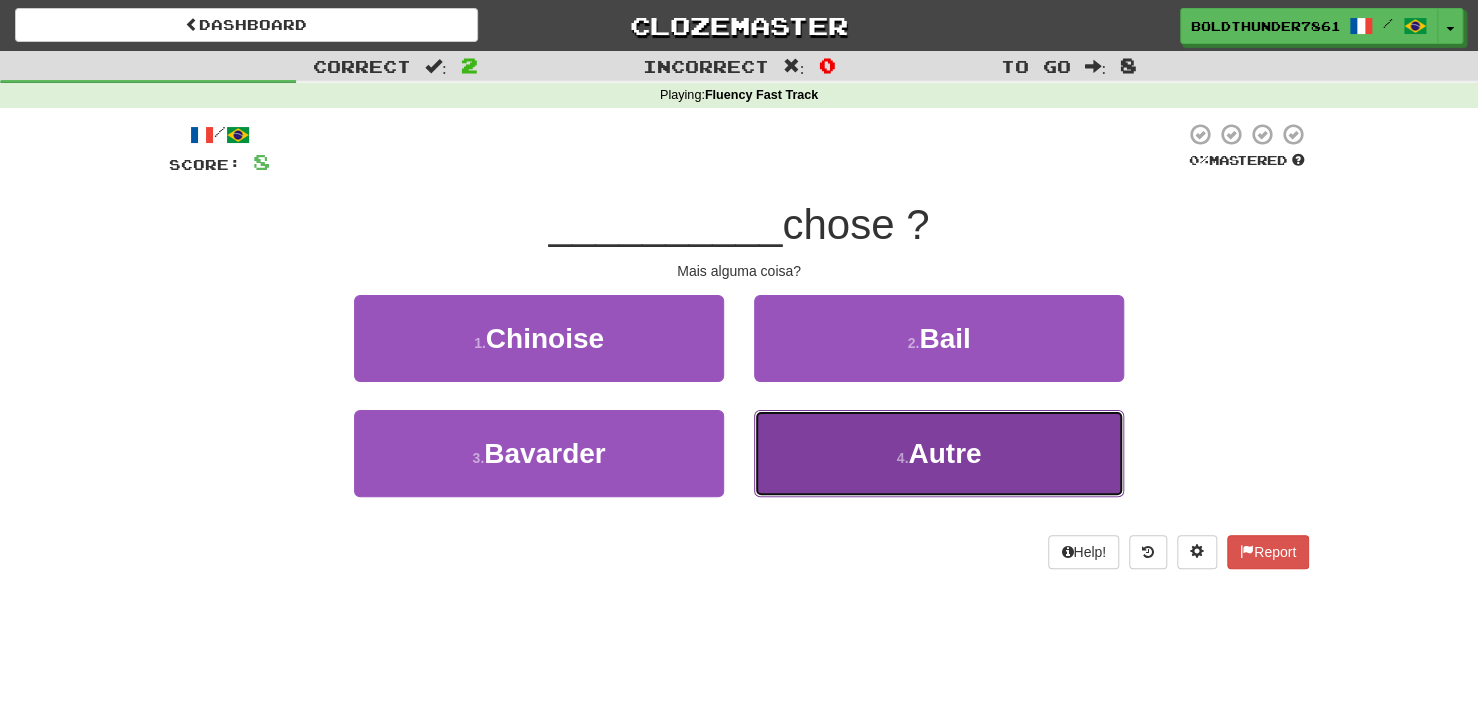 click on "4 .  Autre" at bounding box center [939, 453] 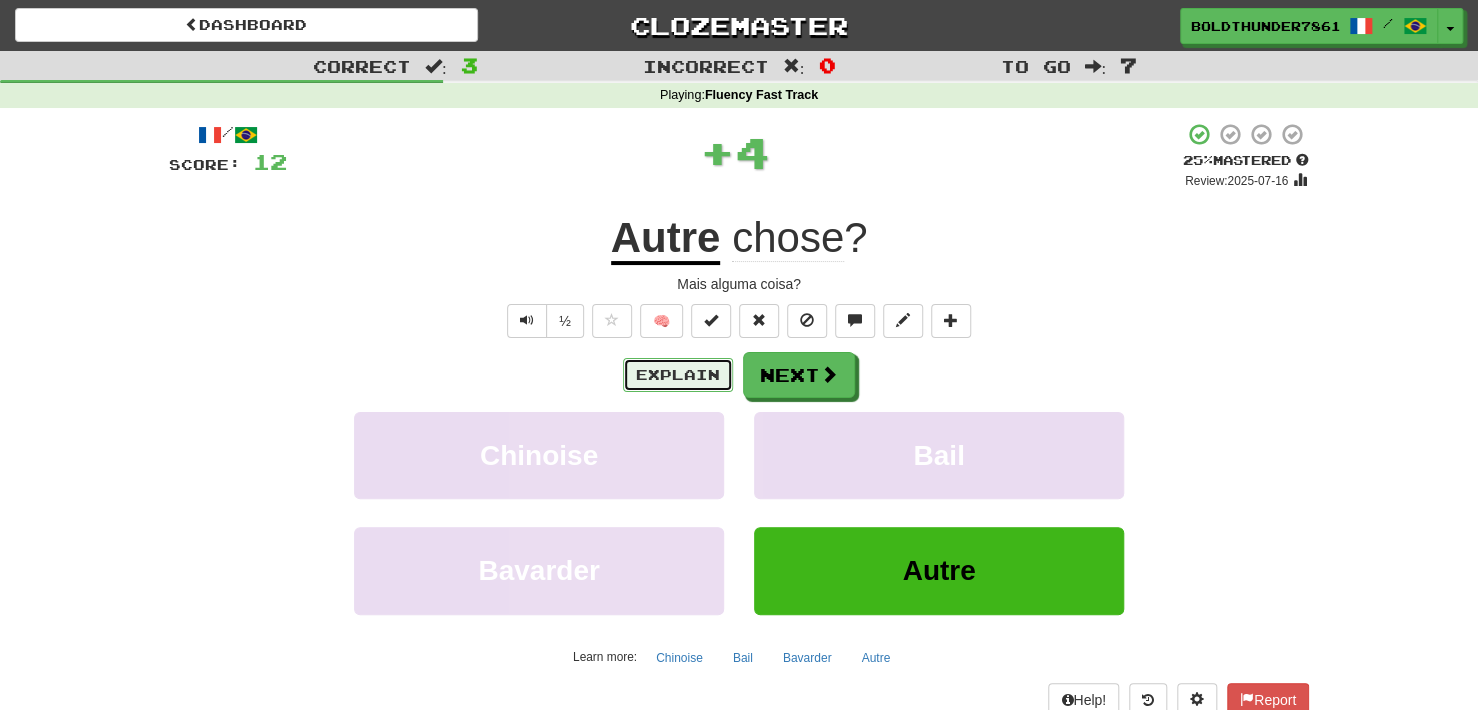 click on "Explain" at bounding box center [678, 375] 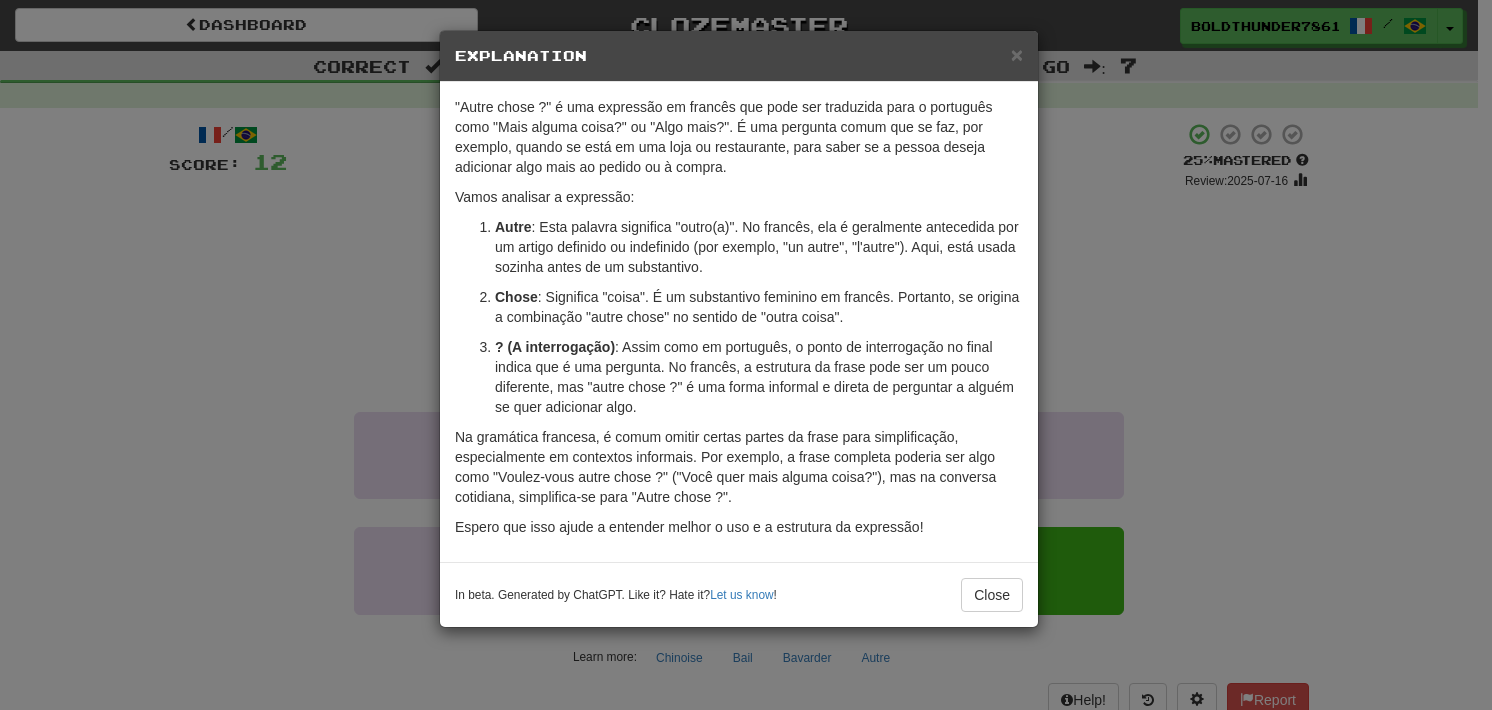 click on "× Explanation" at bounding box center (739, 56) 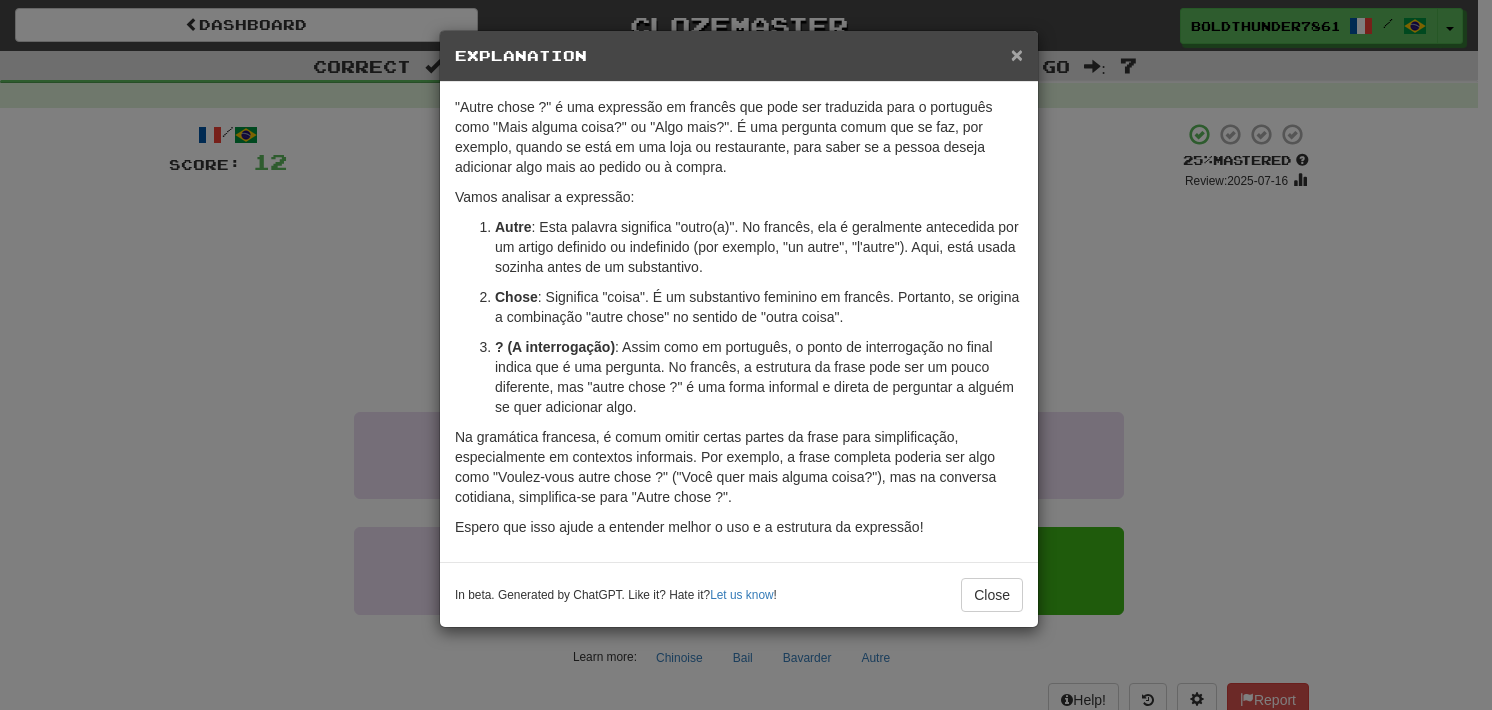 click on "×" at bounding box center (1017, 54) 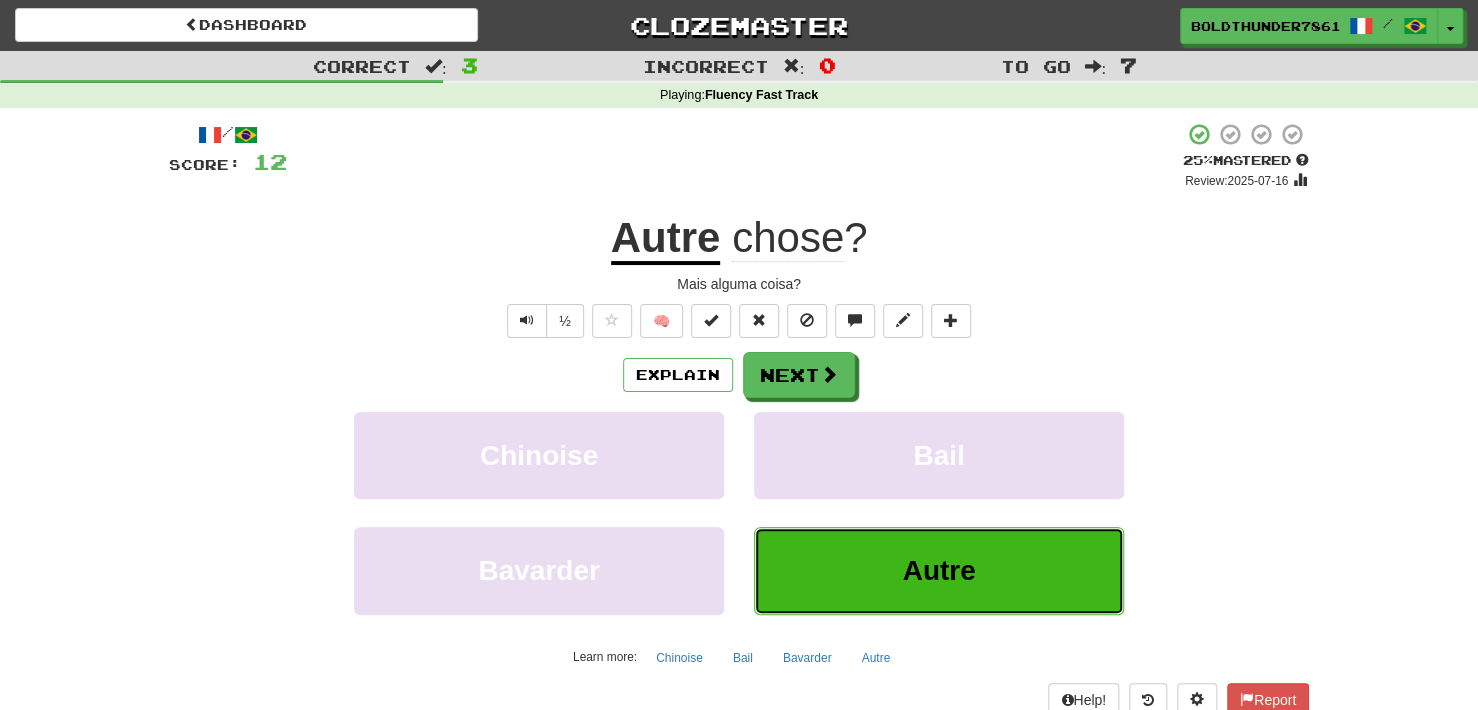 click on "Autre" at bounding box center [938, 570] 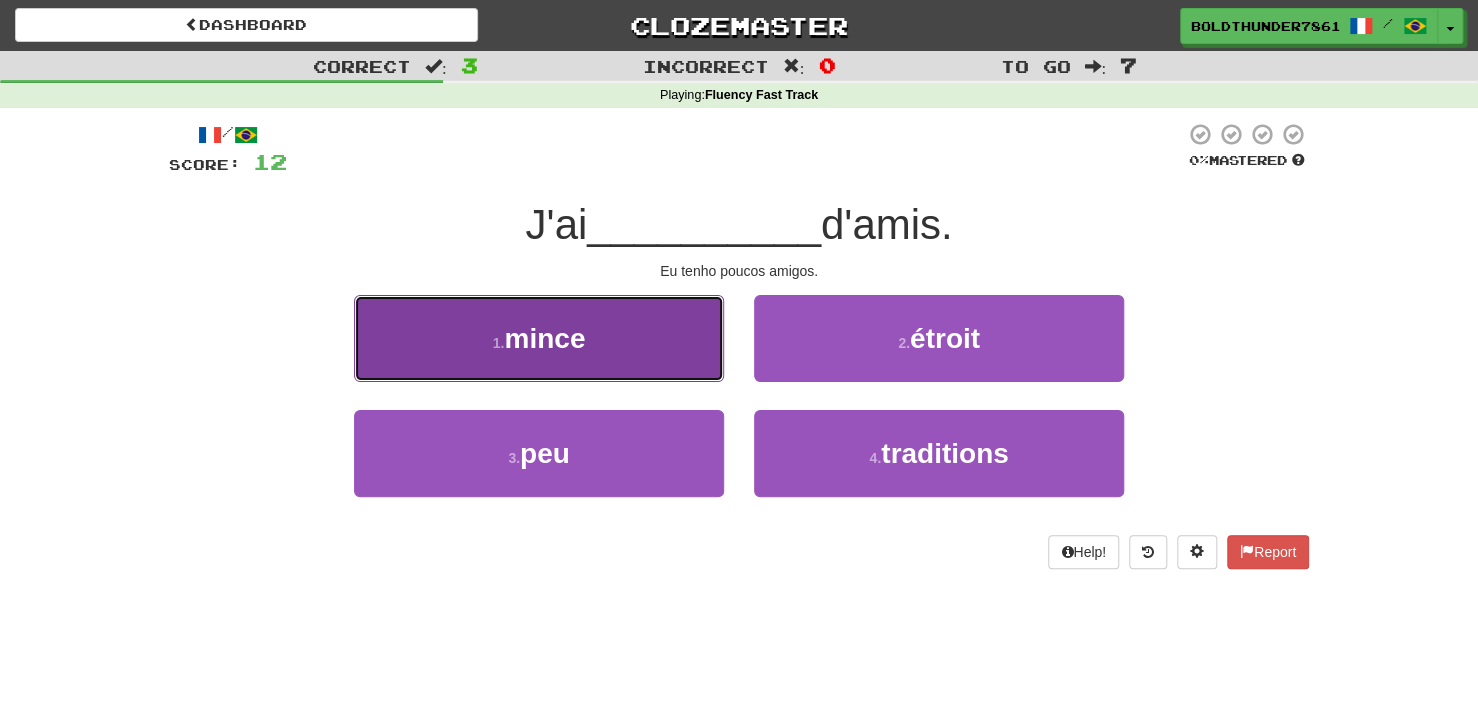 click on "1 .  mince" at bounding box center [539, 338] 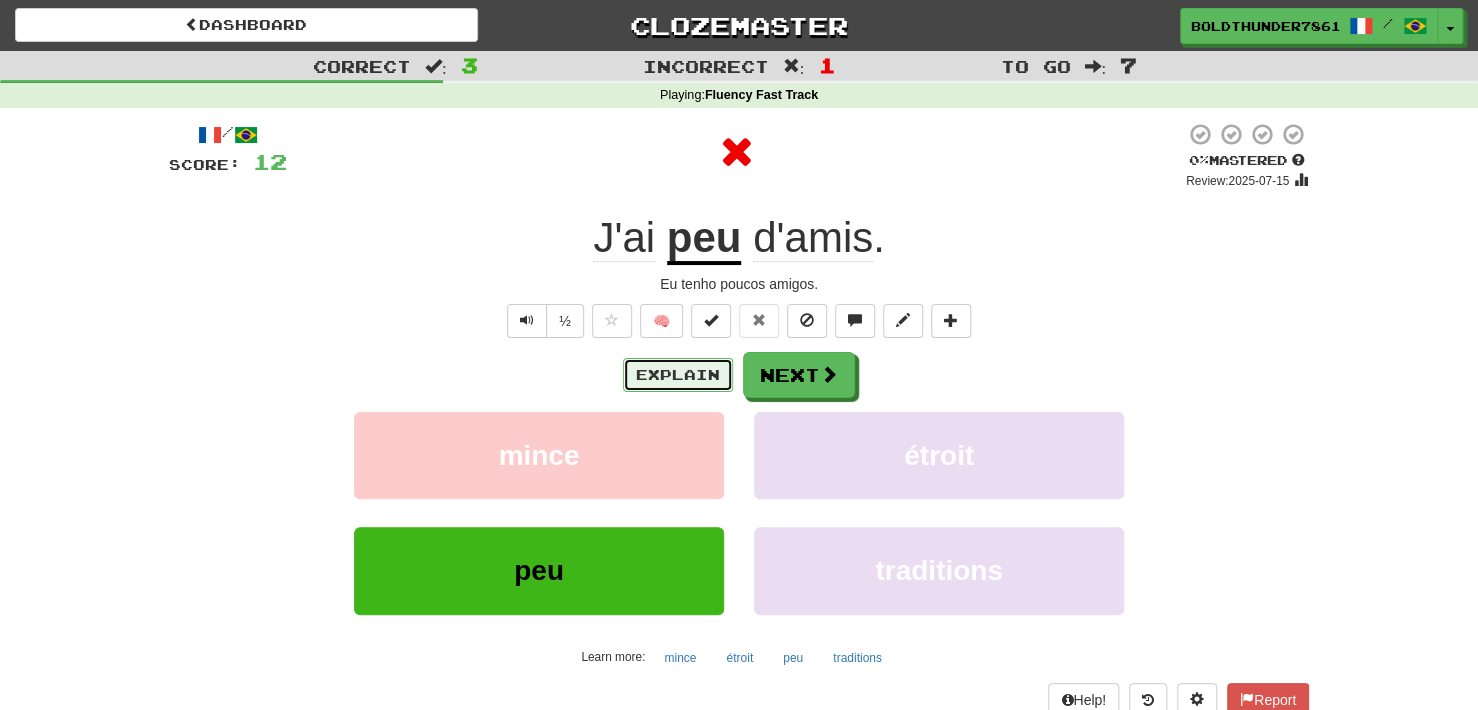 click on "Explain" at bounding box center [678, 375] 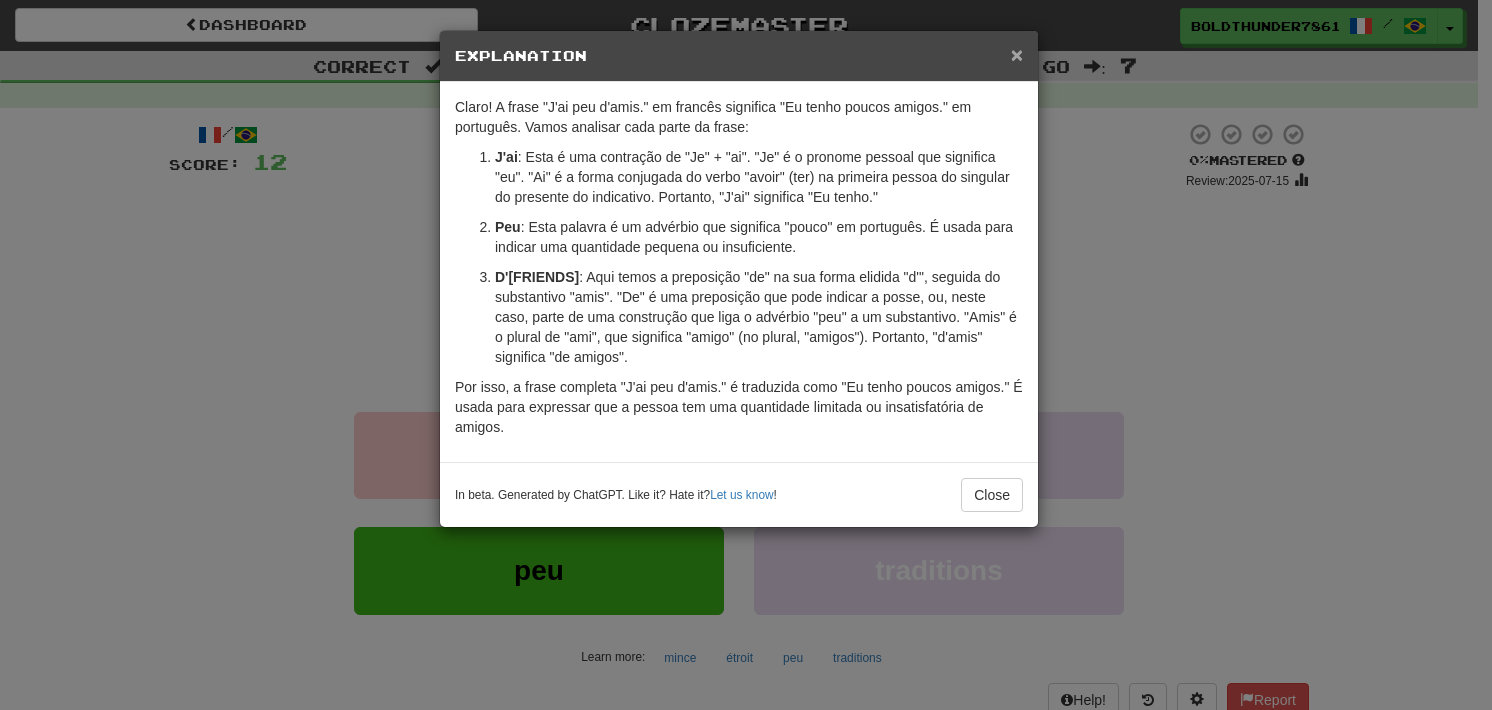 click on "×" at bounding box center (1017, 54) 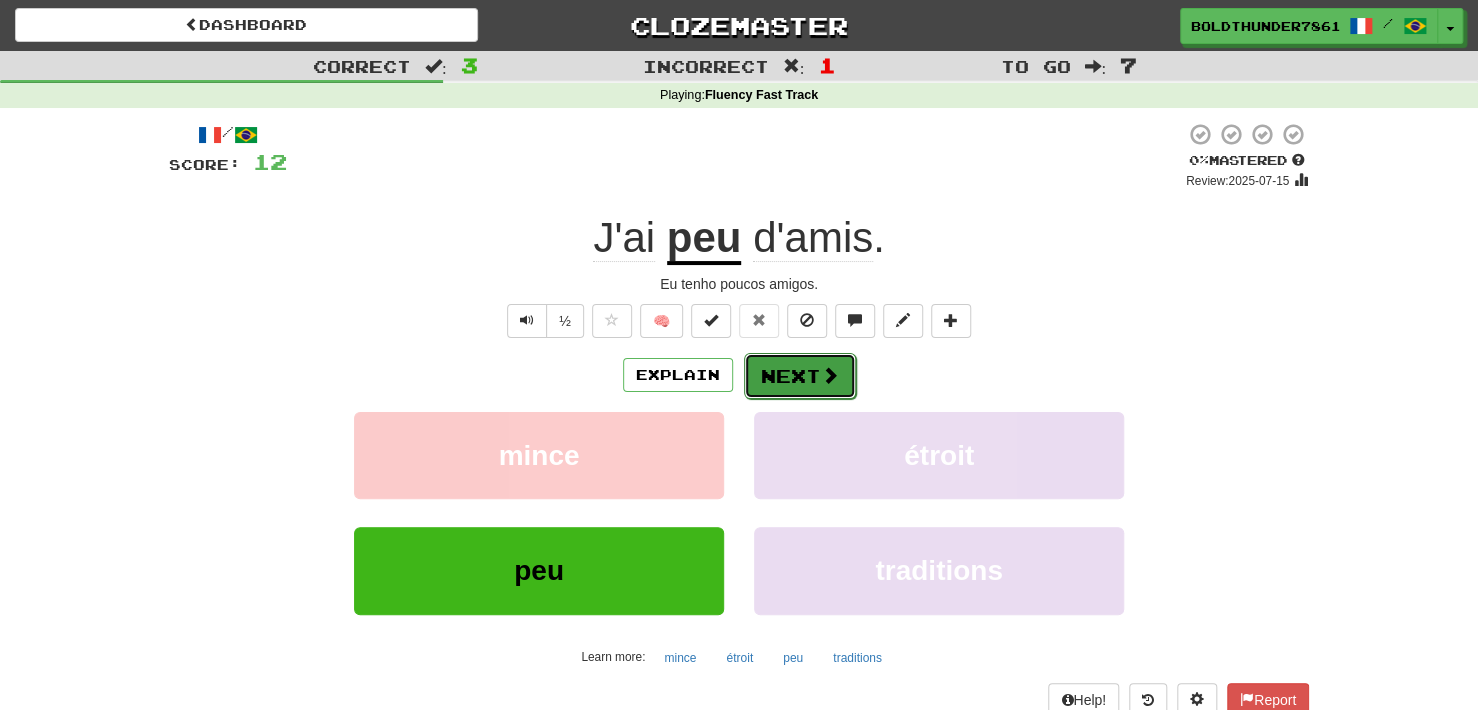click at bounding box center (830, 375) 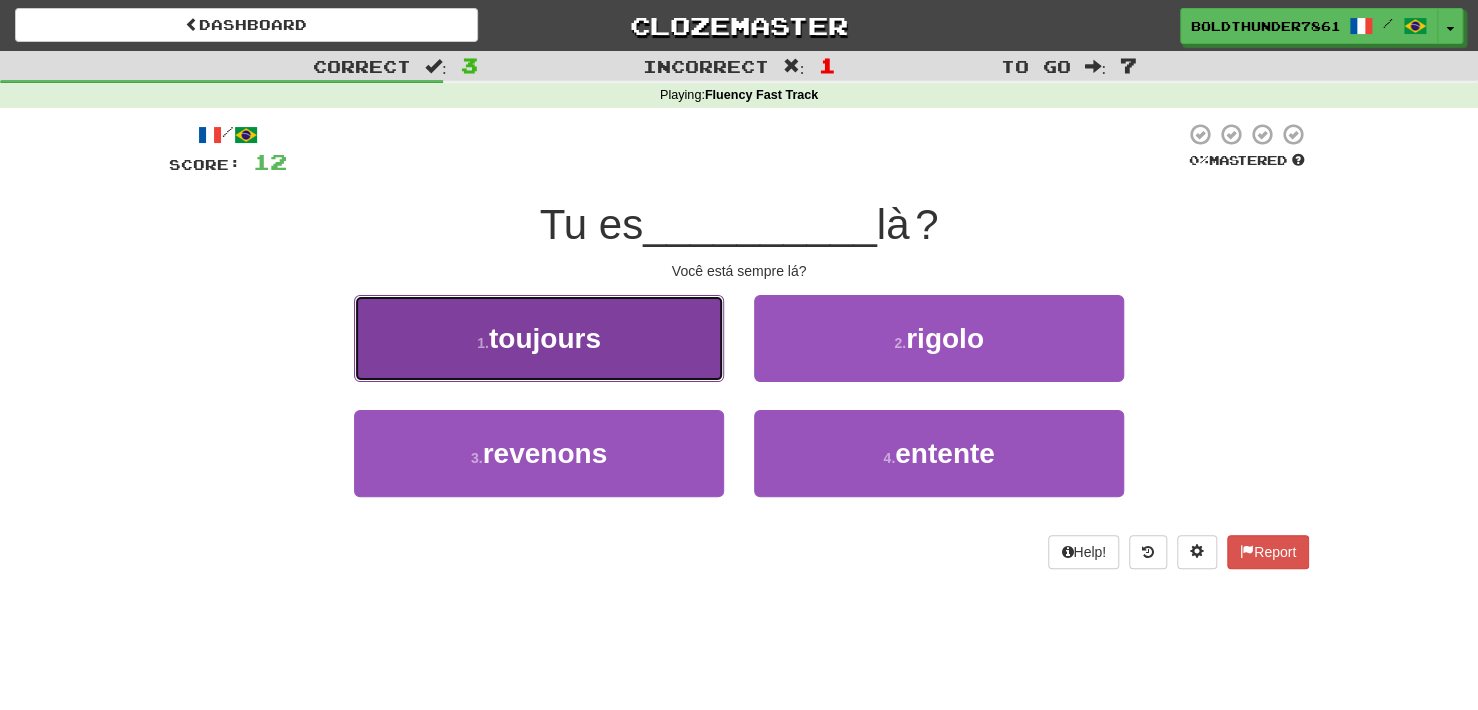 click on "1 .  toujours" at bounding box center [539, 338] 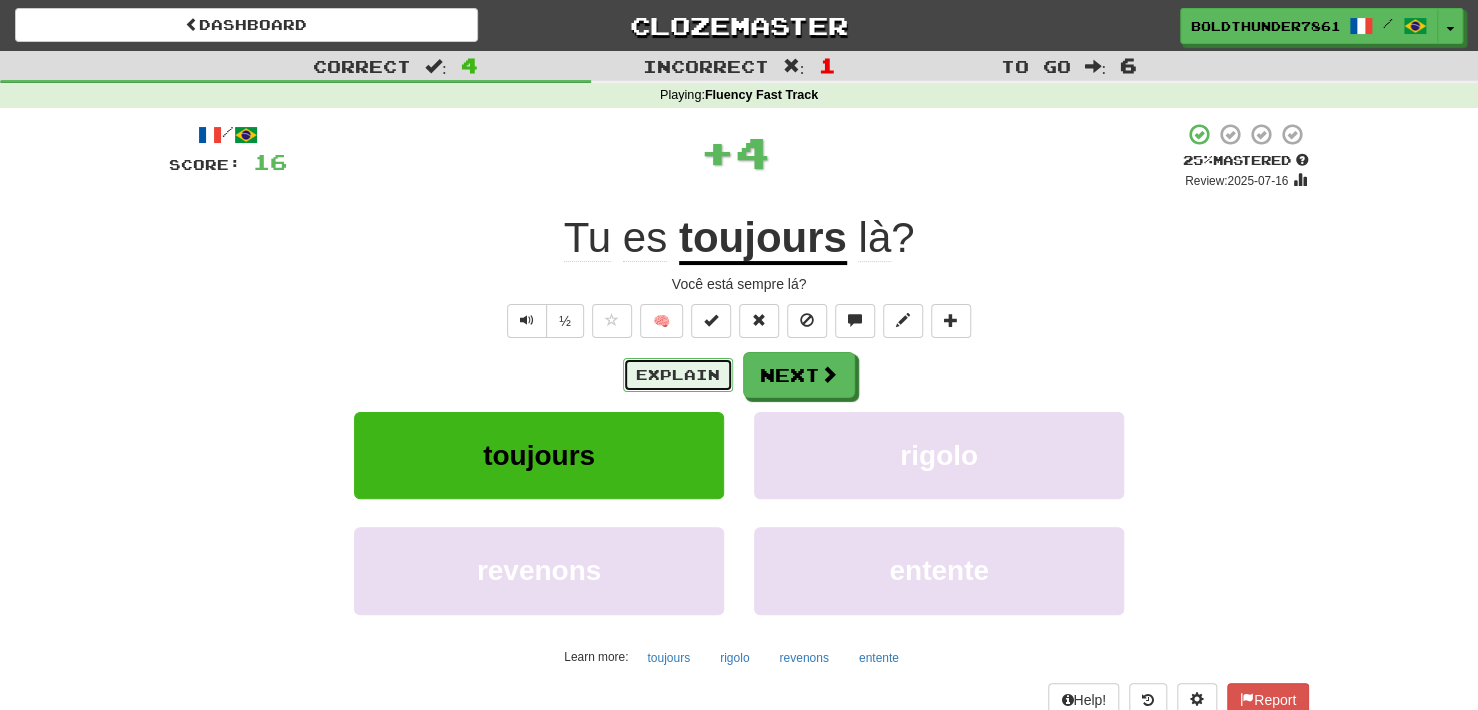 click on "Explain" at bounding box center [678, 375] 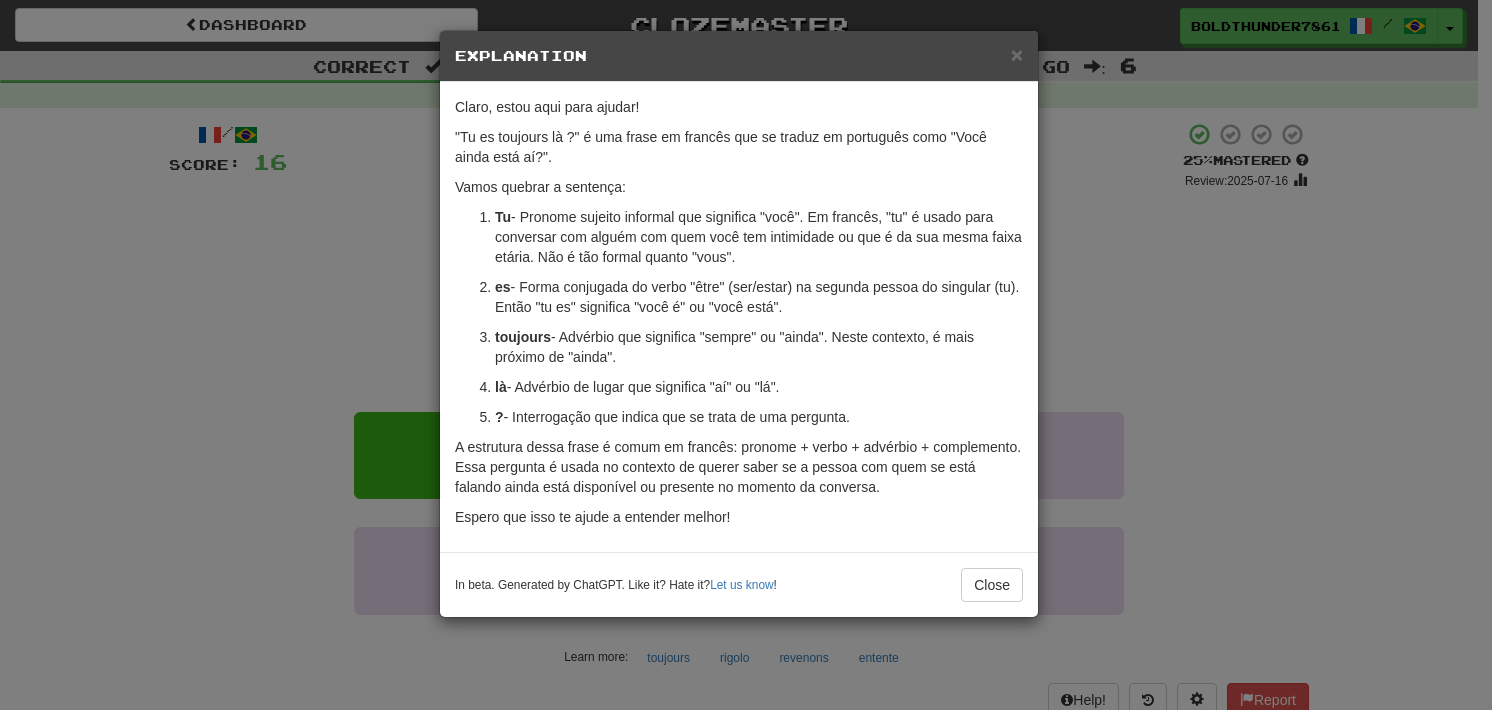 click on "× Explanation" at bounding box center (739, 56) 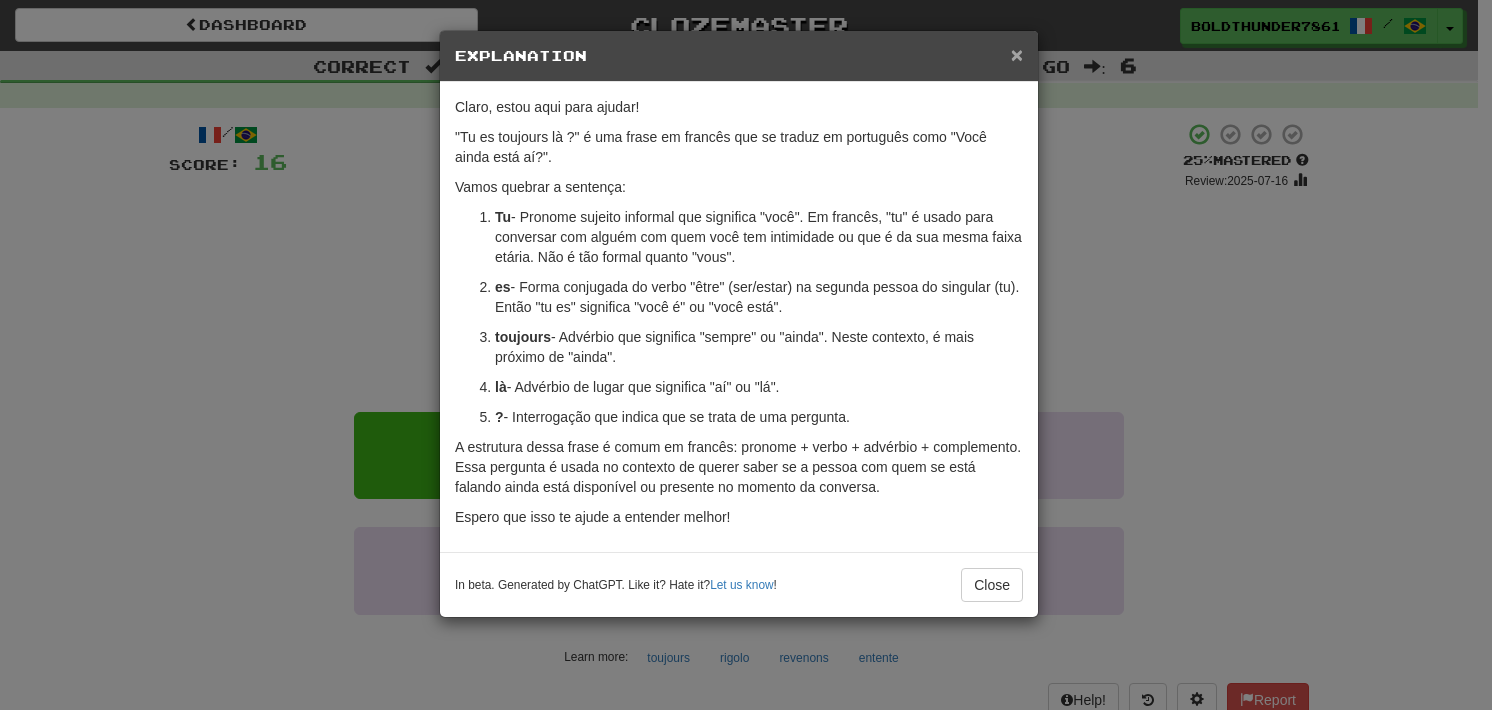 click on "×" at bounding box center [1017, 54] 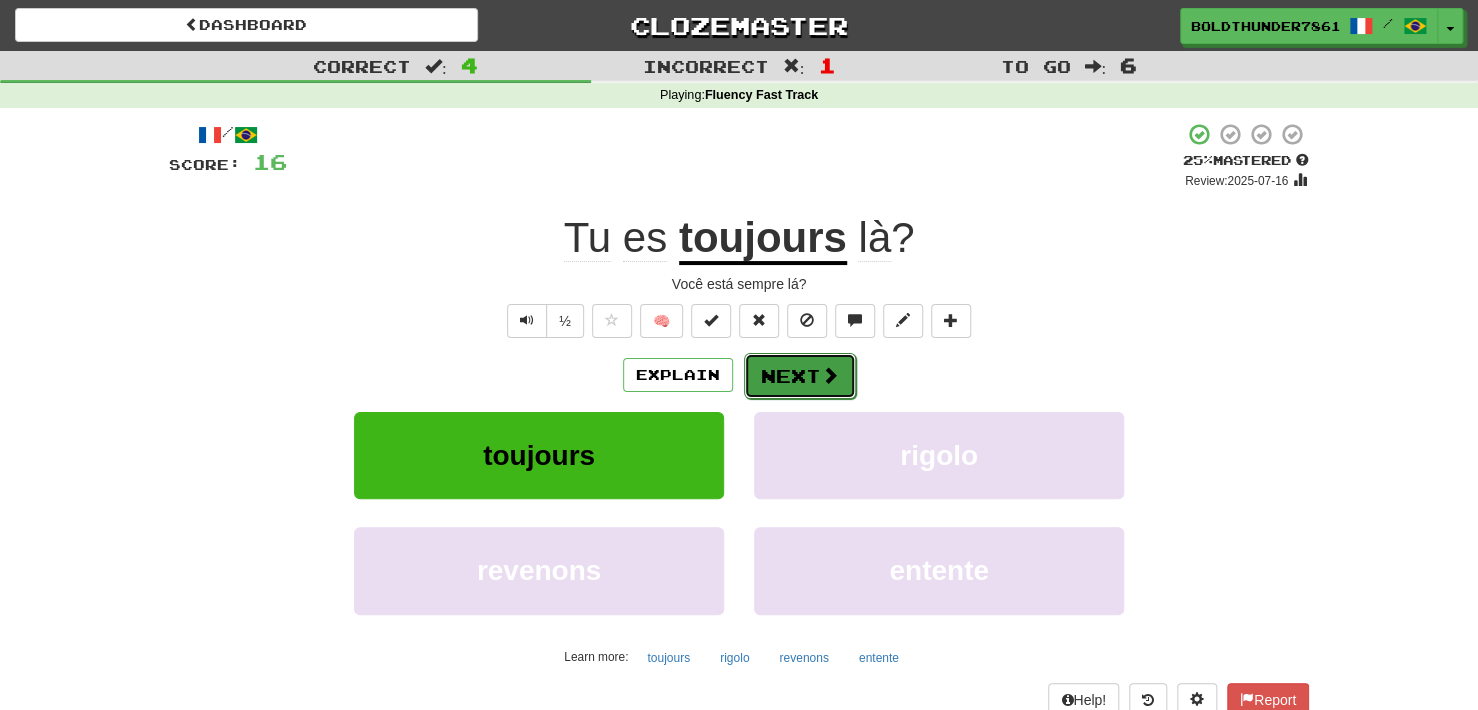 click on "Next" at bounding box center (800, 376) 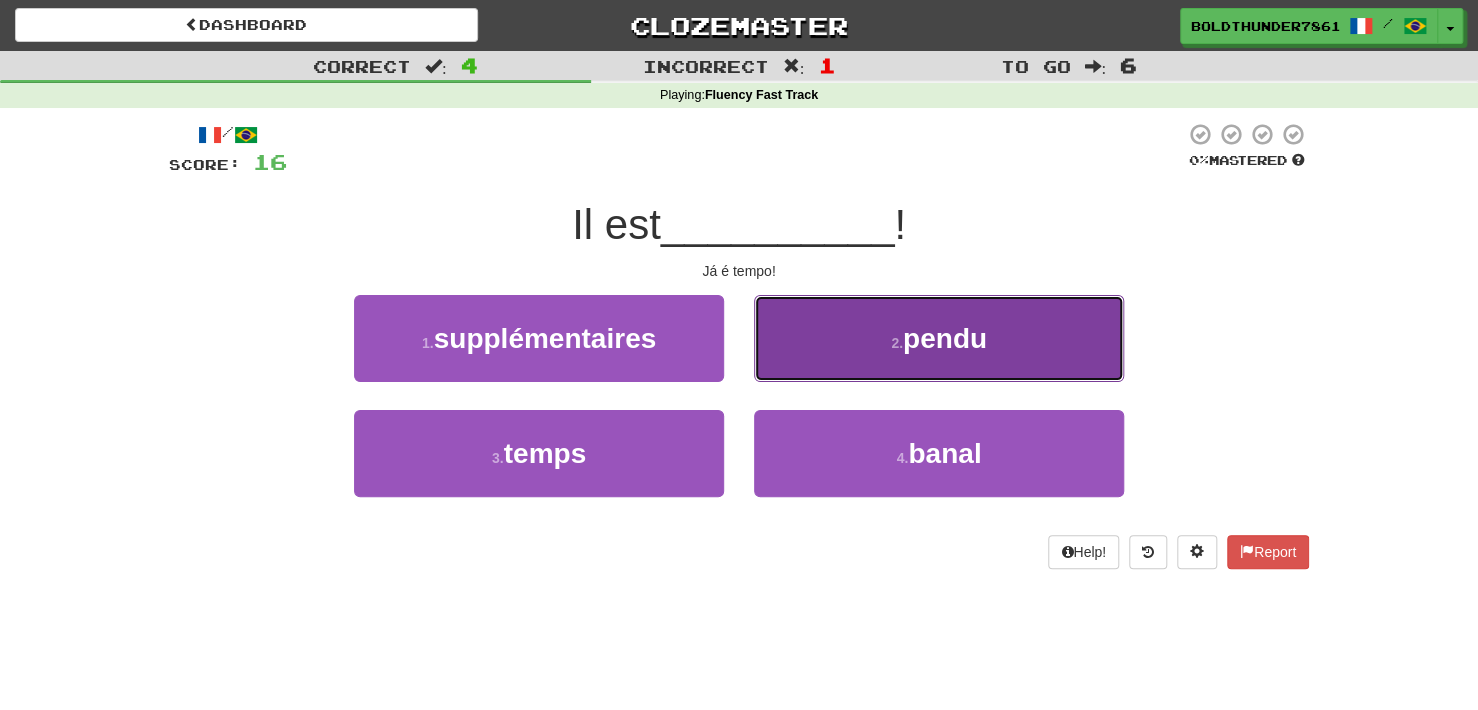 click on "2 .  pendu" at bounding box center [939, 338] 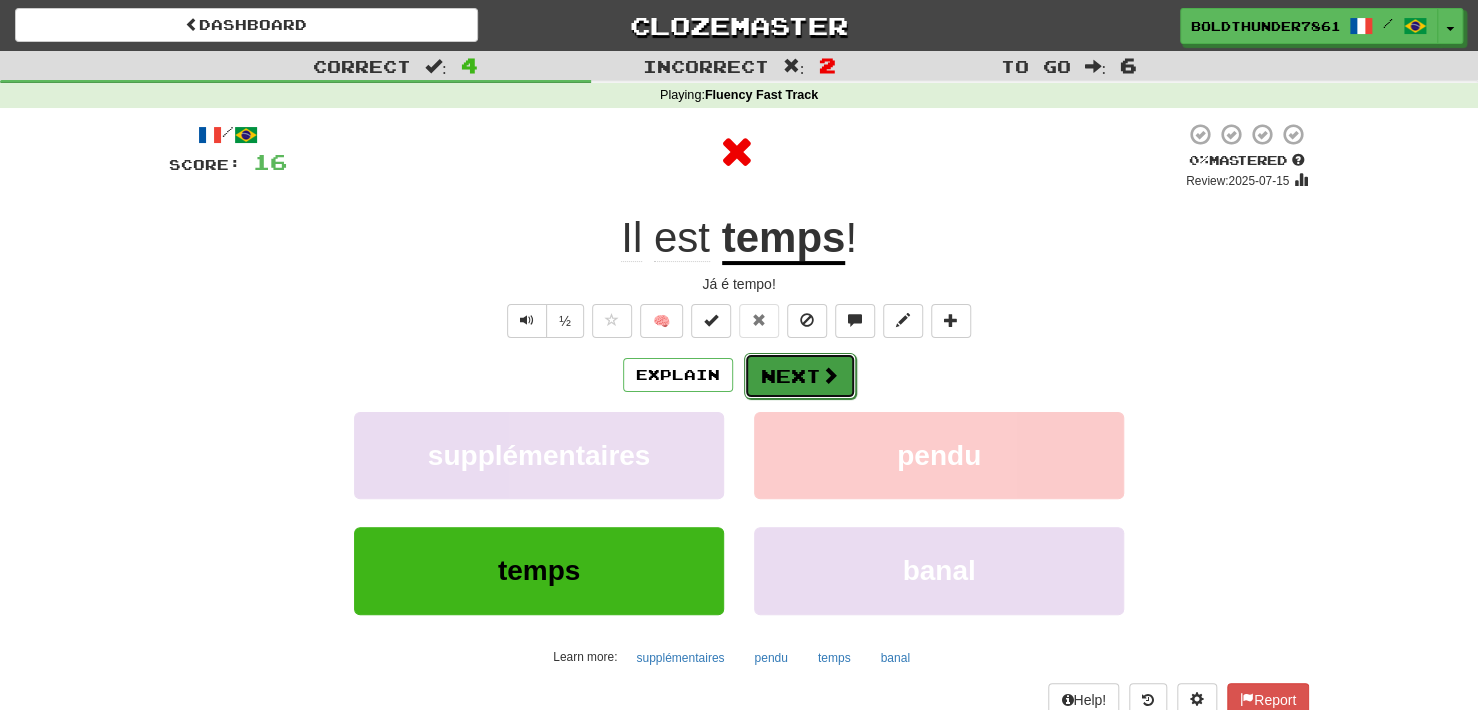click on "Next" at bounding box center [800, 376] 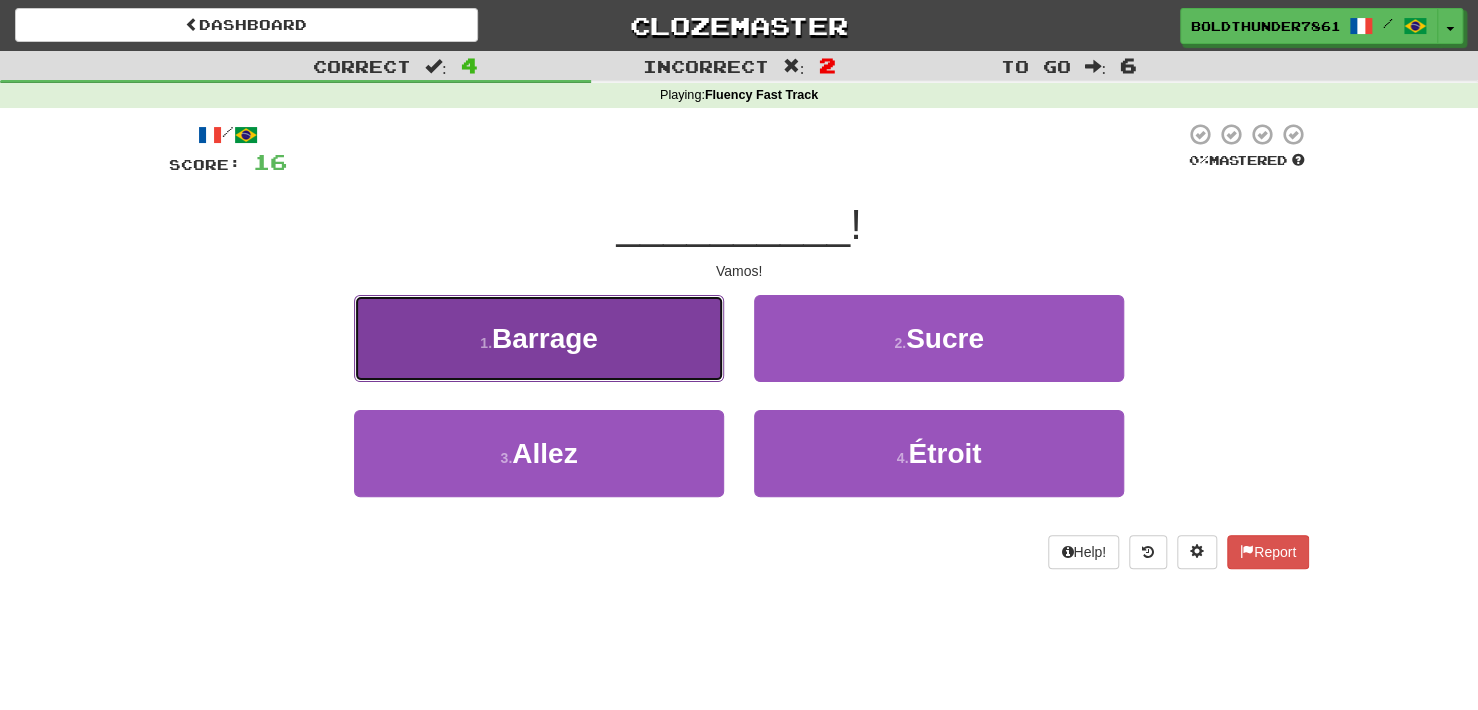 click on "1 .  Barrage" at bounding box center [539, 338] 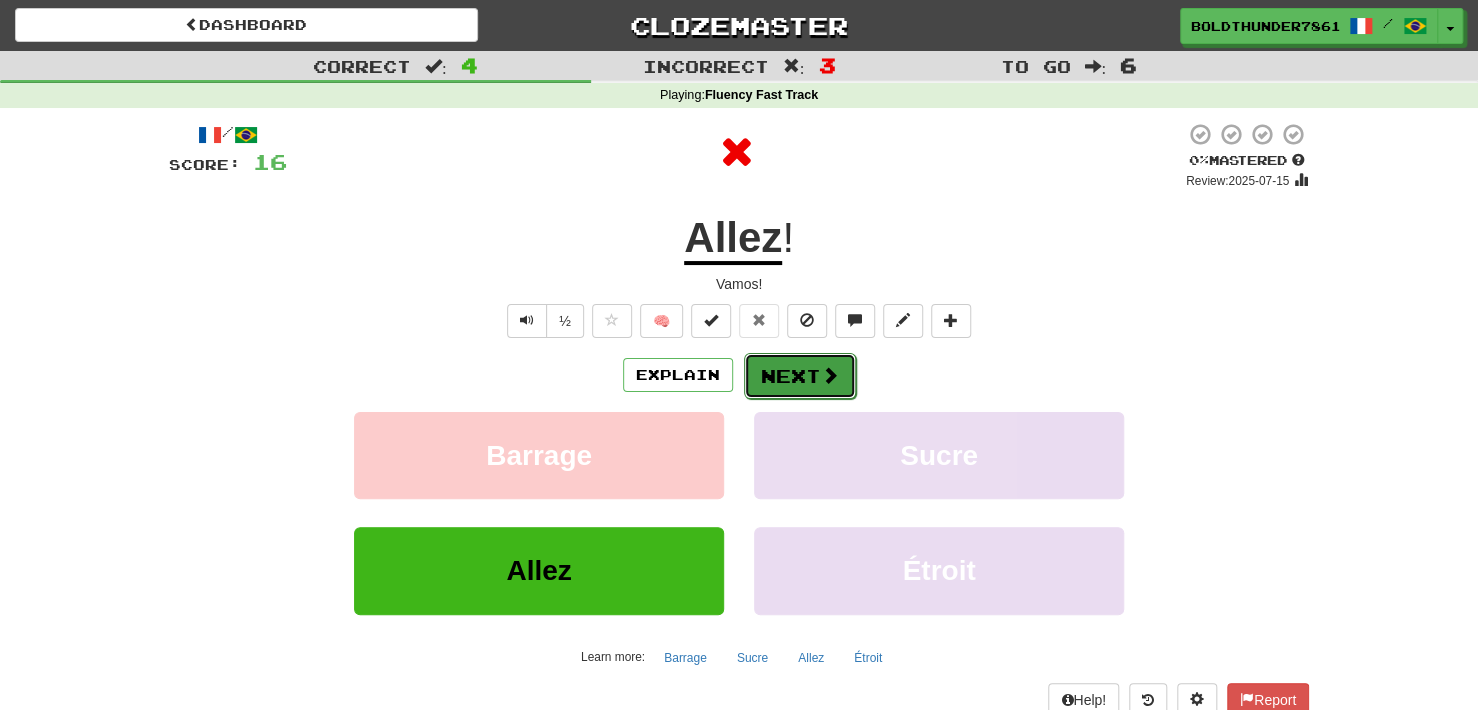 click on "Next" at bounding box center (800, 376) 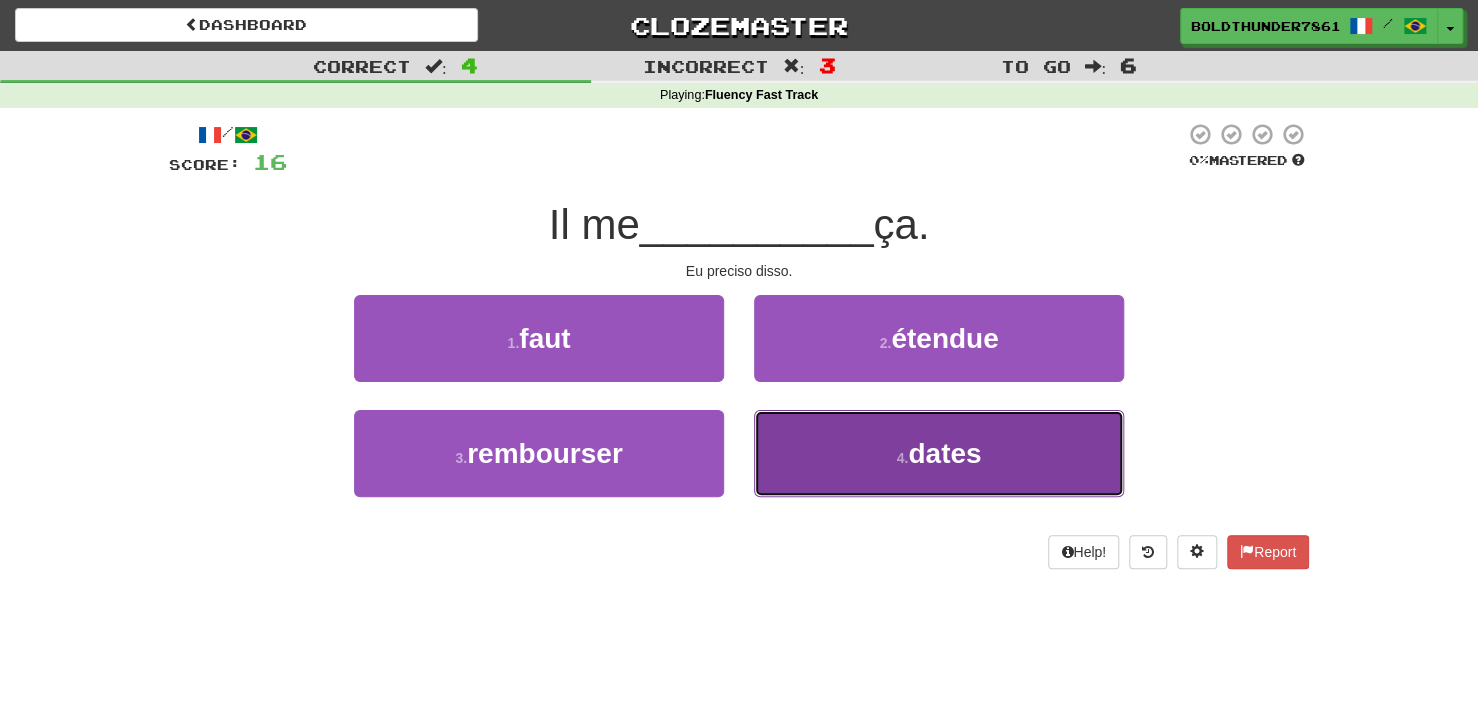 click on "4 .  dates" at bounding box center [939, 453] 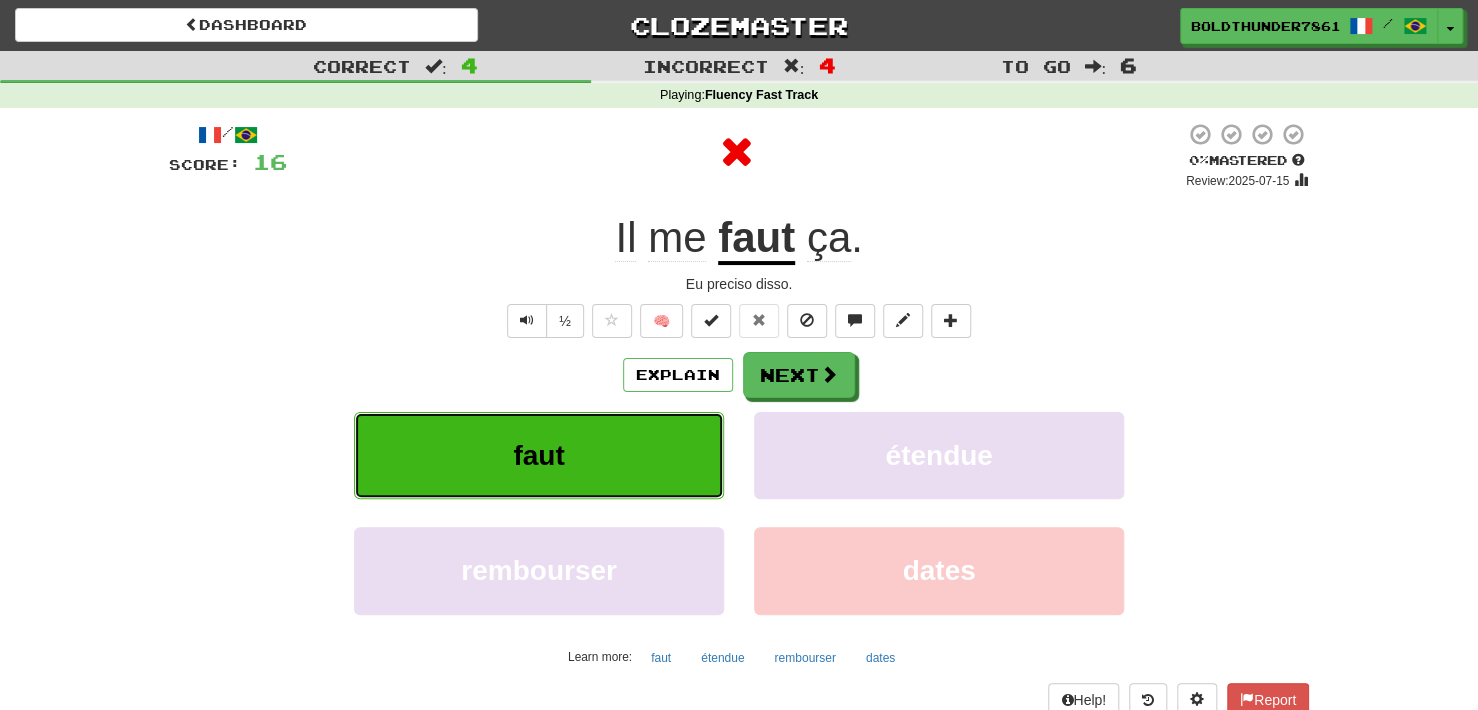 click on "faut" at bounding box center [539, 455] 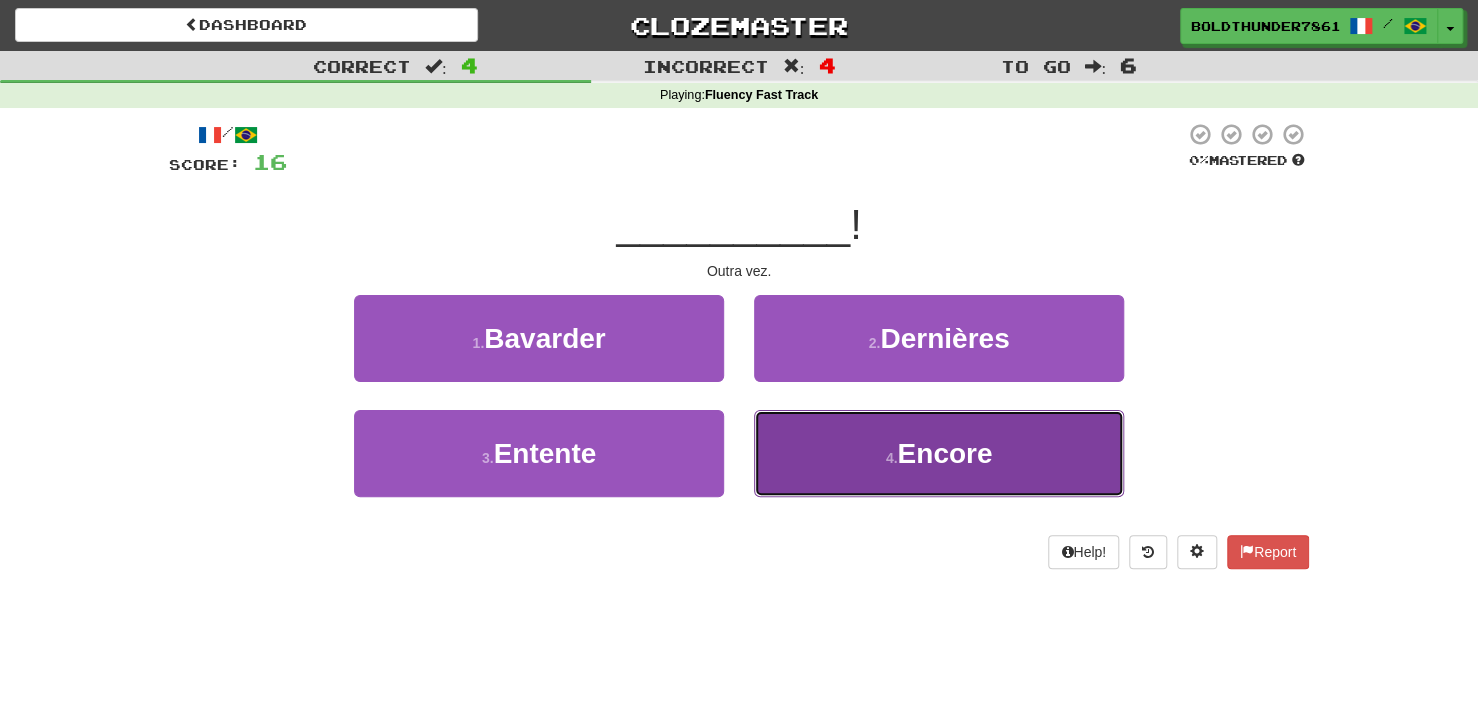 click on "4 .  Encore" at bounding box center [939, 453] 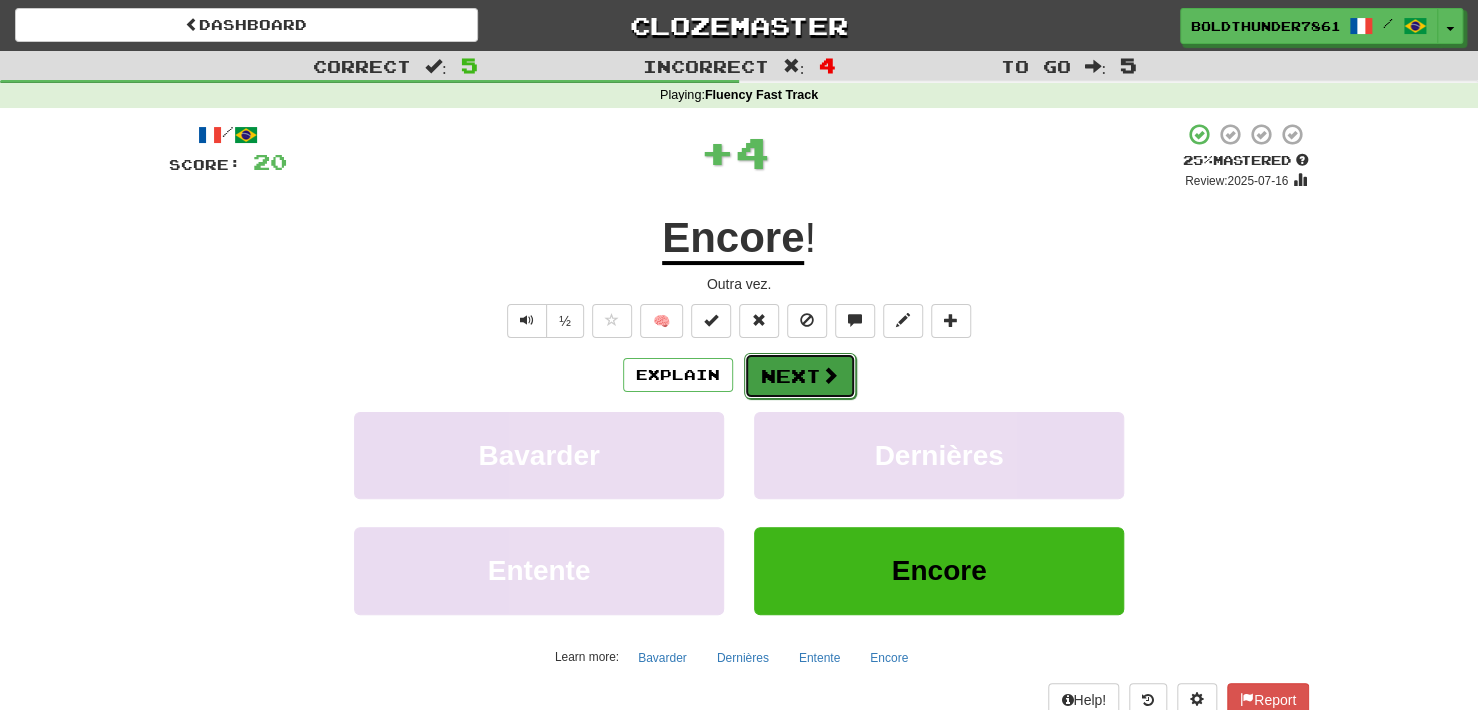 click on "Next" at bounding box center [800, 376] 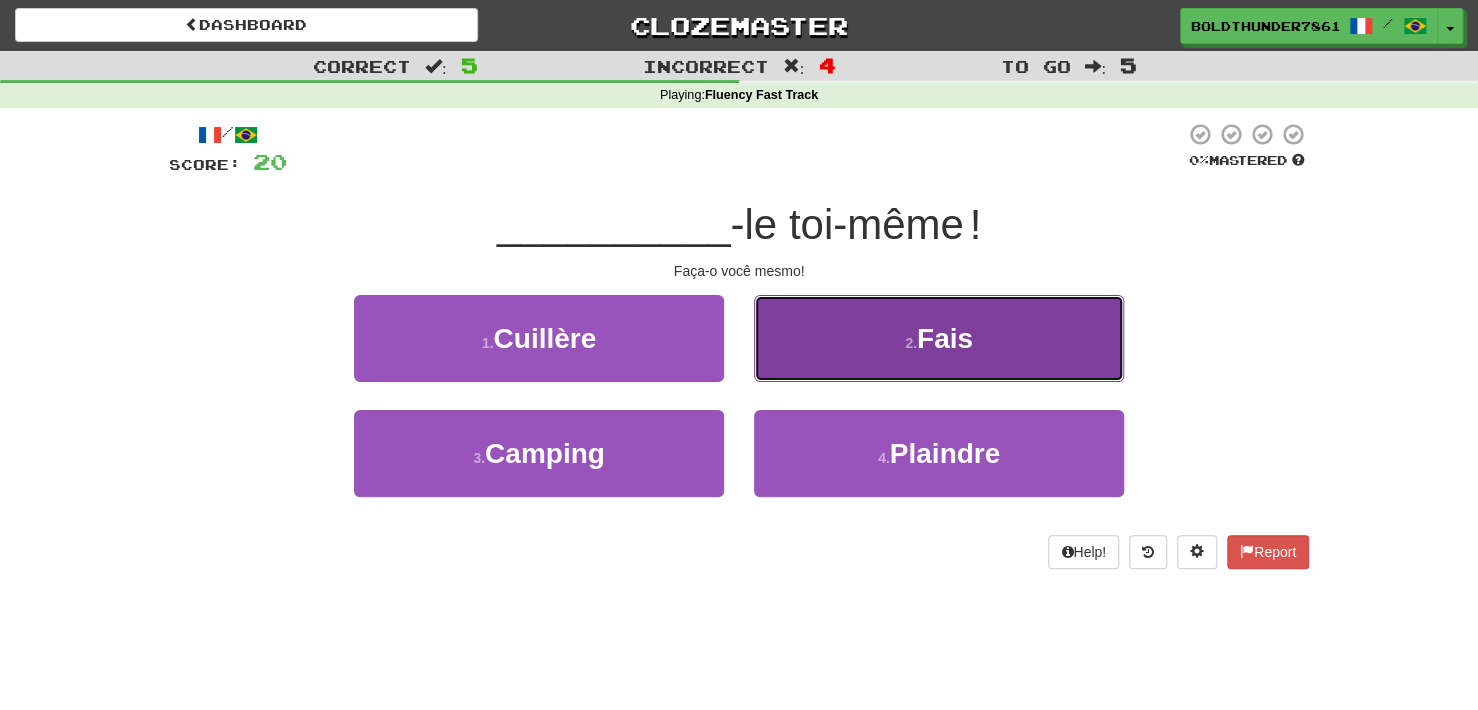 click on "2 .  Fais" at bounding box center (939, 338) 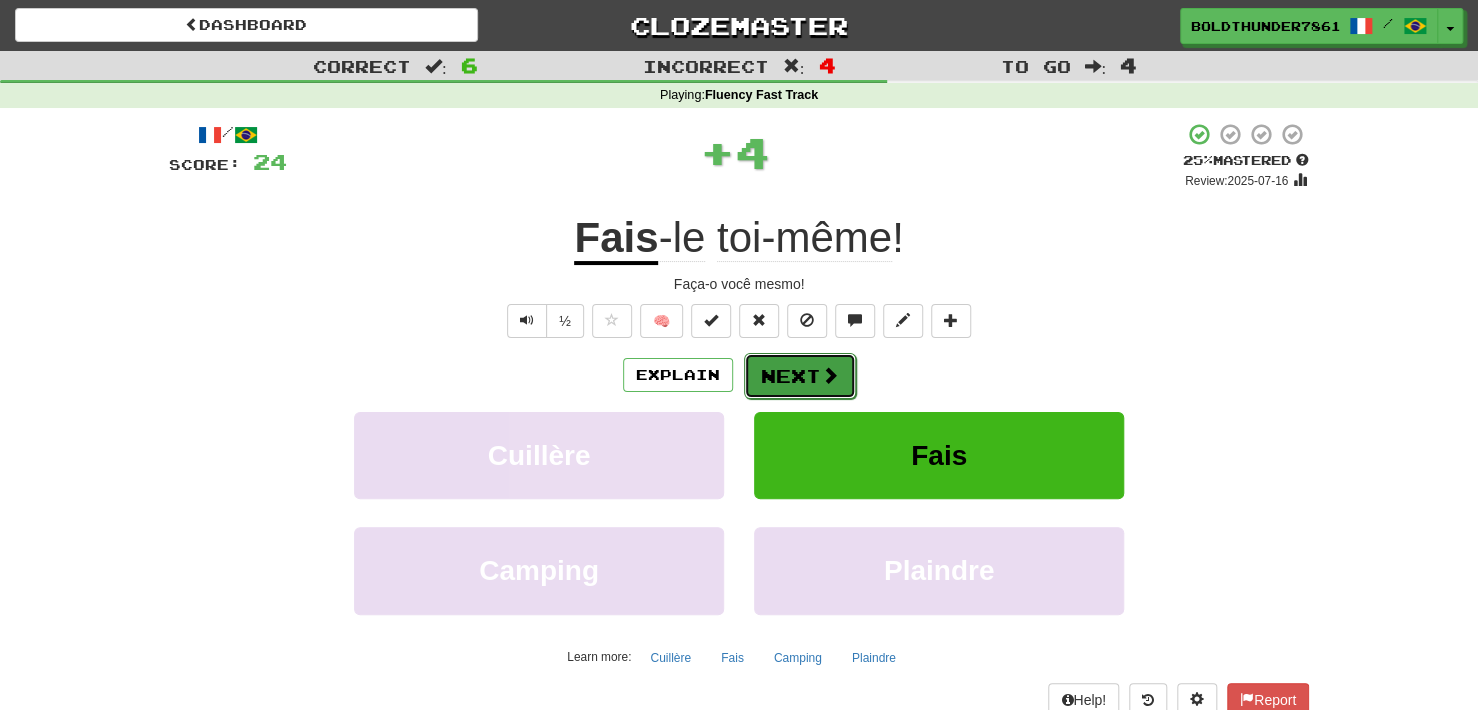 click on "Next" at bounding box center (800, 376) 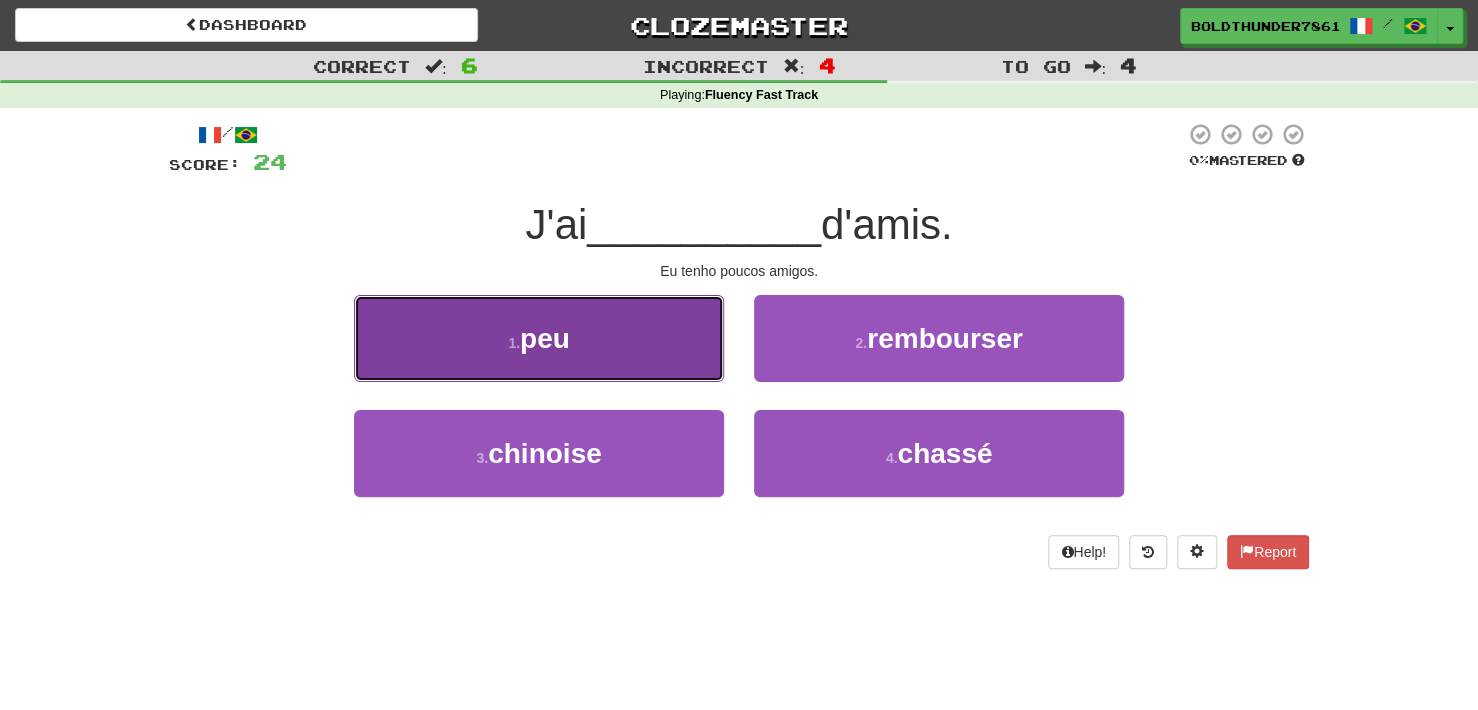 click on "1 .  peu" at bounding box center [539, 338] 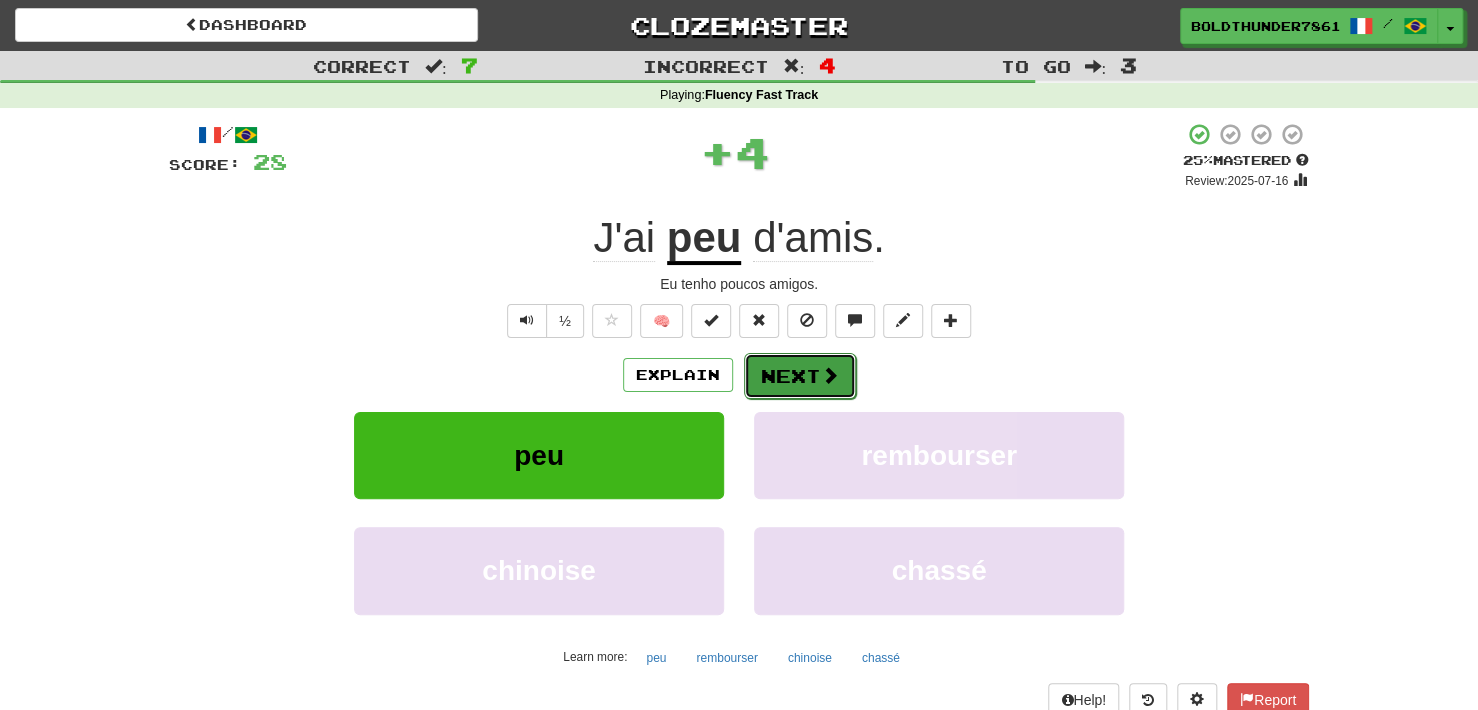click on "Next" at bounding box center [800, 376] 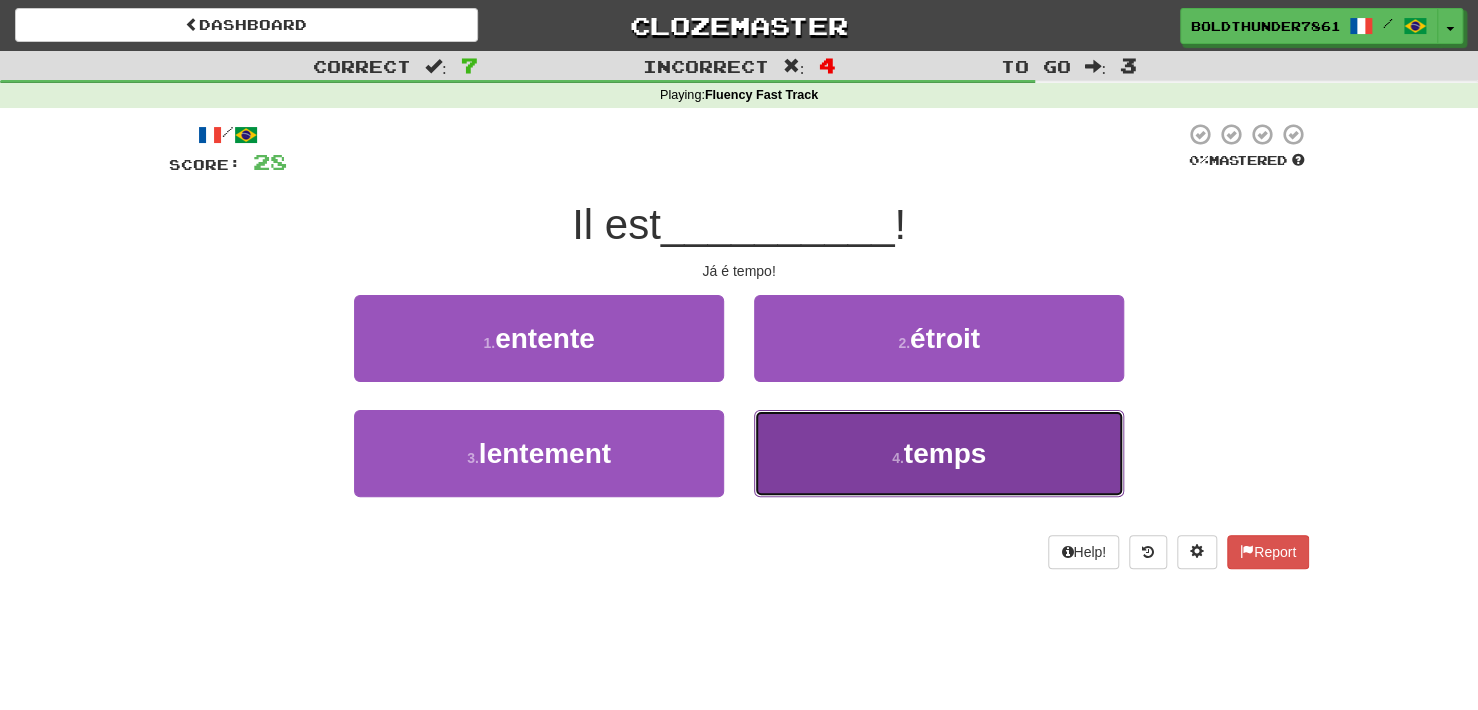 click on "4 .  temps" at bounding box center [939, 453] 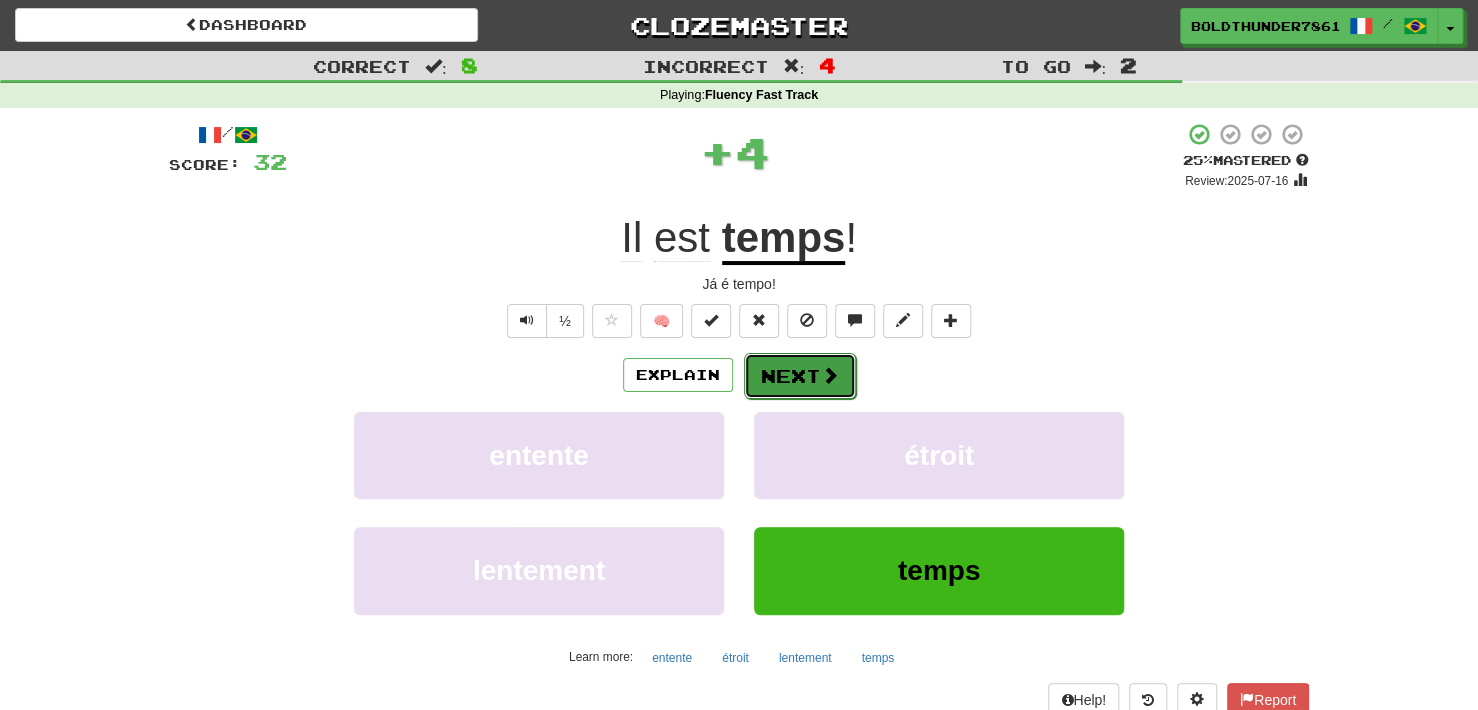 click on "Next" at bounding box center (800, 376) 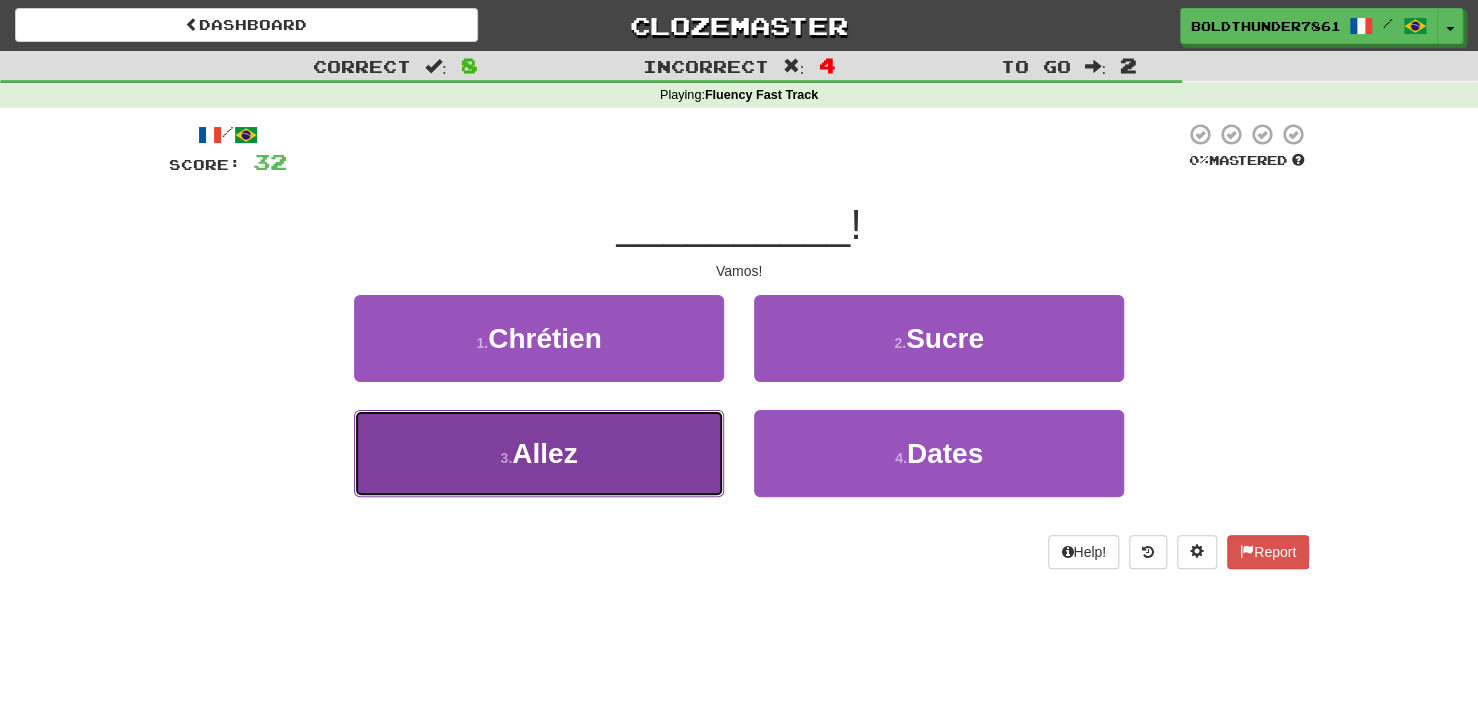 click on "3 .  Allez" at bounding box center (539, 453) 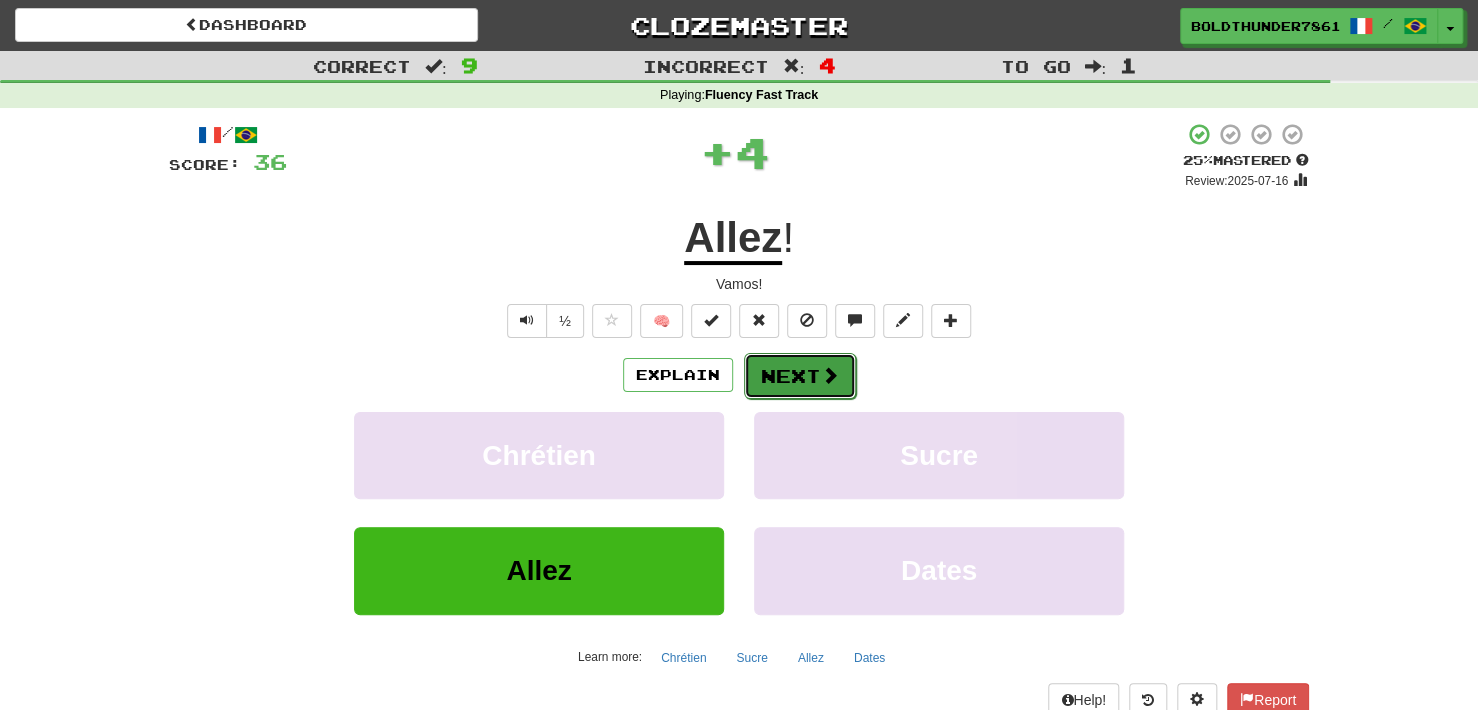 click on "Next" at bounding box center [800, 376] 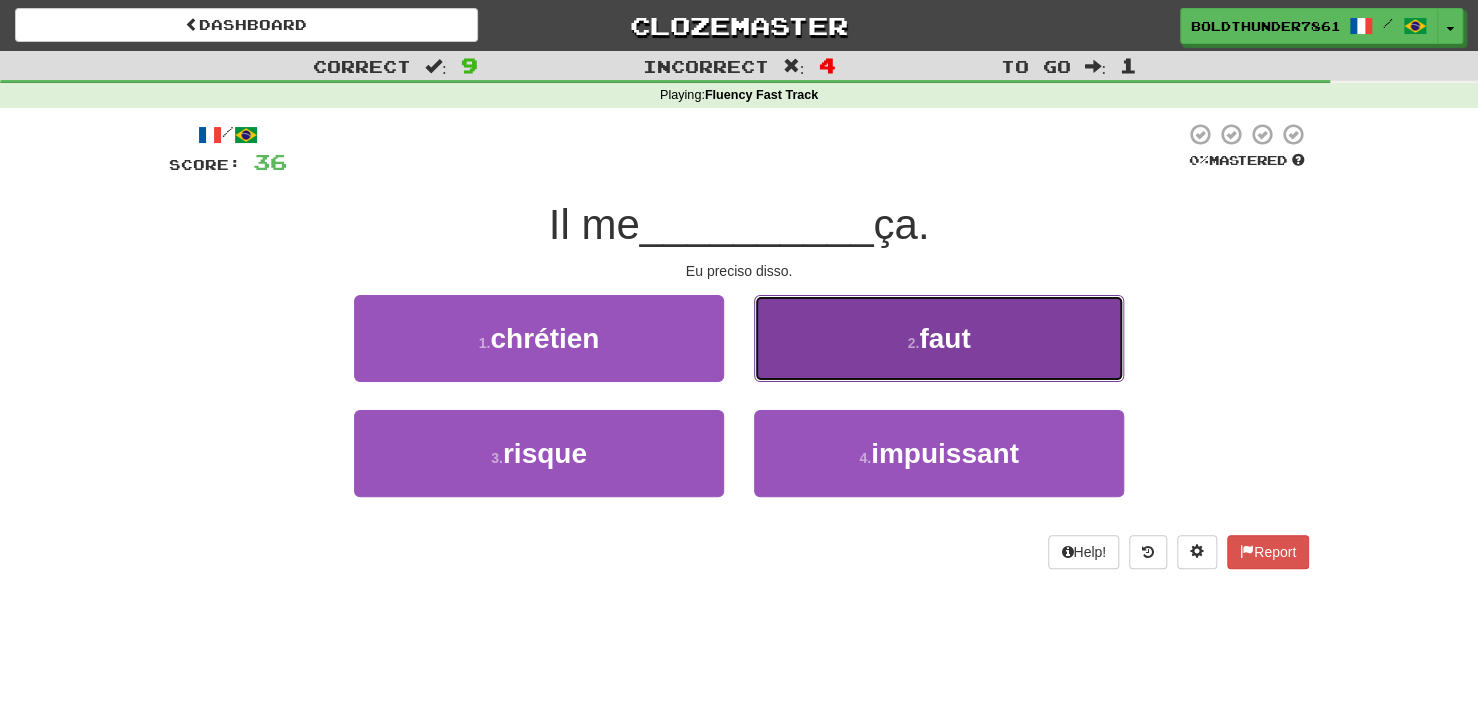 click on "2 .  faut" at bounding box center [939, 338] 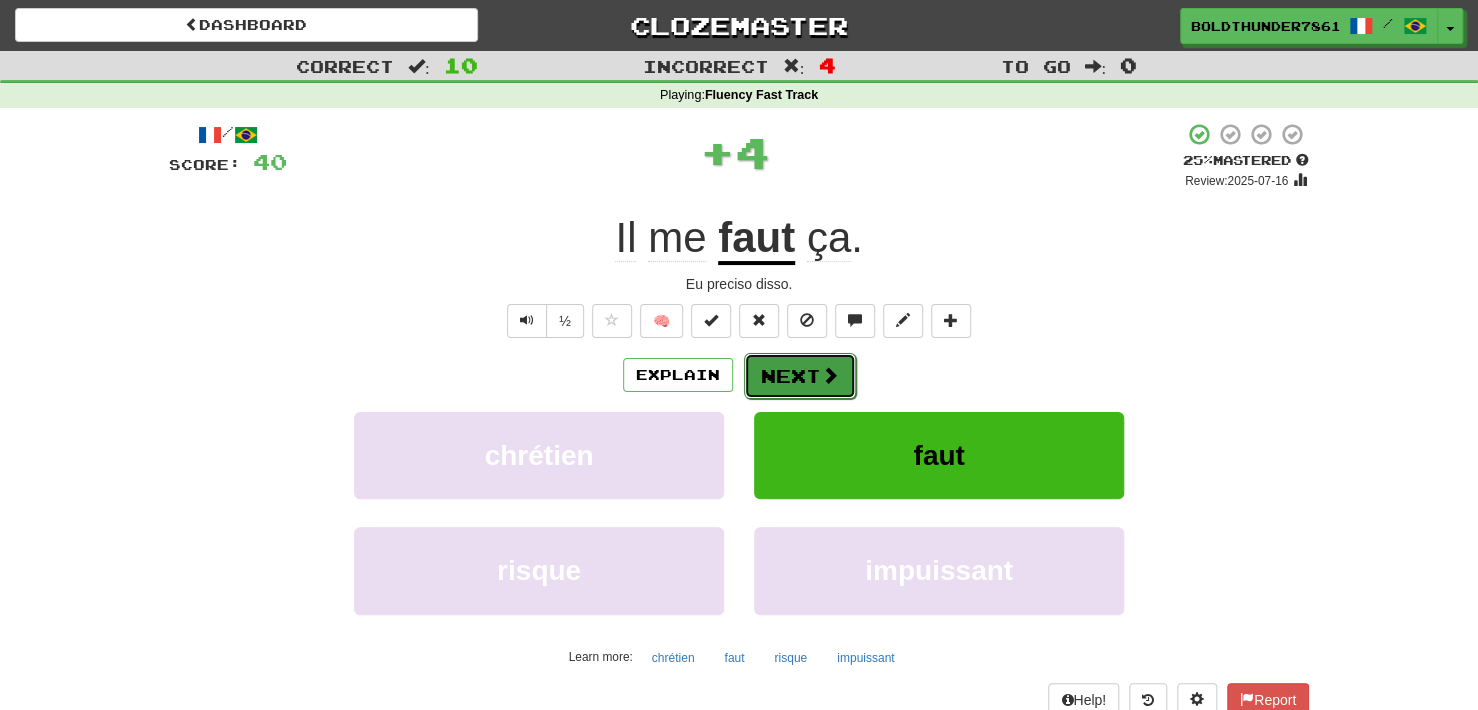 click on "Next" at bounding box center (800, 376) 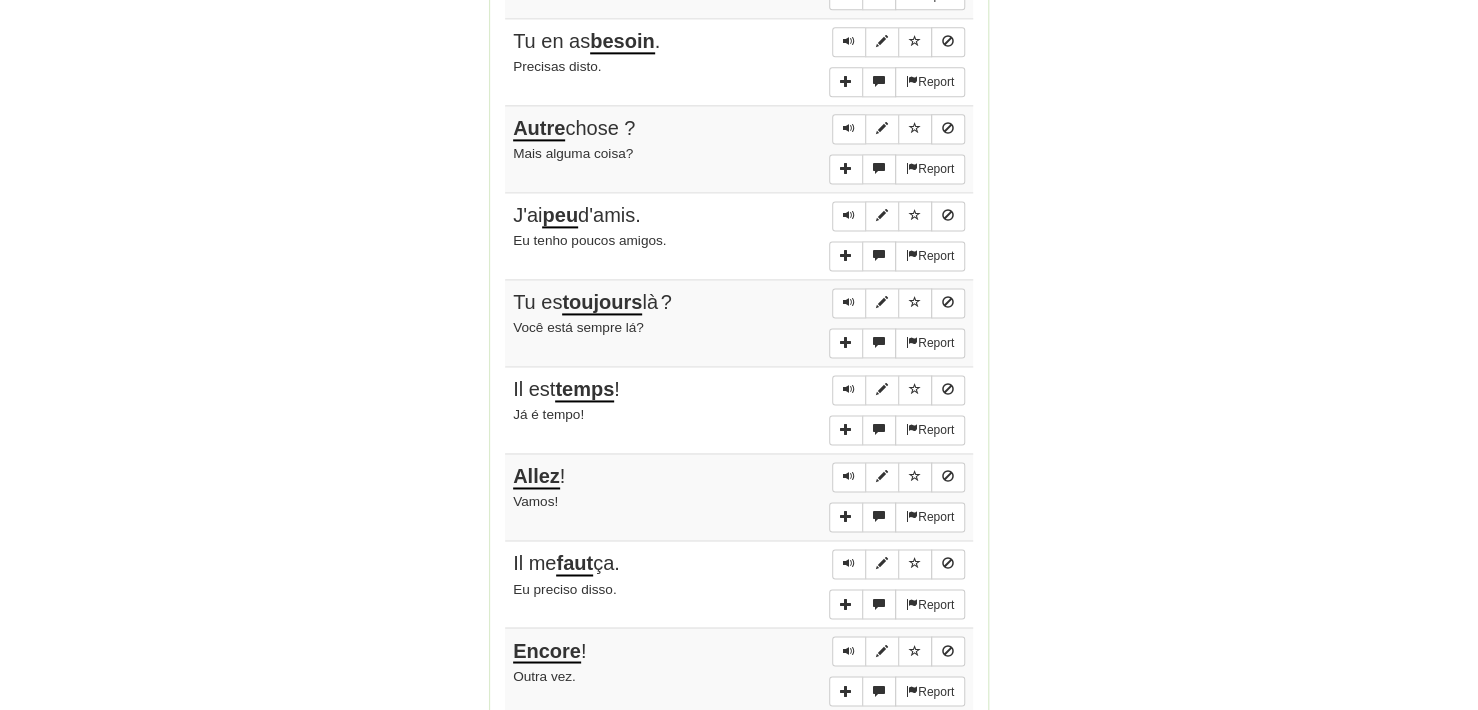scroll, scrollTop: 1476, scrollLeft: 0, axis: vertical 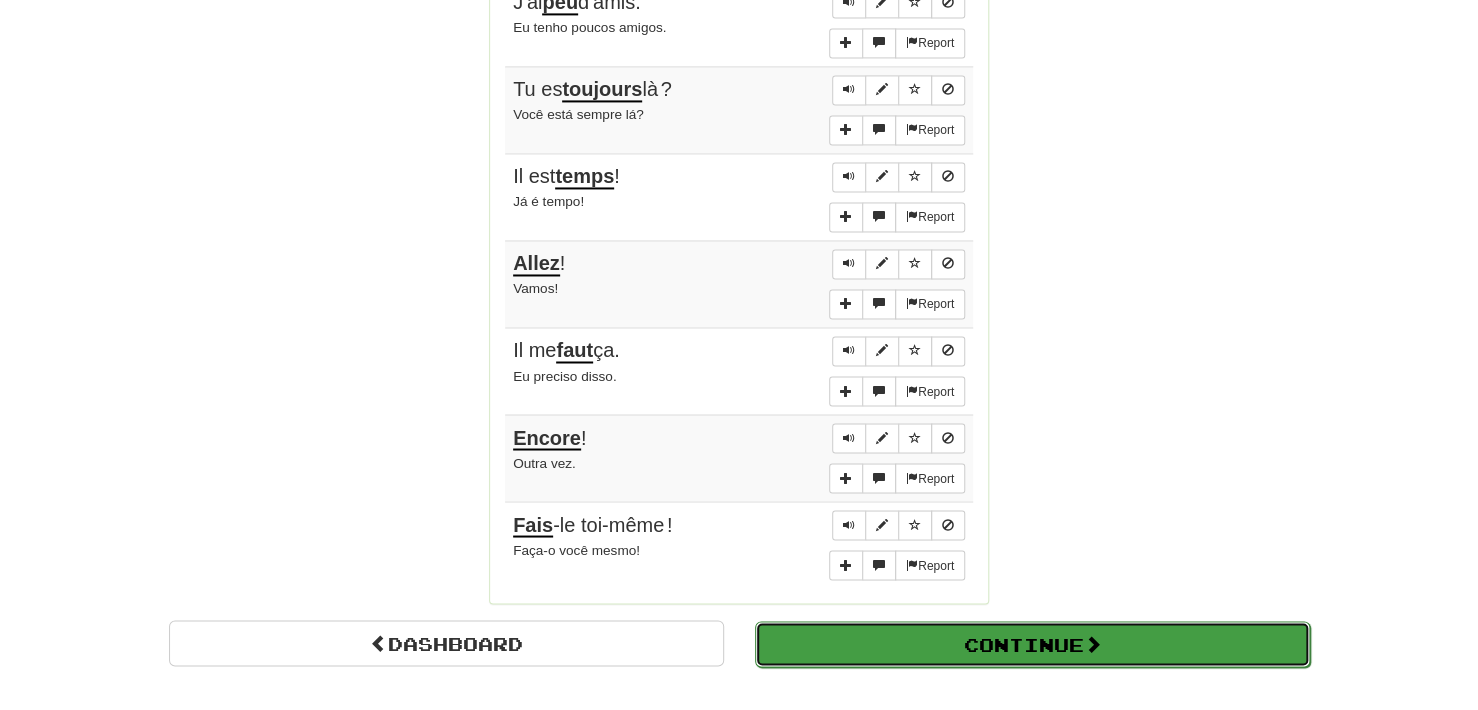 click on "Continue" at bounding box center (1032, 644) 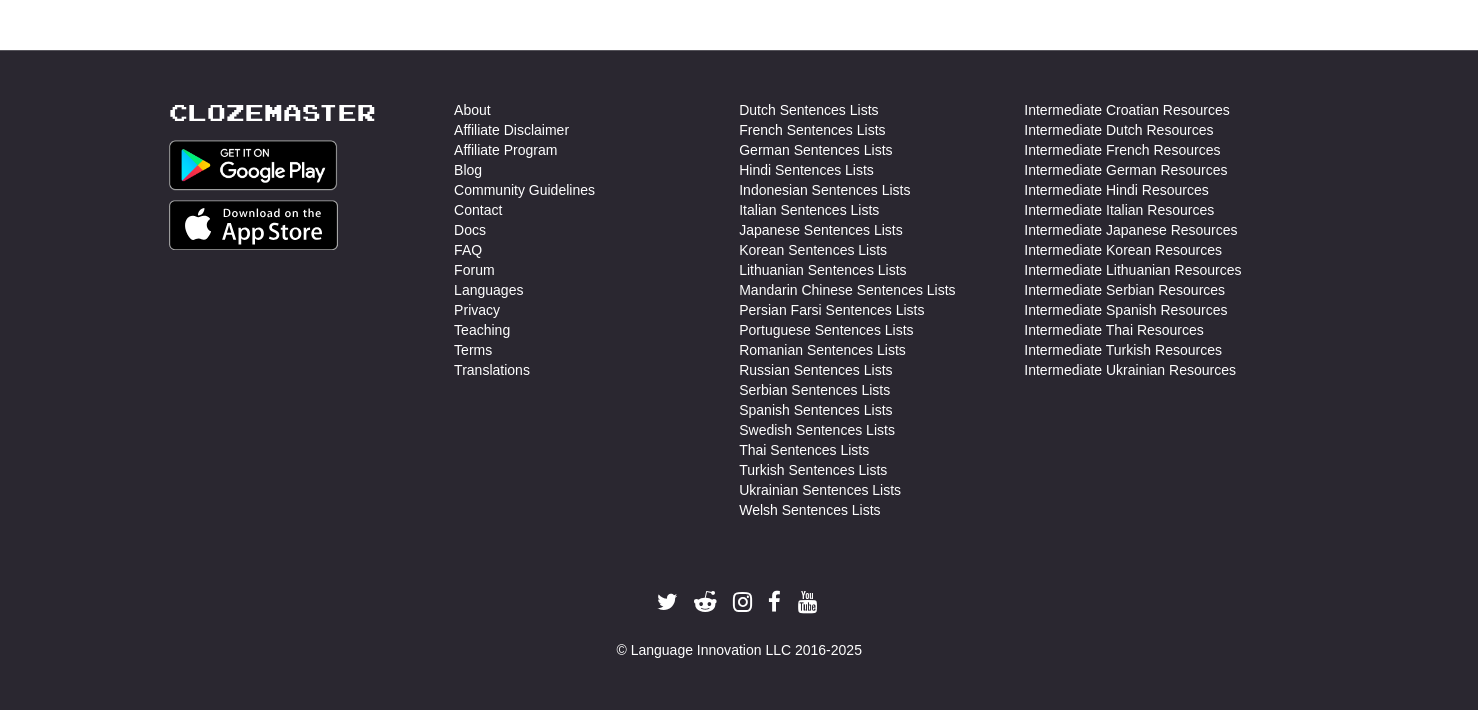 scroll, scrollTop: 710, scrollLeft: 0, axis: vertical 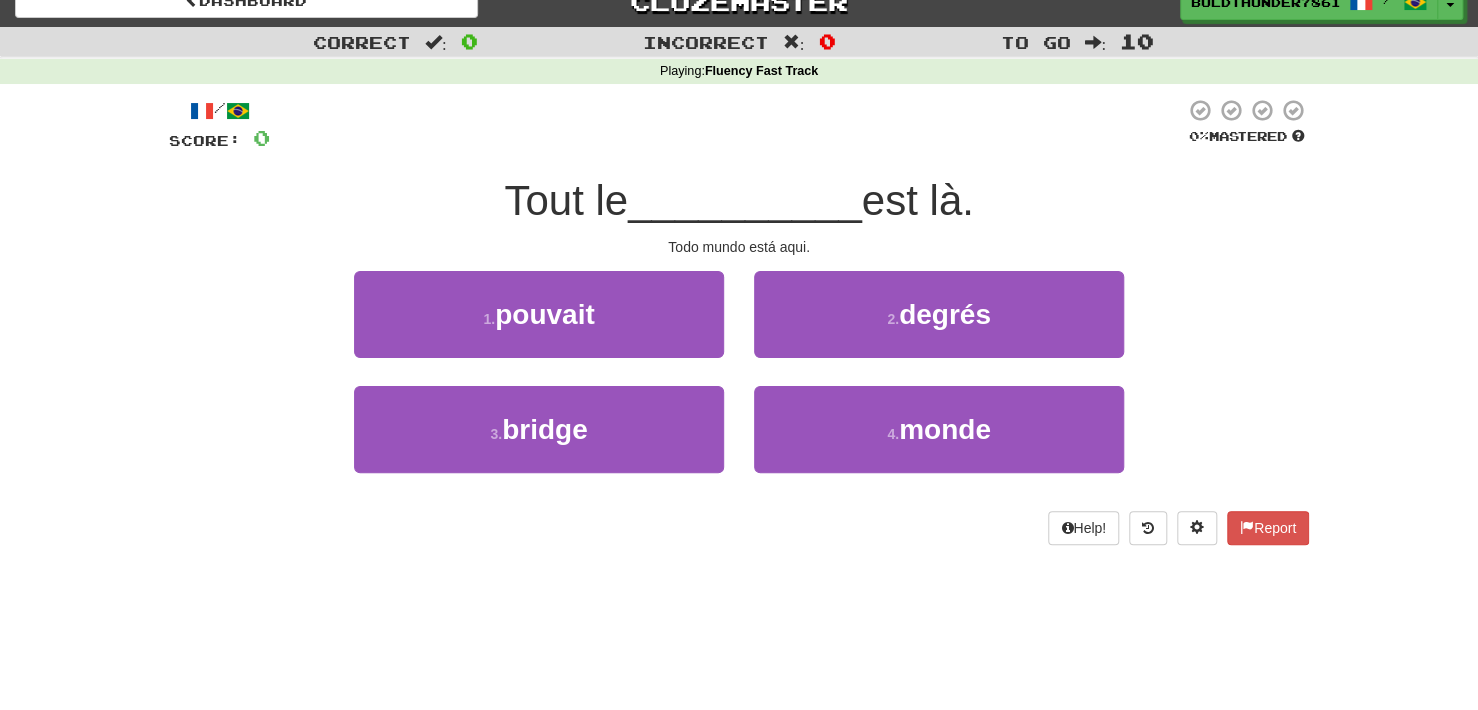 click at bounding box center [1200, 110] 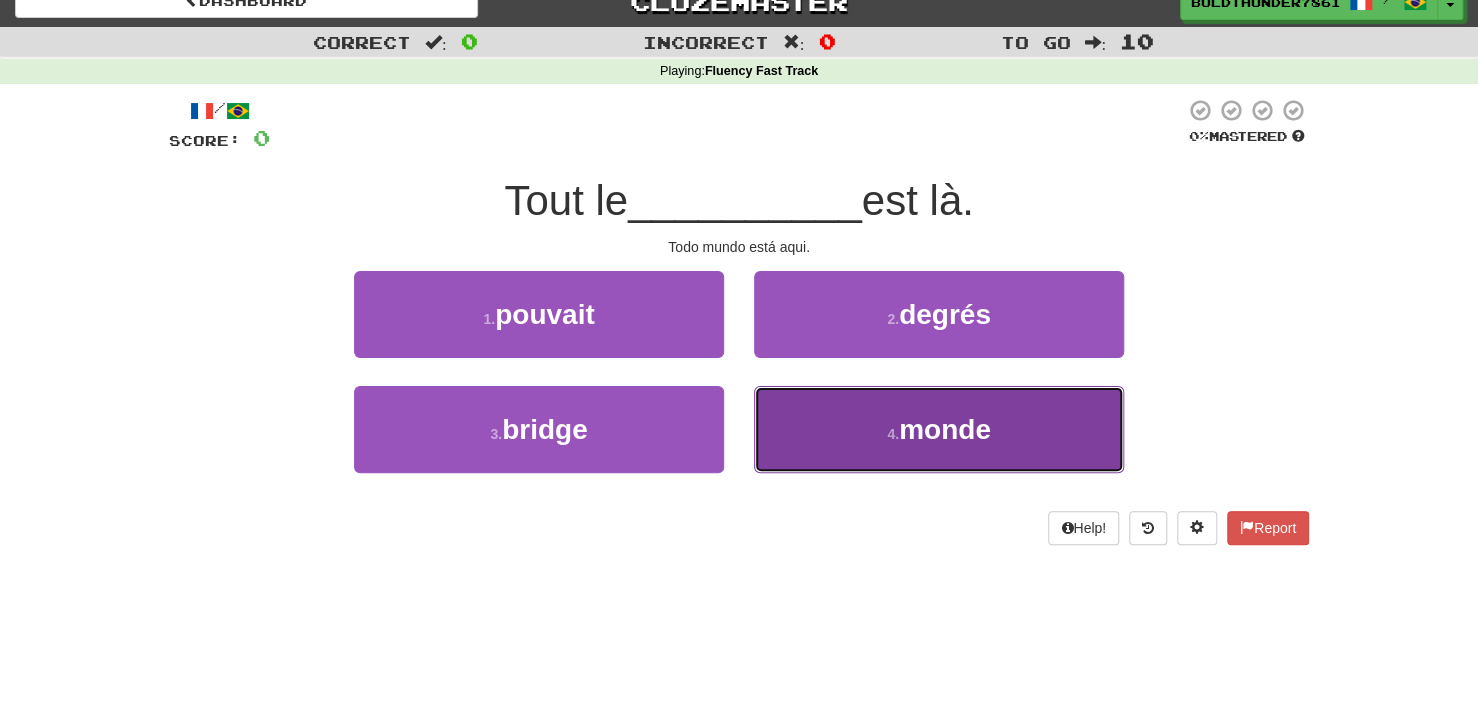 click on "4 .  monde" at bounding box center [939, 429] 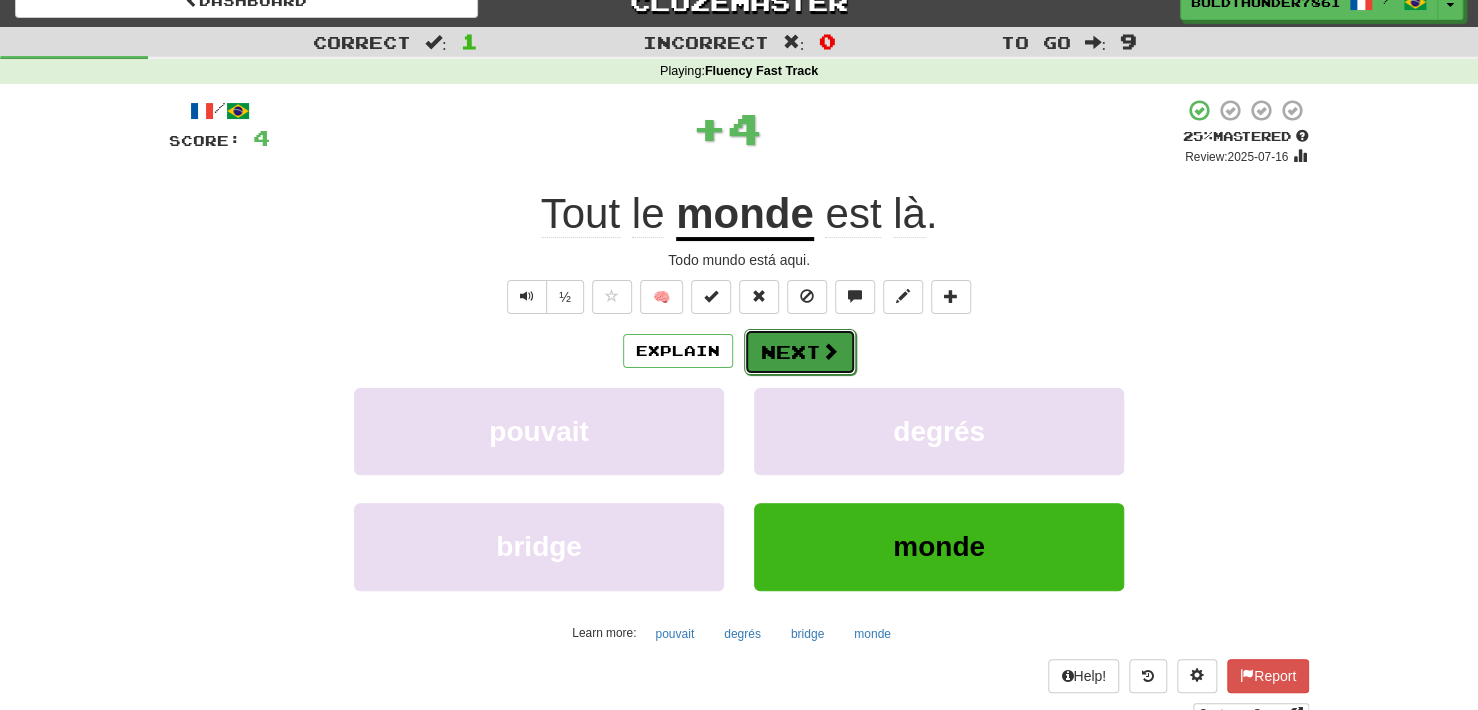 click on "Next" at bounding box center (800, 352) 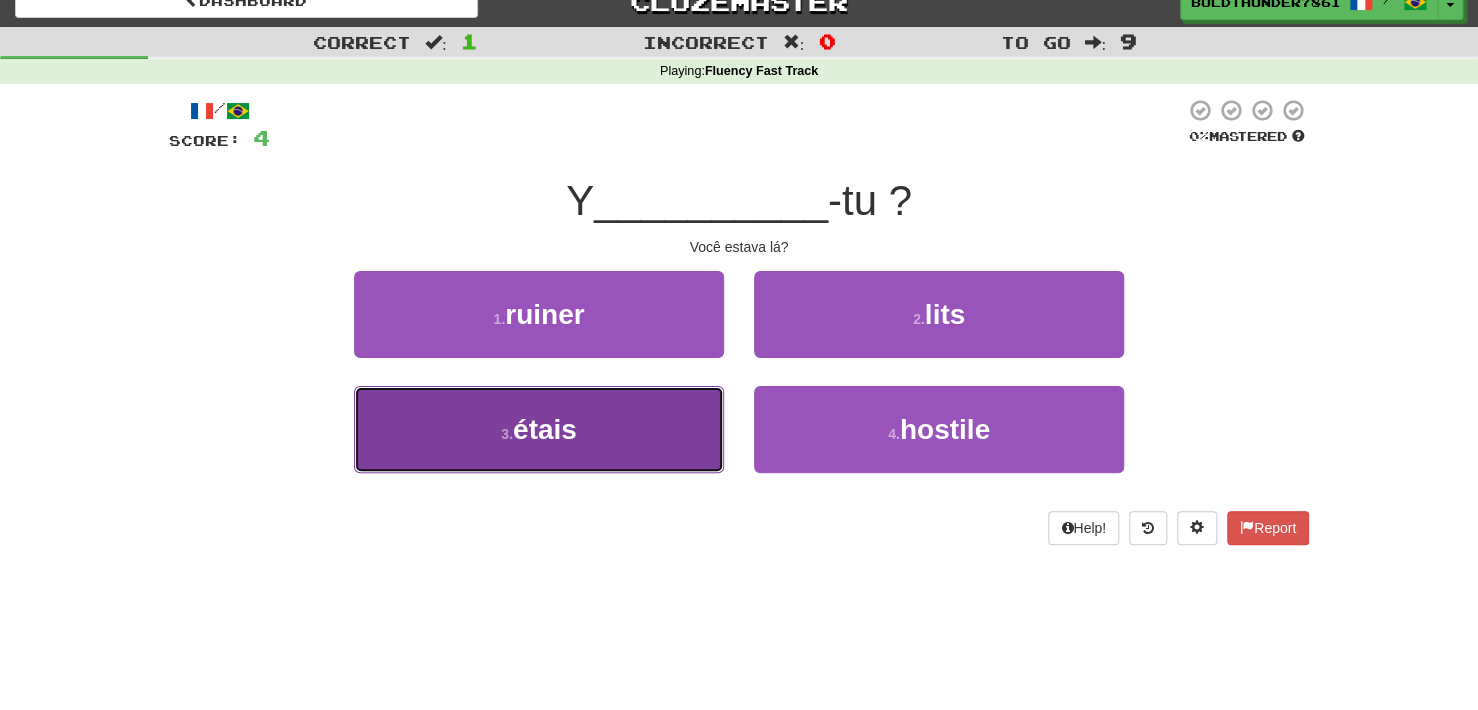 click on "3 .  étais" at bounding box center (539, 429) 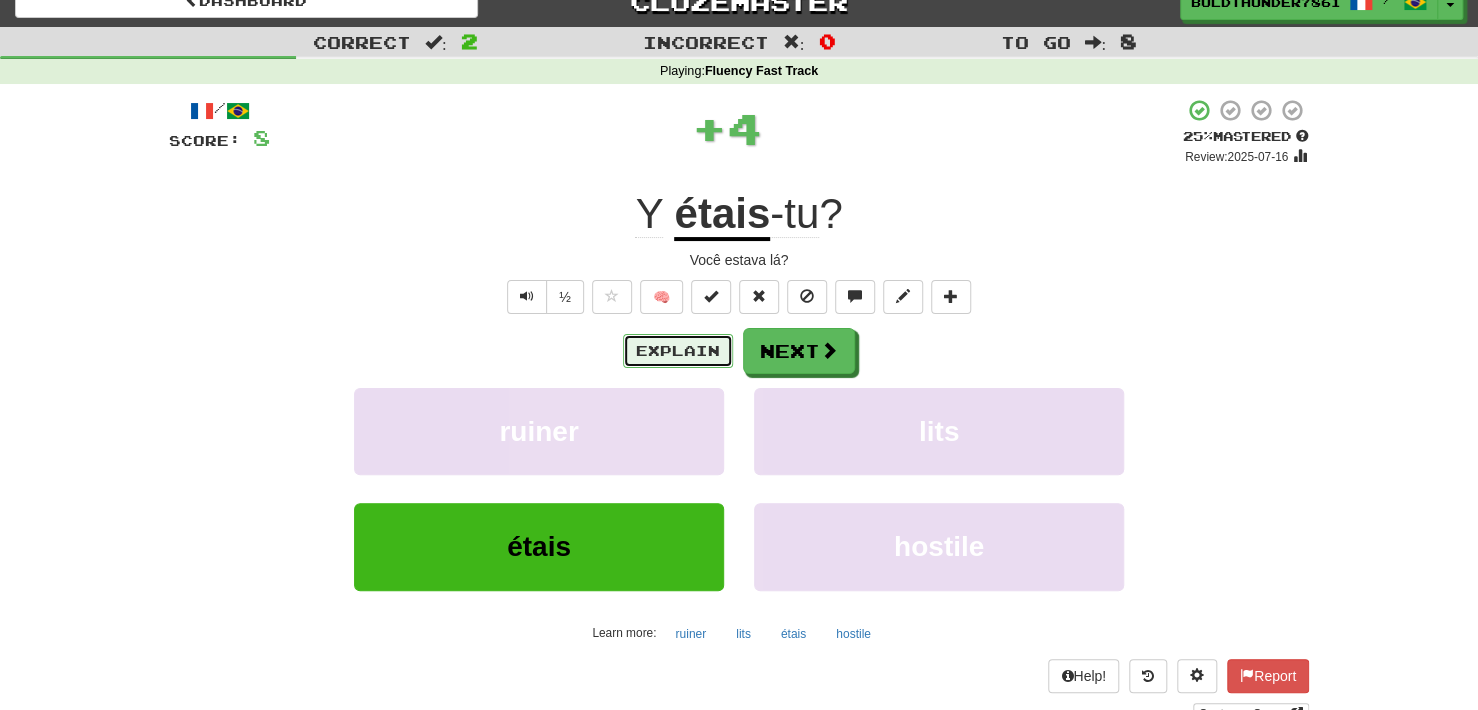 click on "Explain" at bounding box center [678, 351] 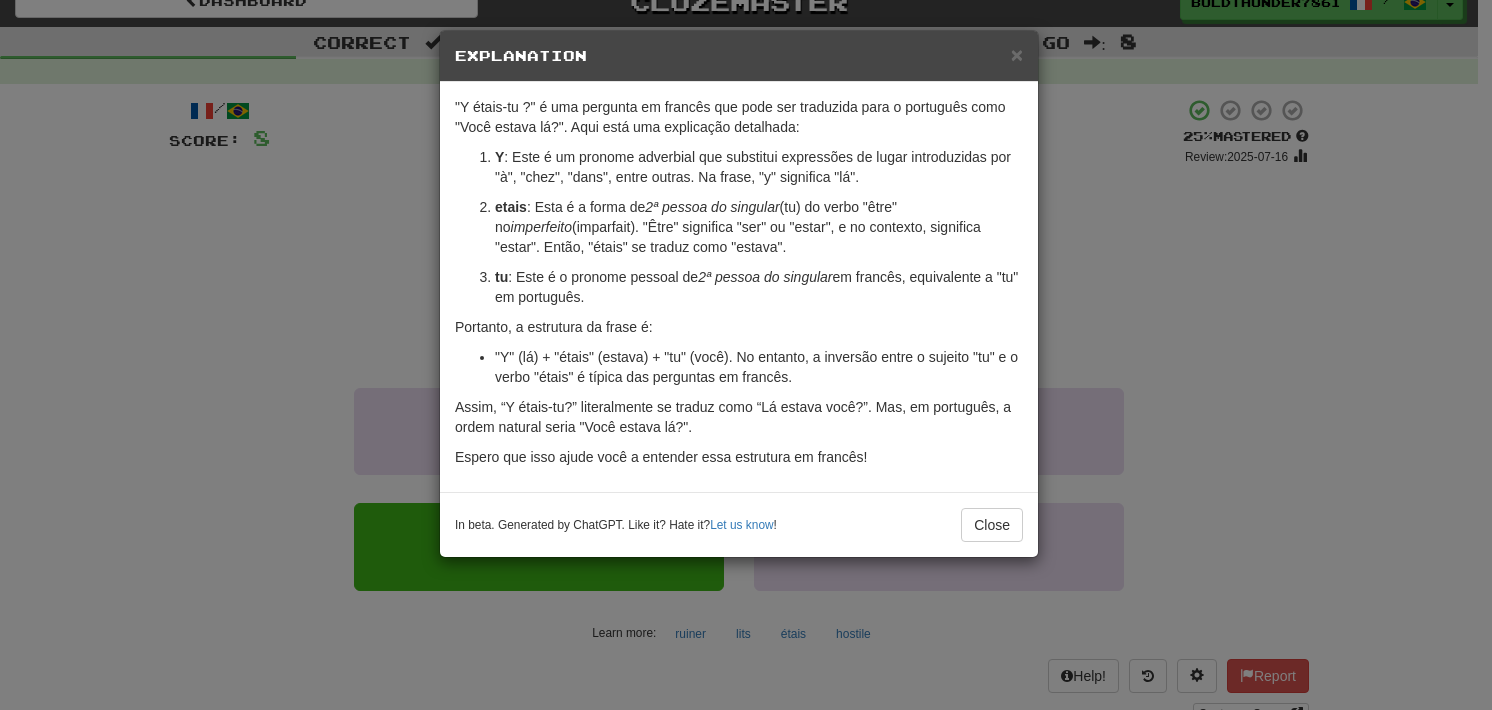 click on "× Explanation "Y étais-tu ?" é uma pergunta em francês que pode ser traduzida para o português como "Você estava lá?". Aqui está uma explicação detalhada:
Y : Este é um pronome adverbial que substitui expressões de lugar introduzidas por "à", "chez", "dans", entre outras. Na frase, "y" significa "lá".
etais : Esta é a forma de  2ª pessoa do singular  (tu) do verbo "être" no  imperfeito  (imparfait). "Être" significa "ser" ou "estar", e no contexto, significa "estar". Então, "étais" se traduz como "estava".
tu : Este é o pronome pessoal de  2ª pessoa do singular  em francês, equivalente a "tu" em português.
Portanto, a estrutura da frase é:
"Y" (lá) + "étais" (estava) + "tu" (você).
No entanto, a inversão entre o sujeito "tu" e o verbo "étais" é típica das perguntas em francês.
Assim, “Y étais-tu?” literalmente se traduz como “Lá estava você?”. Mas, em português, a ordem natural seria "Você estava lá?".
Let us know ! Close" at bounding box center [746, 355] 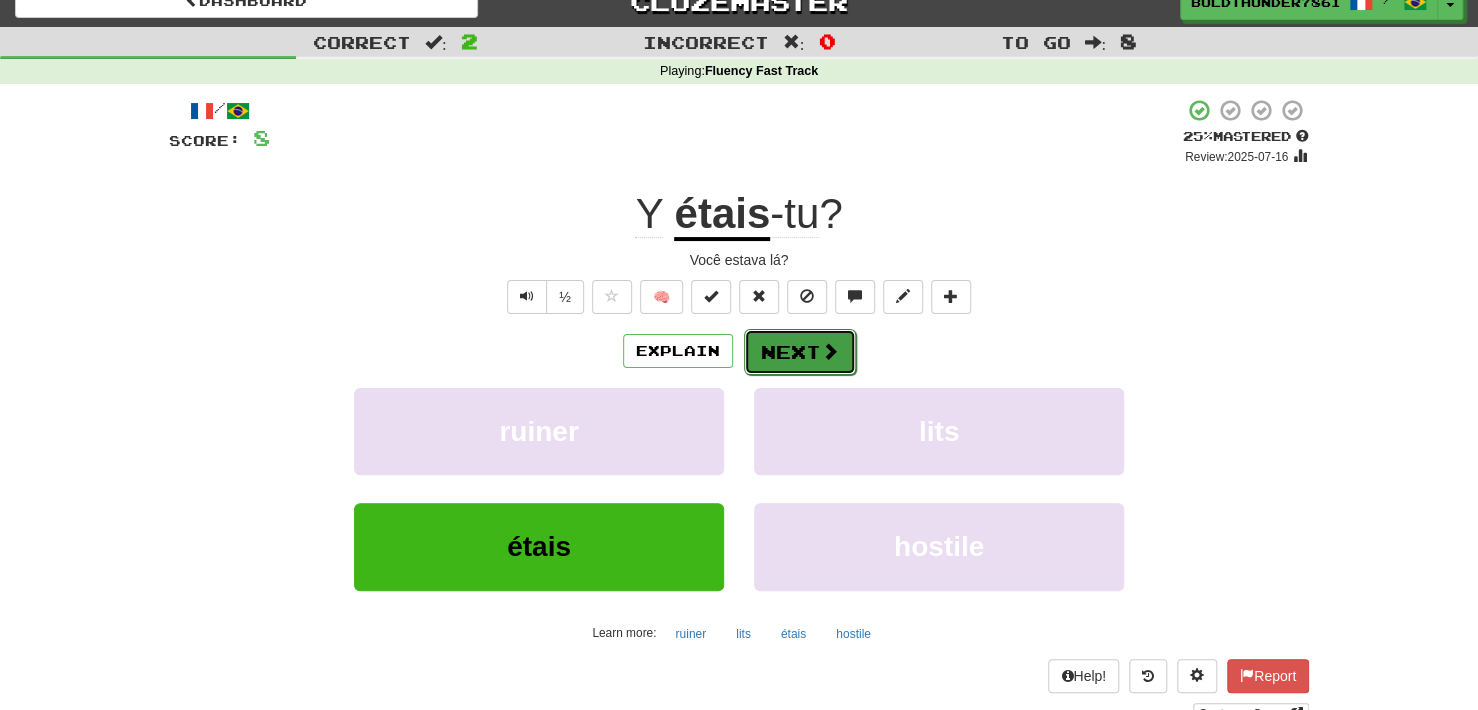 click at bounding box center (830, 351) 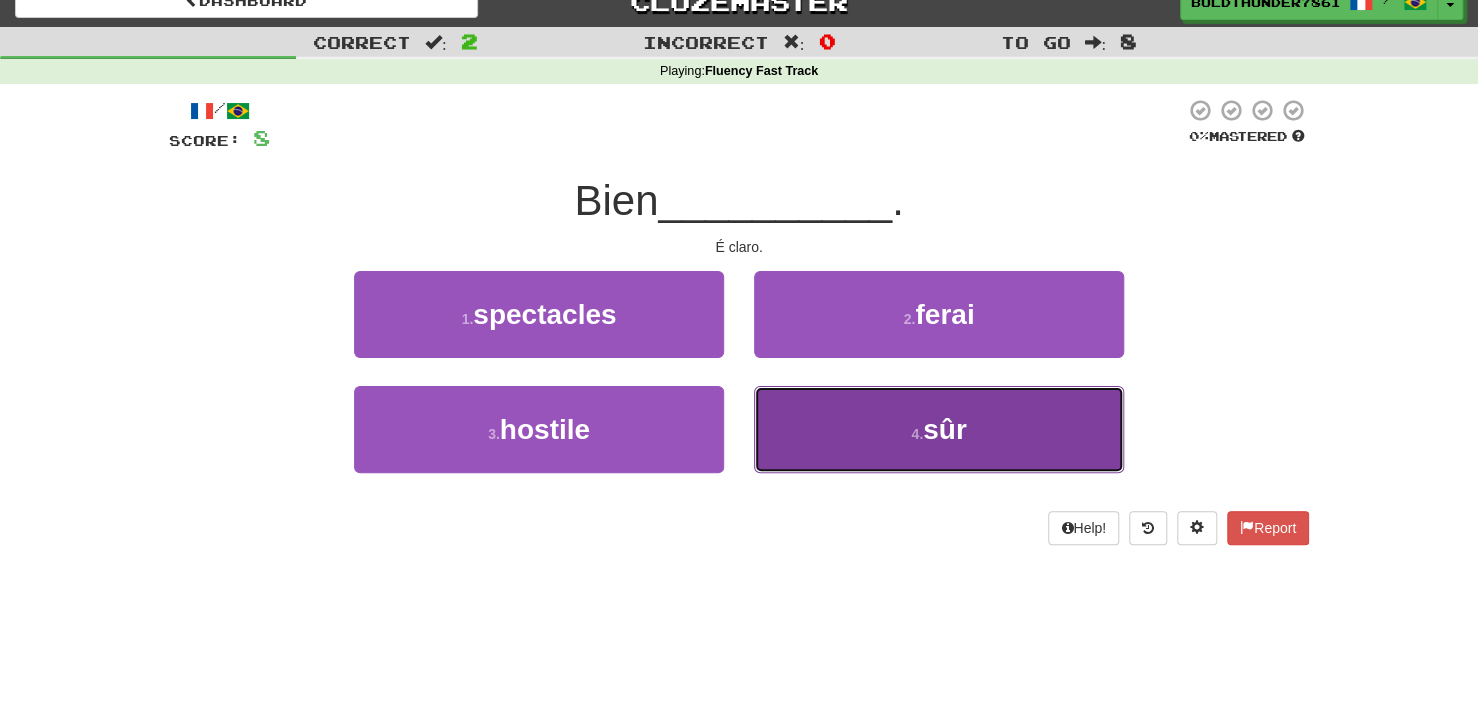 click on "4 .  sûr" at bounding box center [939, 429] 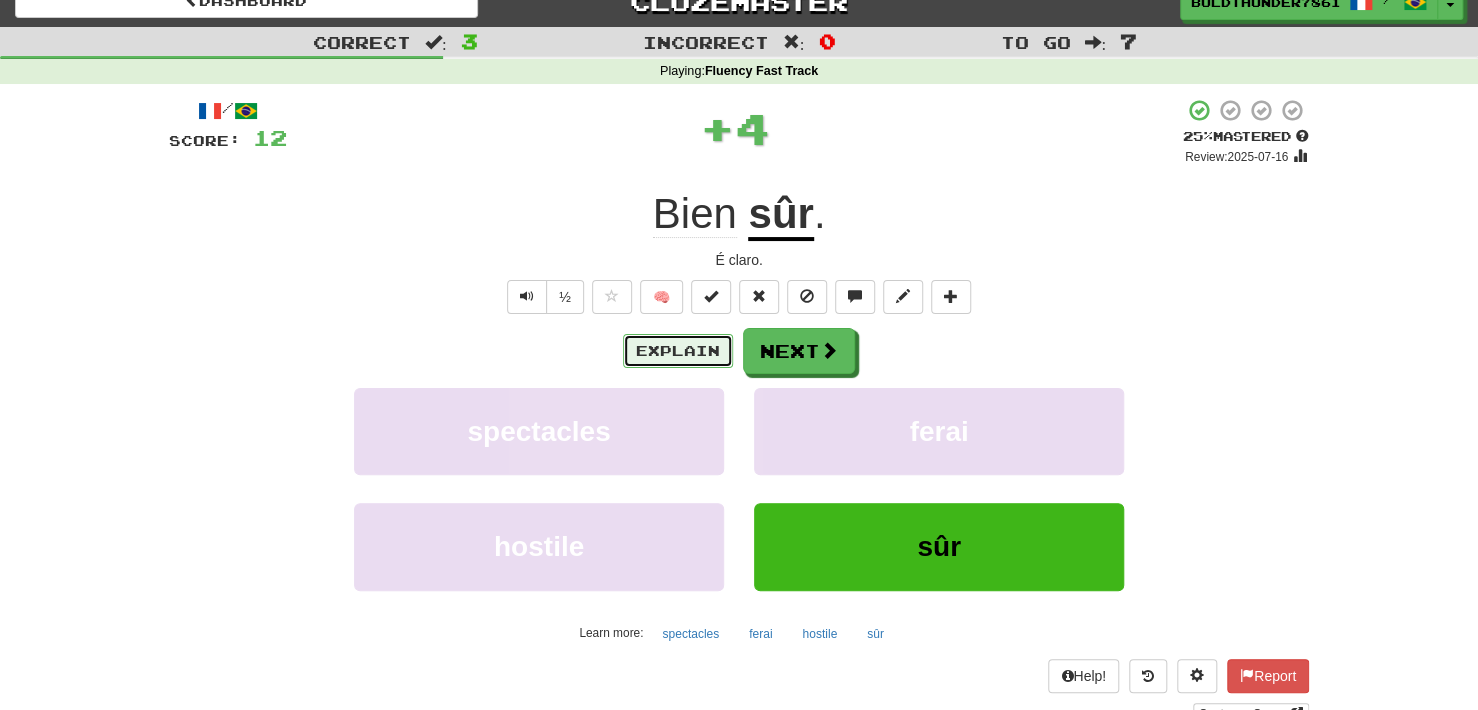 click on "Explain" at bounding box center [678, 351] 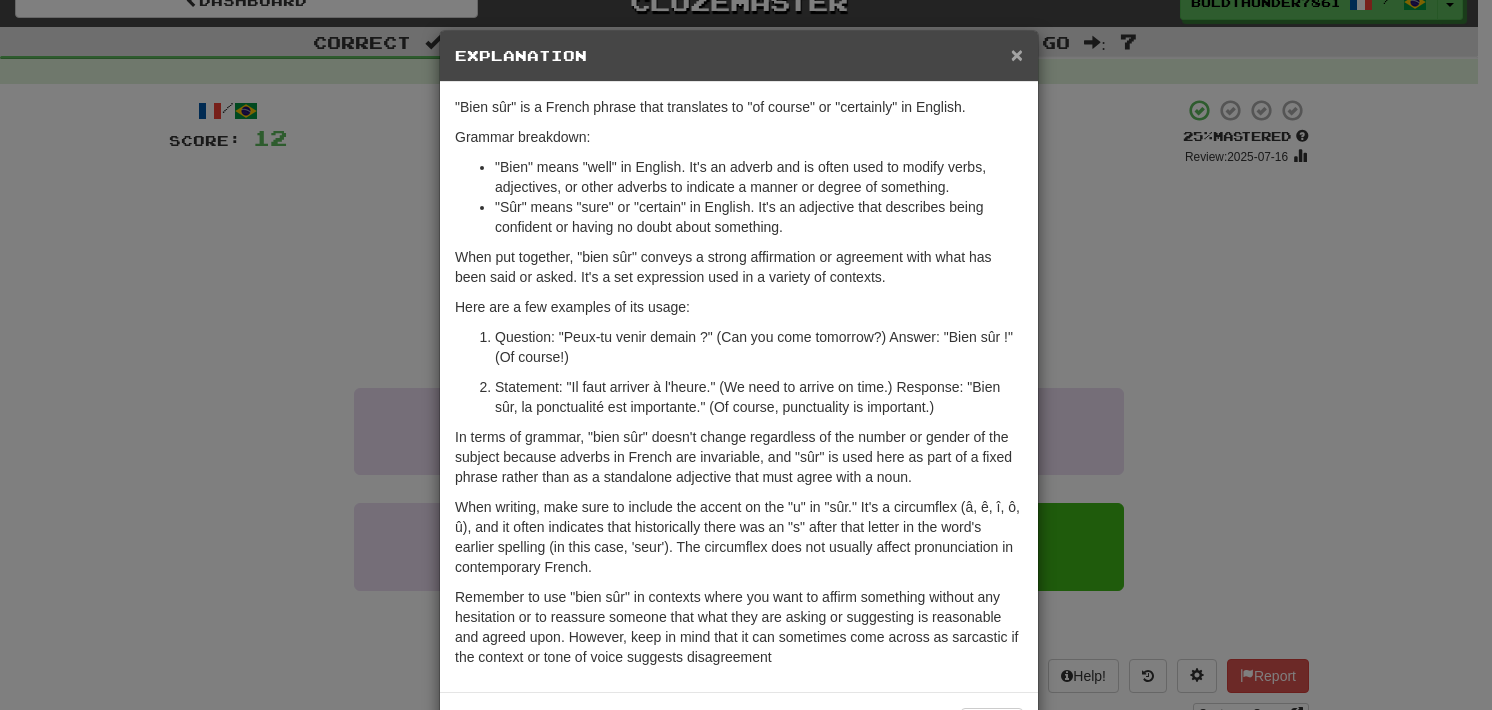 click on "×" at bounding box center [1017, 54] 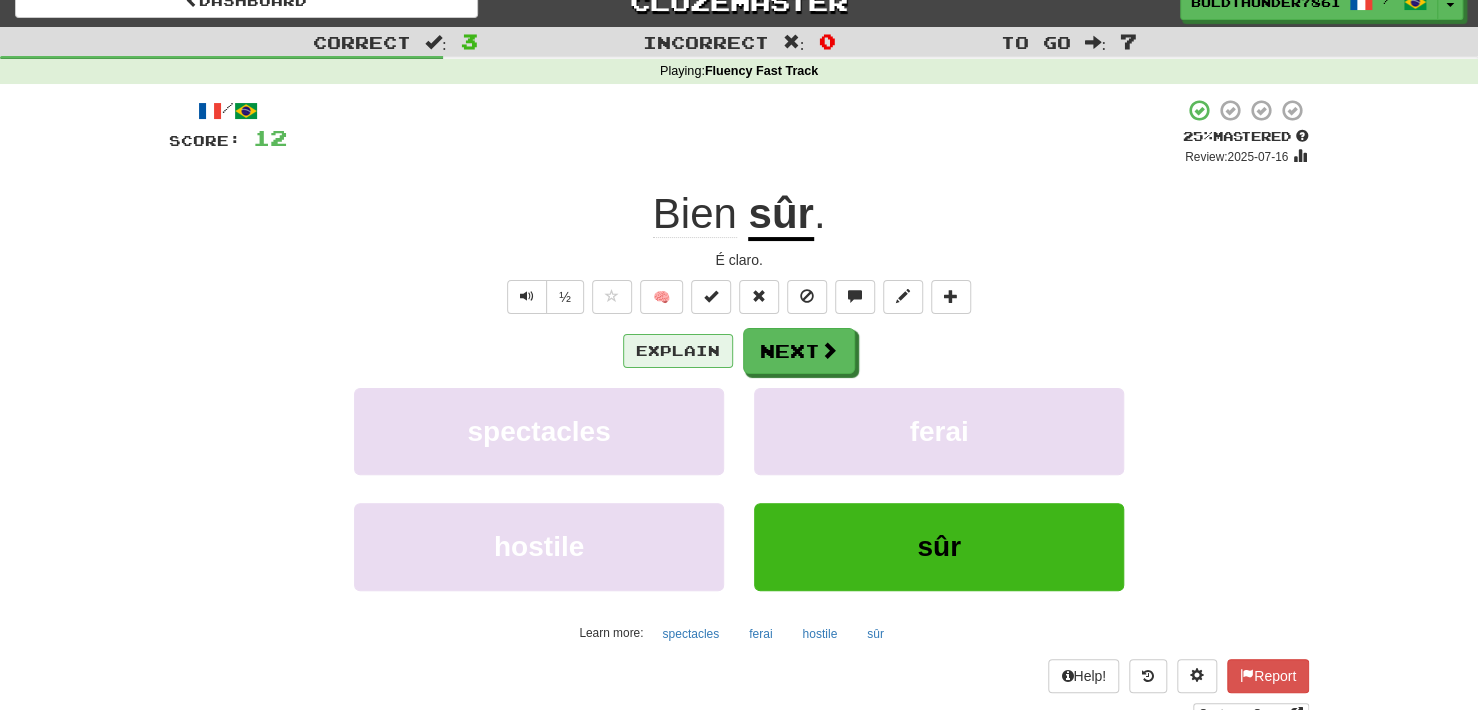 drag, startPoint x: 700, startPoint y: 366, endPoint x: 697, endPoint y: 354, distance: 12.369317 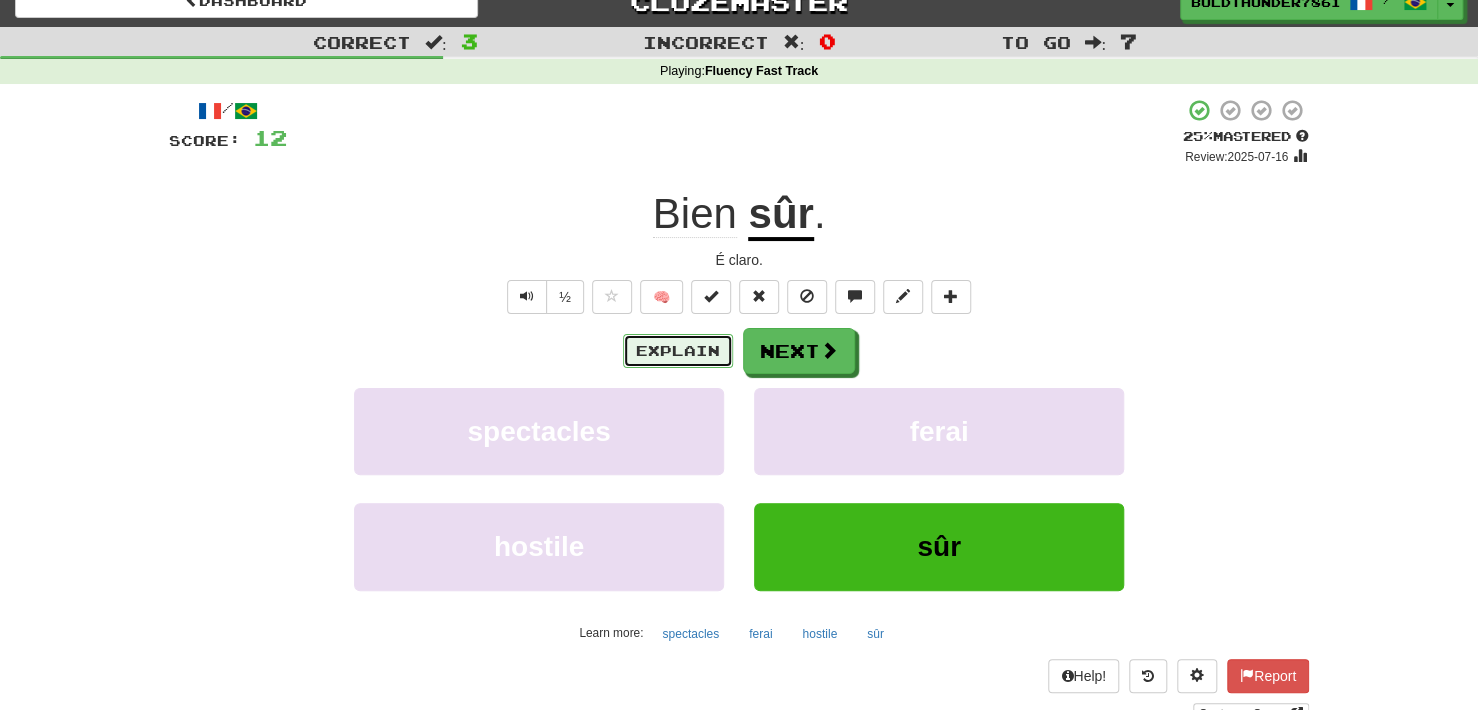click on "Explain" at bounding box center (678, 351) 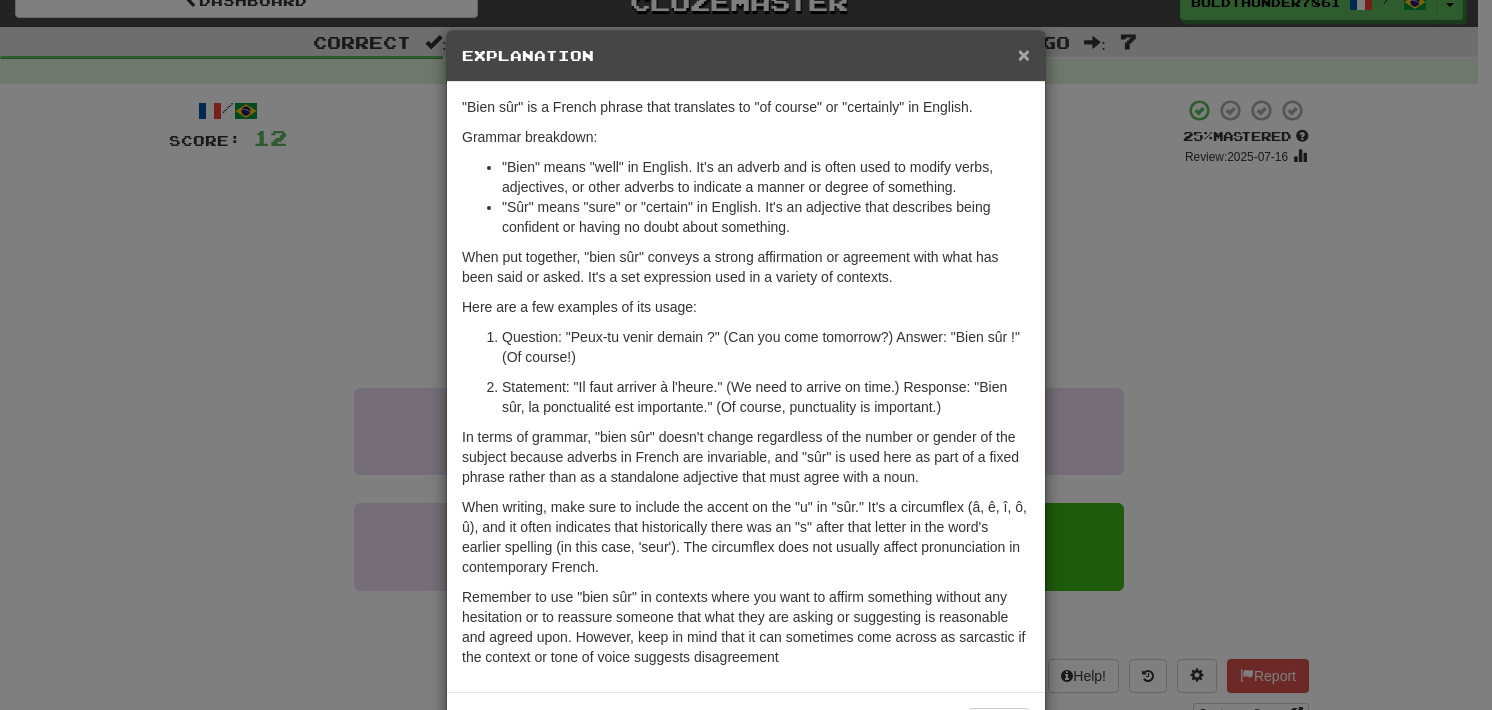 click on "×" at bounding box center (1024, 54) 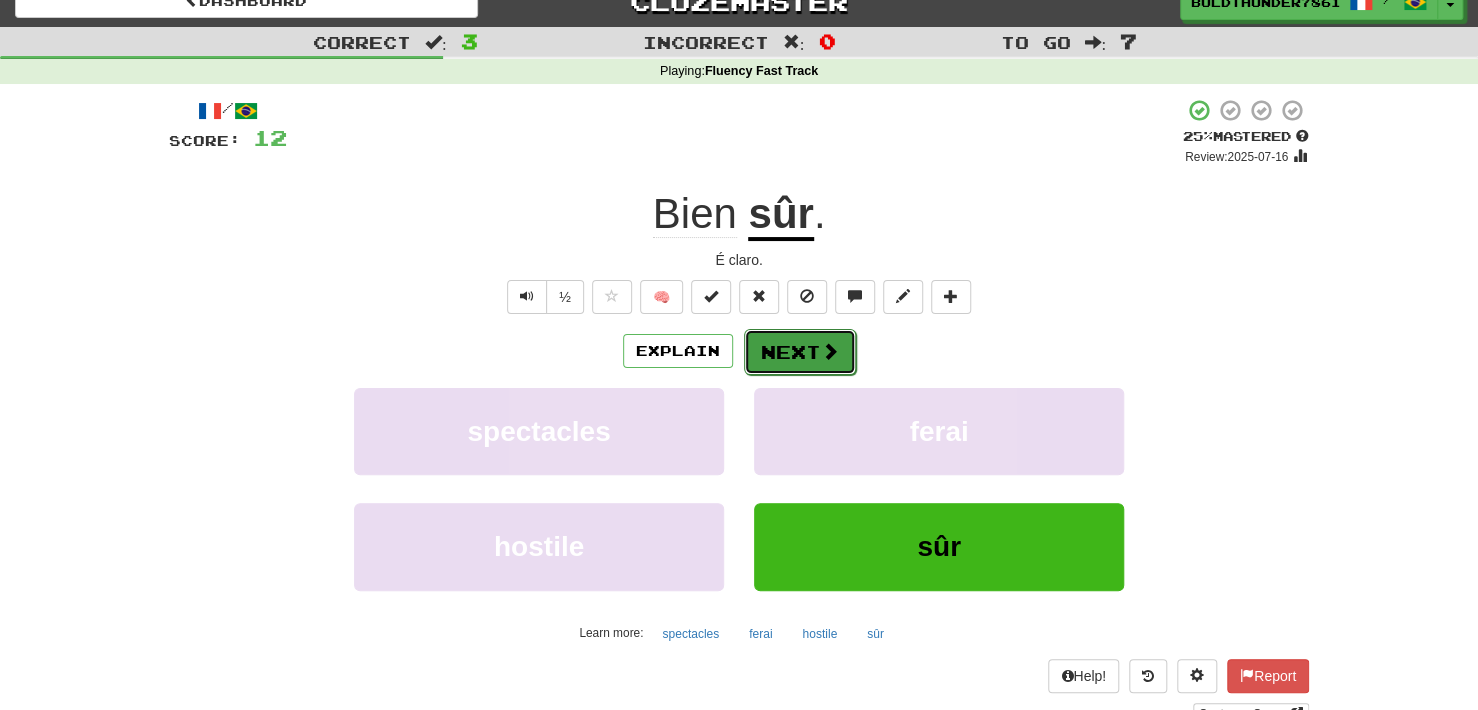 click on "Next" at bounding box center [800, 352] 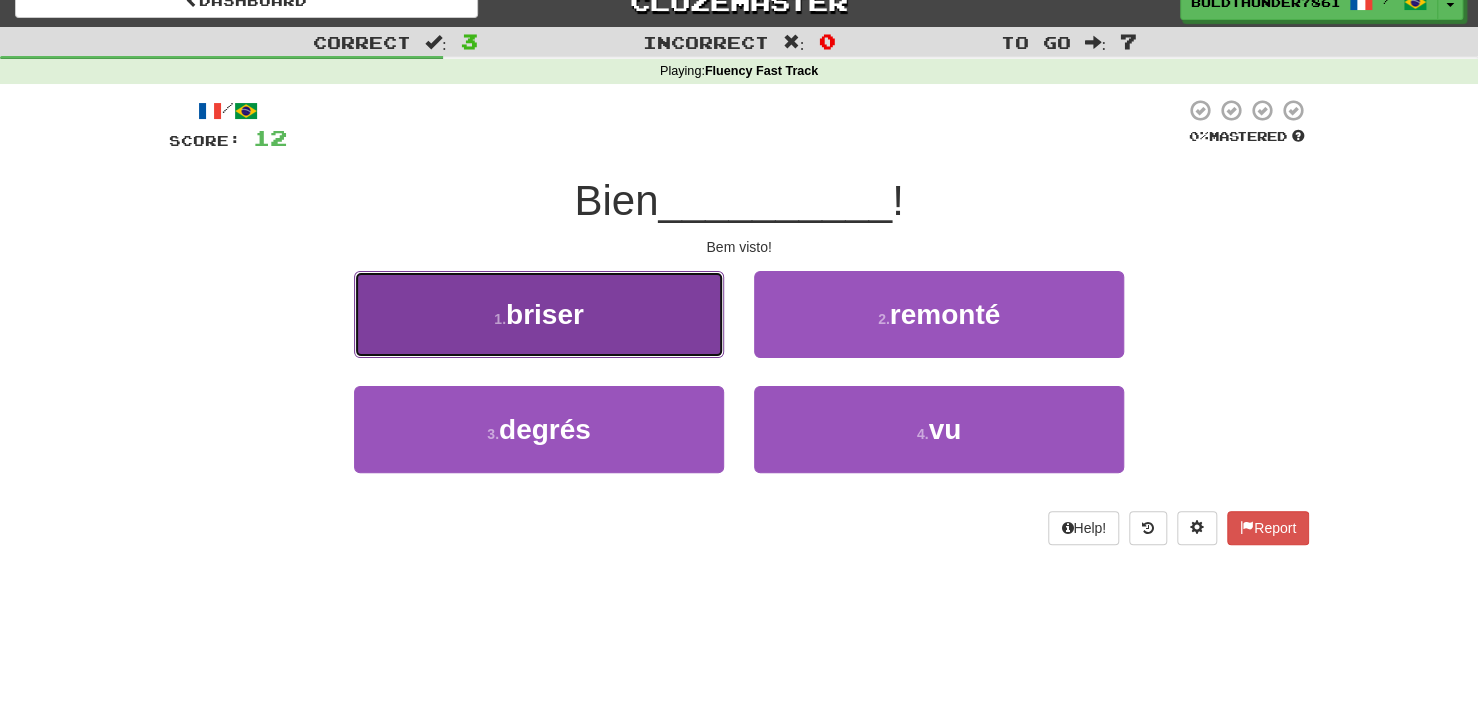 click on "1 .  briser" at bounding box center [539, 314] 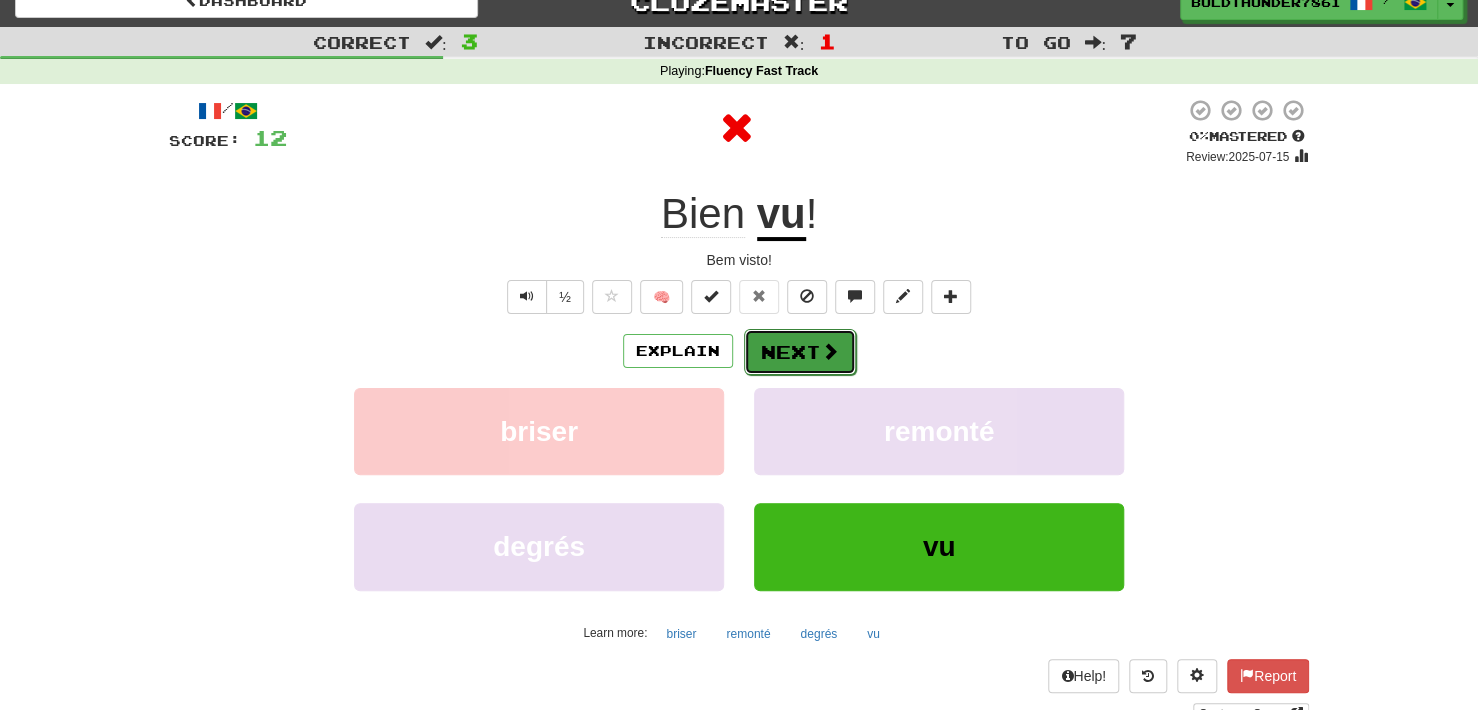 click on "Next" at bounding box center (800, 352) 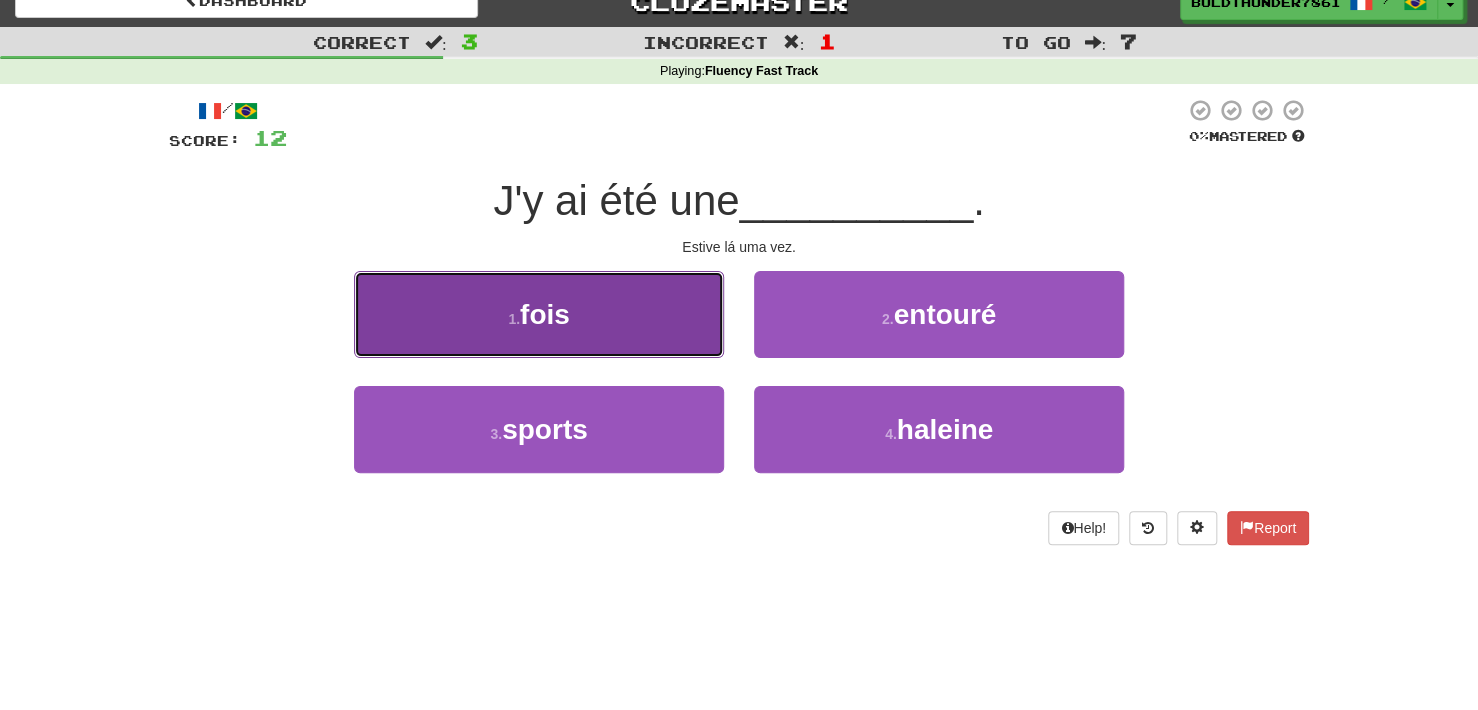 click on "1 .  fois" at bounding box center (539, 314) 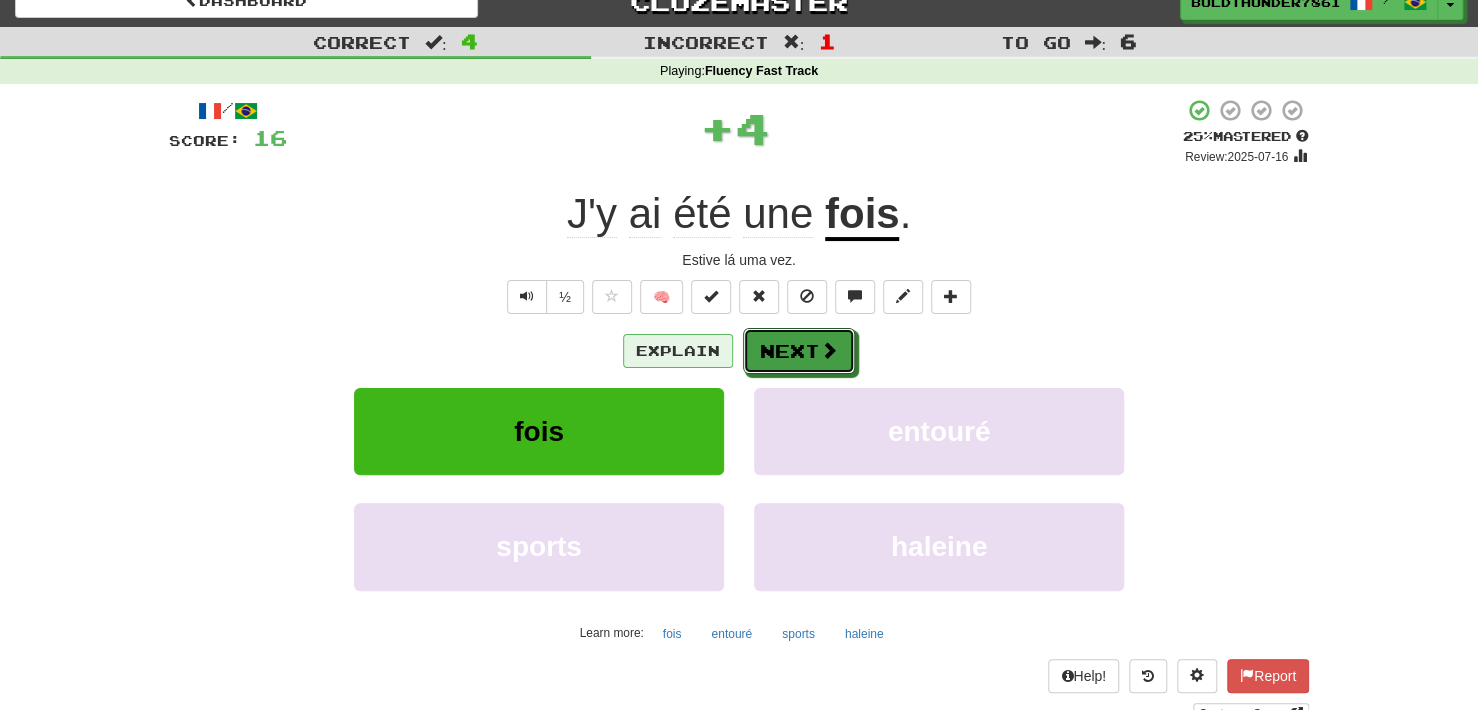 drag, startPoint x: 789, startPoint y: 357, endPoint x: 684, endPoint y: 348, distance: 105.38501 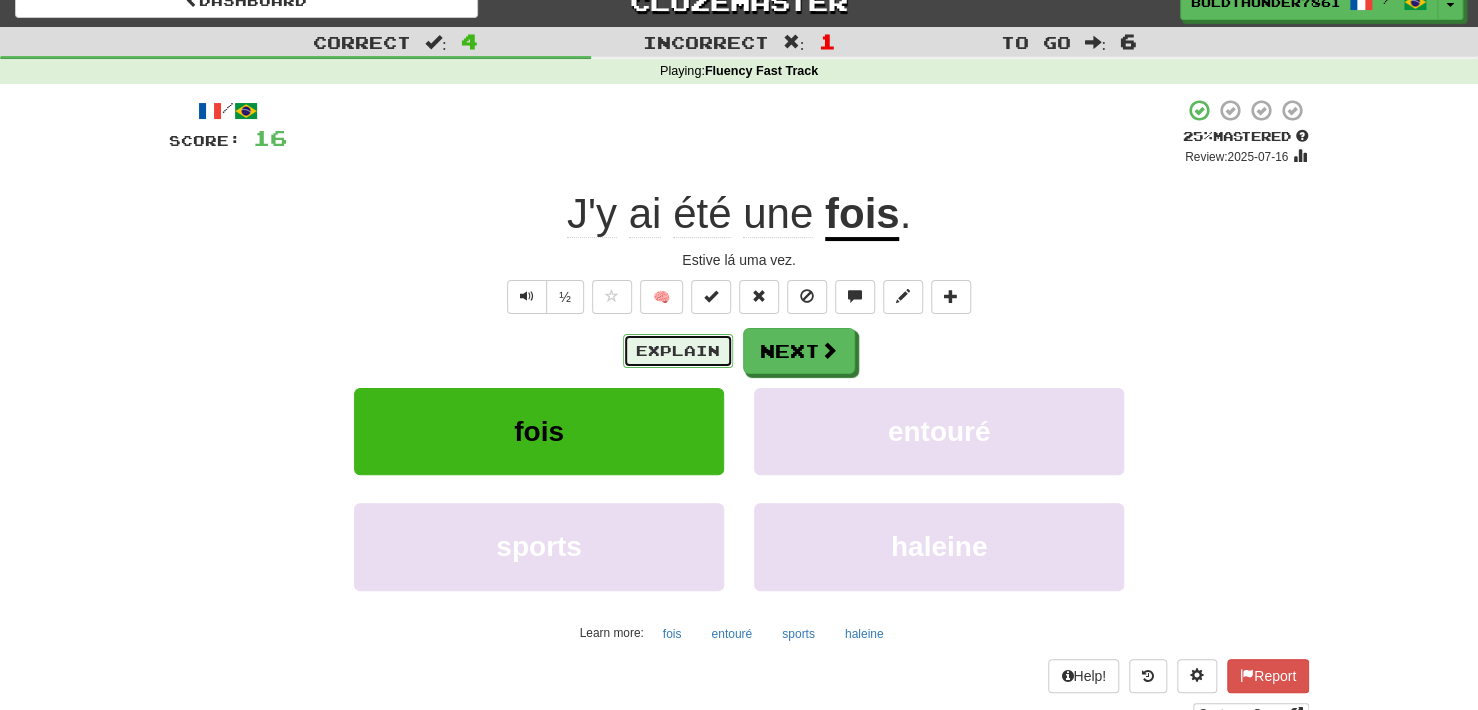 click on "Explain" at bounding box center (678, 351) 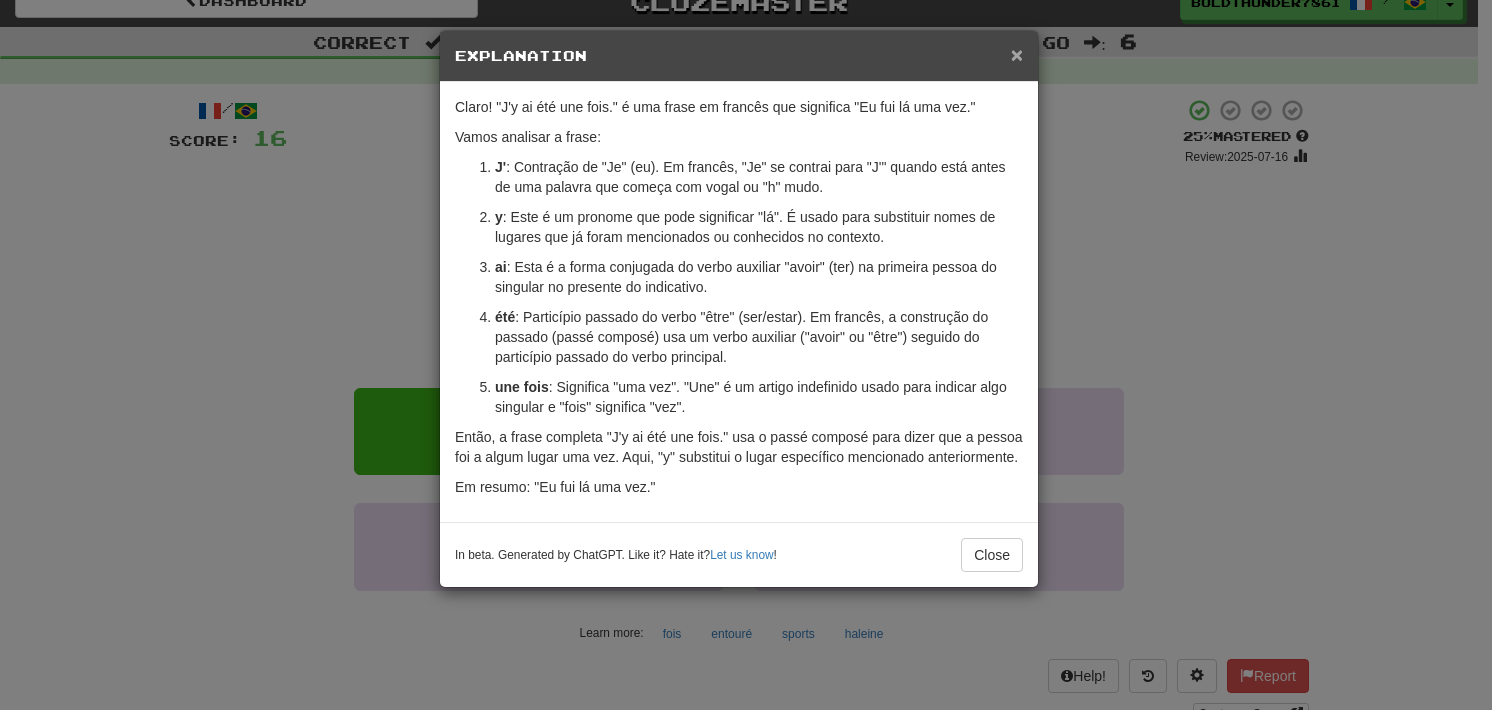 click on "×" at bounding box center [1017, 54] 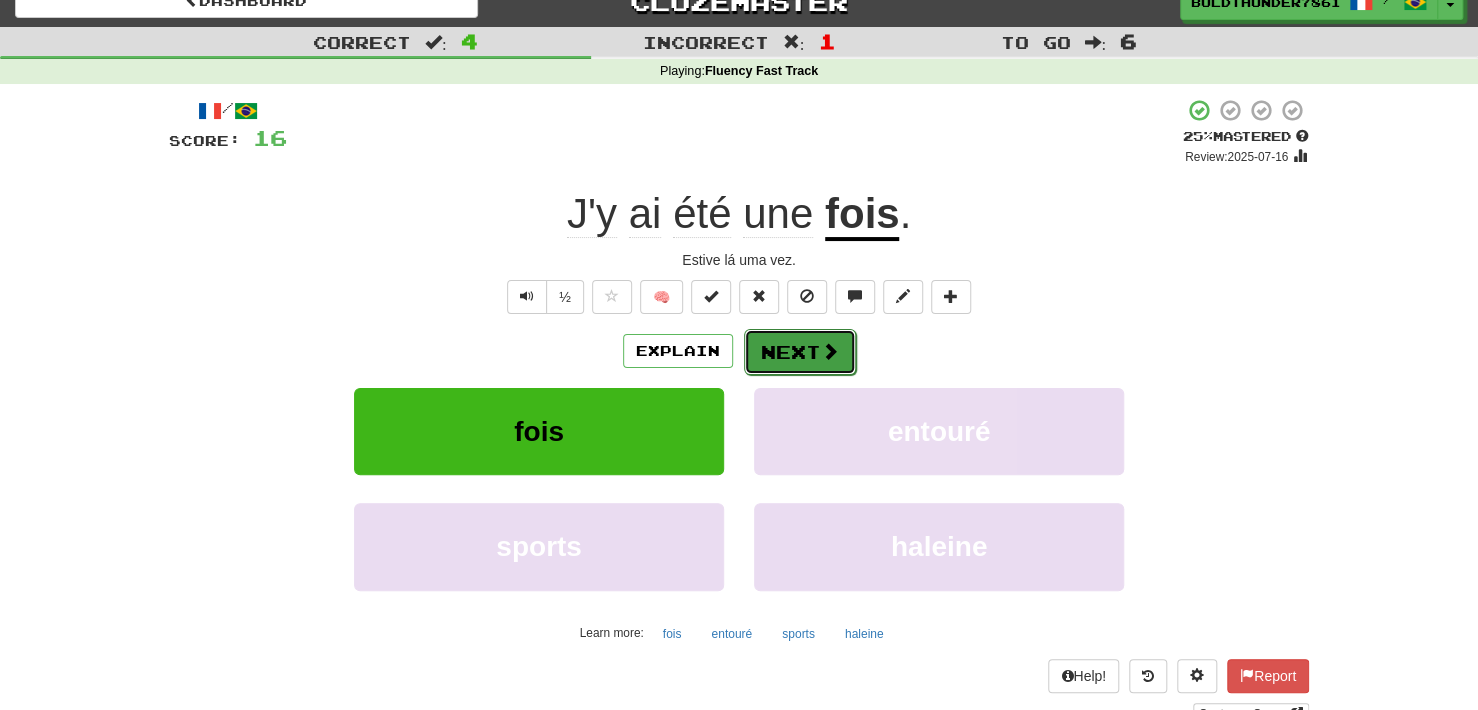 click on "Next" at bounding box center (800, 352) 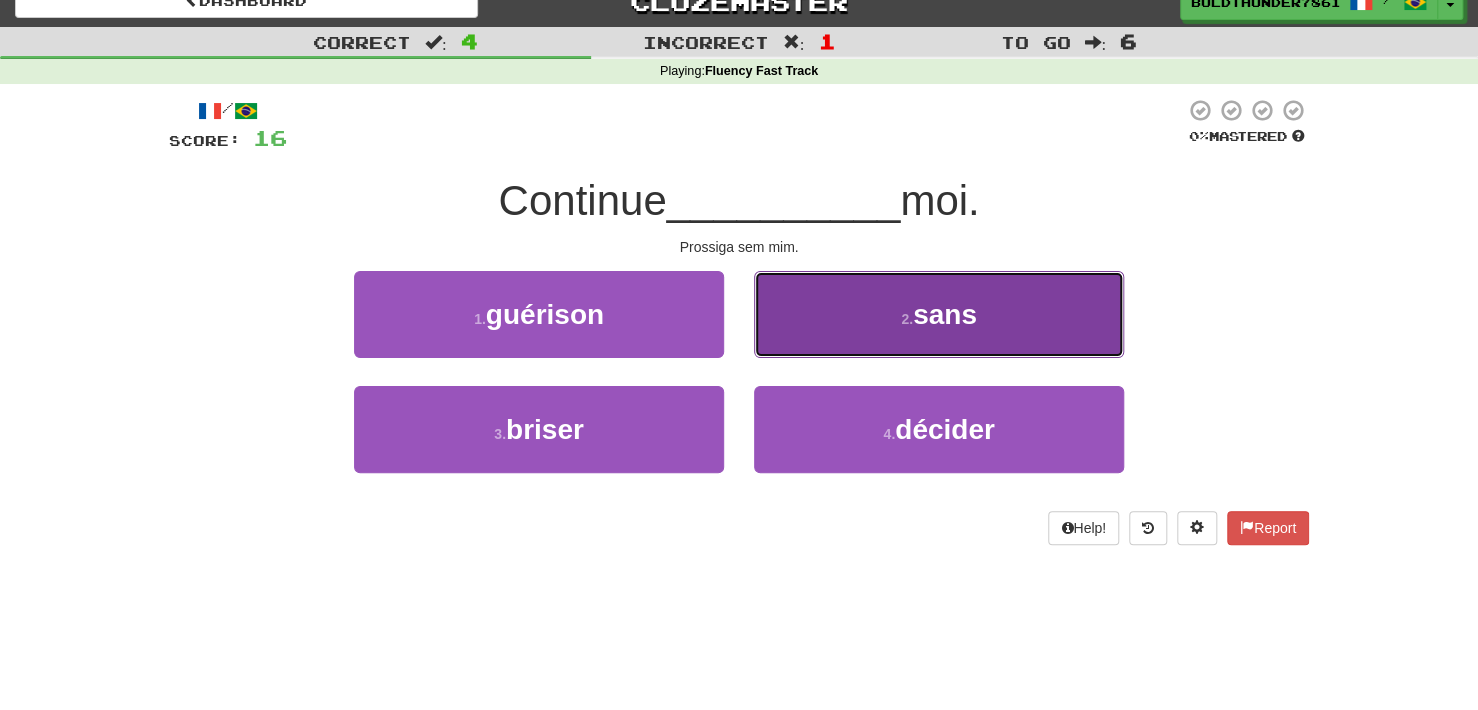 click on "2 .  sans" at bounding box center [939, 314] 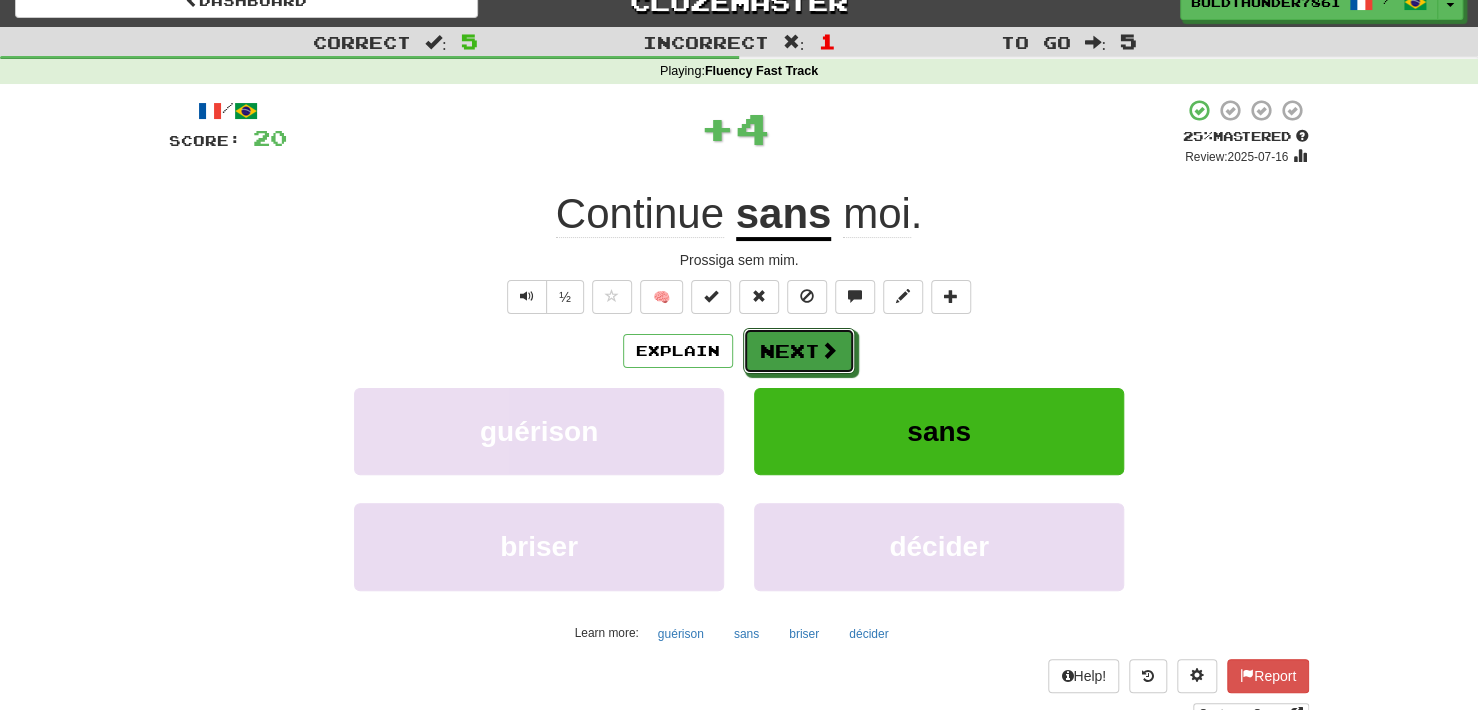click on "Next" at bounding box center [799, 351] 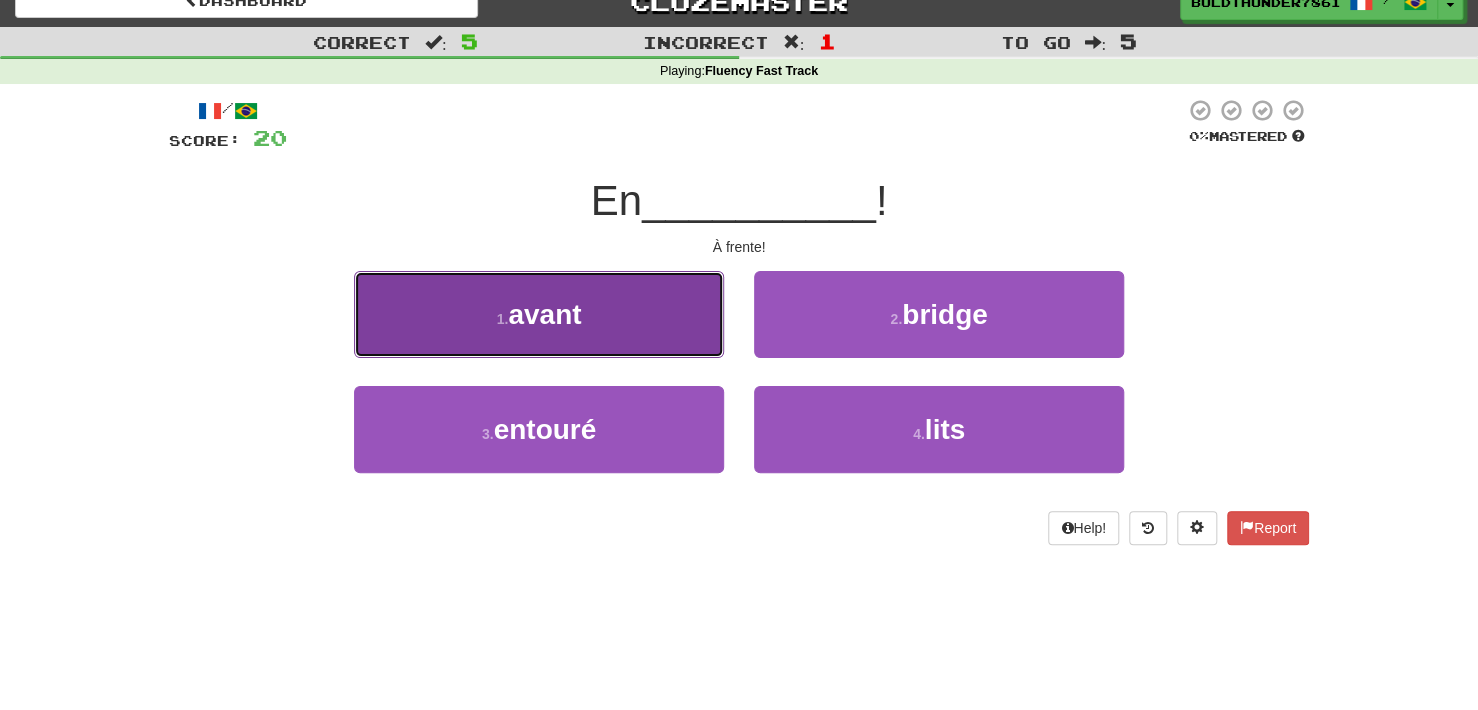 click on "1 .  avant" at bounding box center [539, 314] 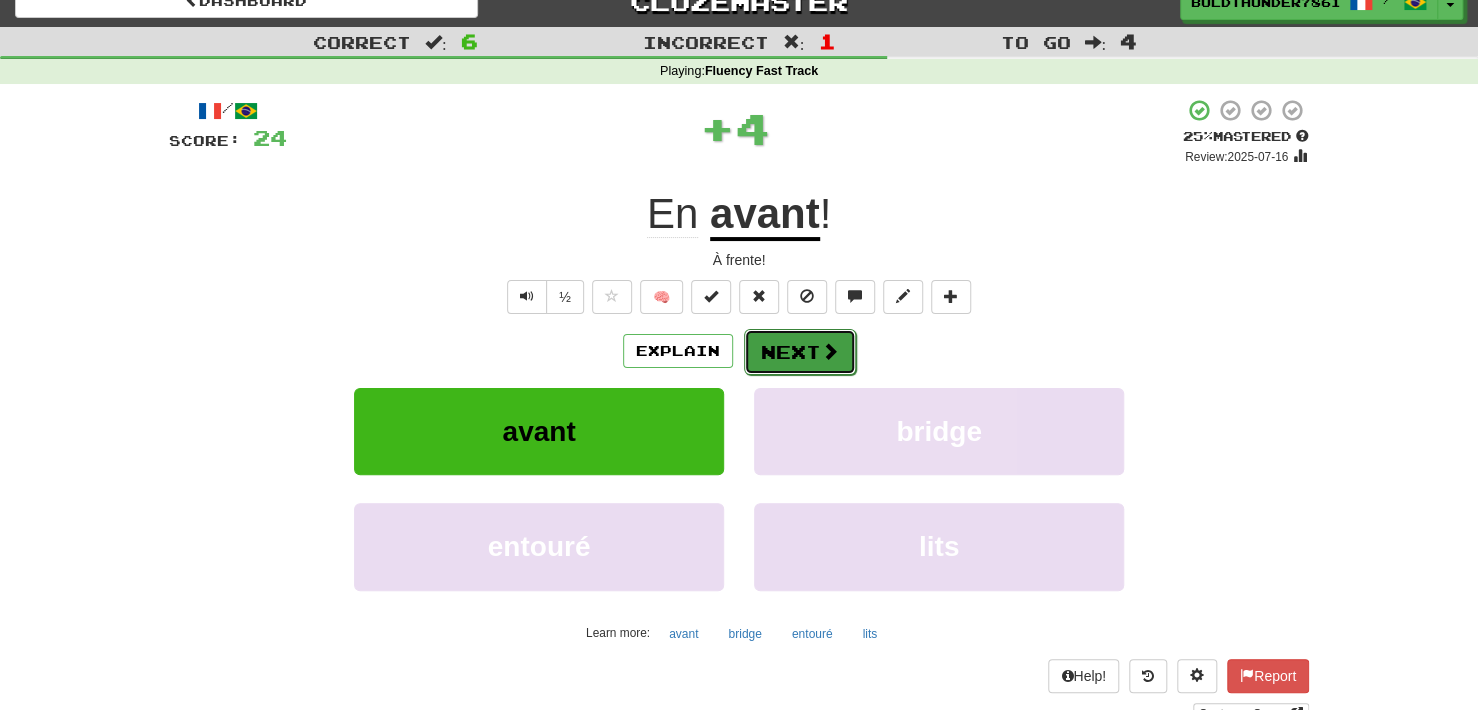 click on "Next" at bounding box center (800, 352) 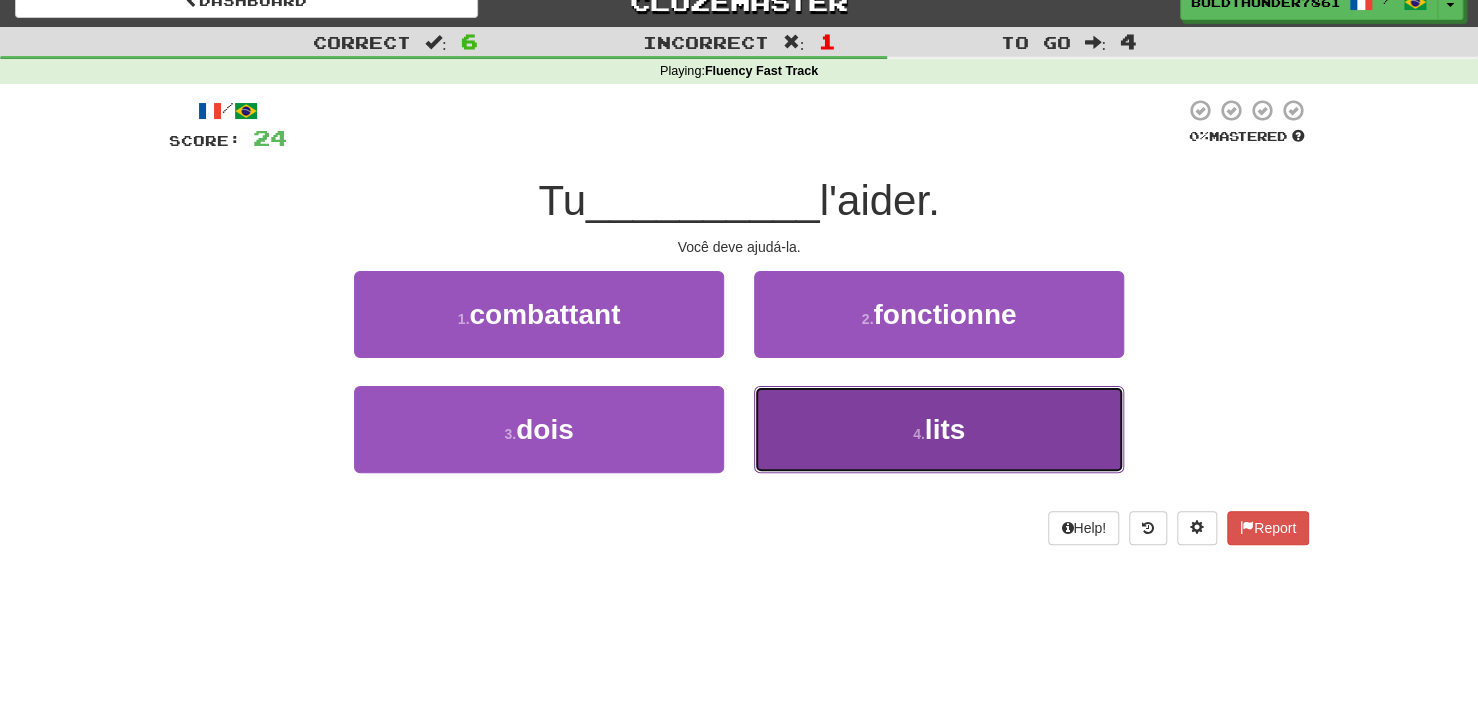 click on "4 .  lits" at bounding box center [939, 429] 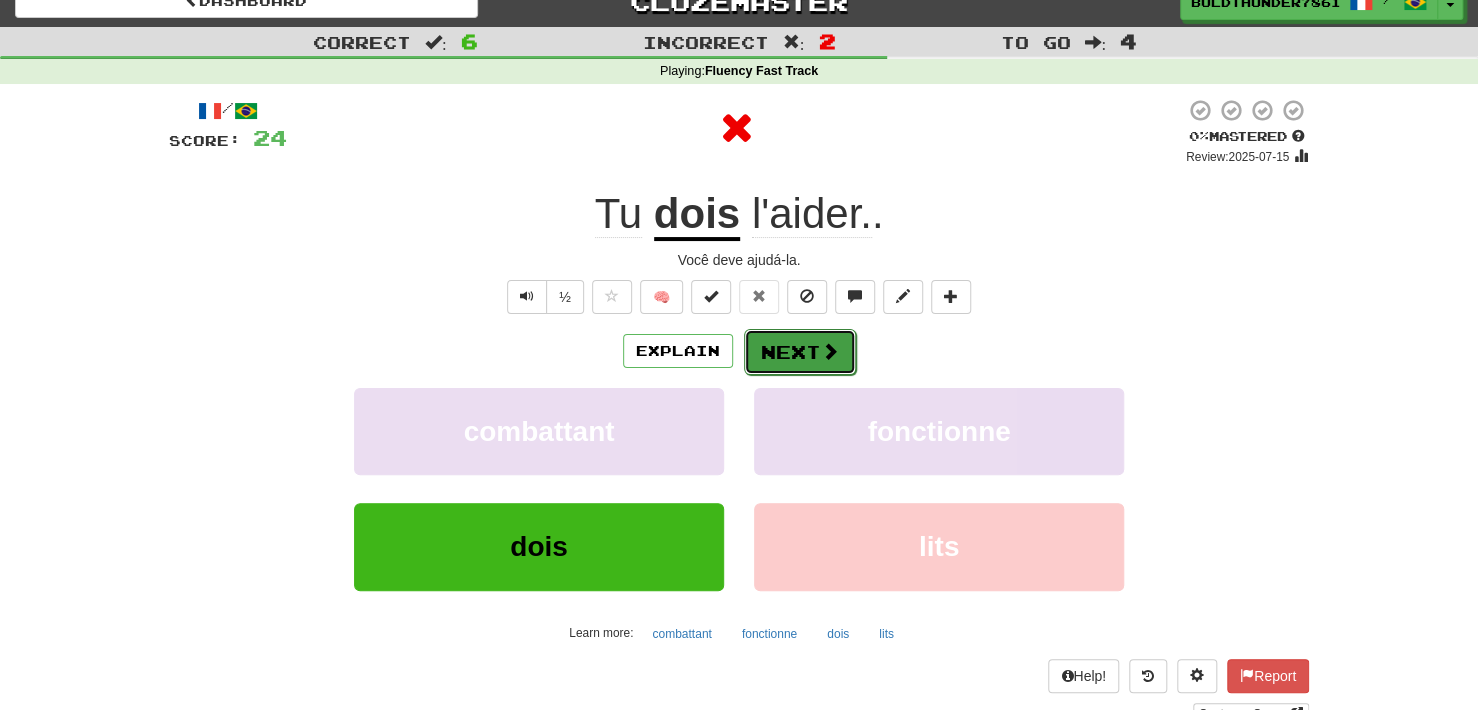 click on "Next" at bounding box center (800, 352) 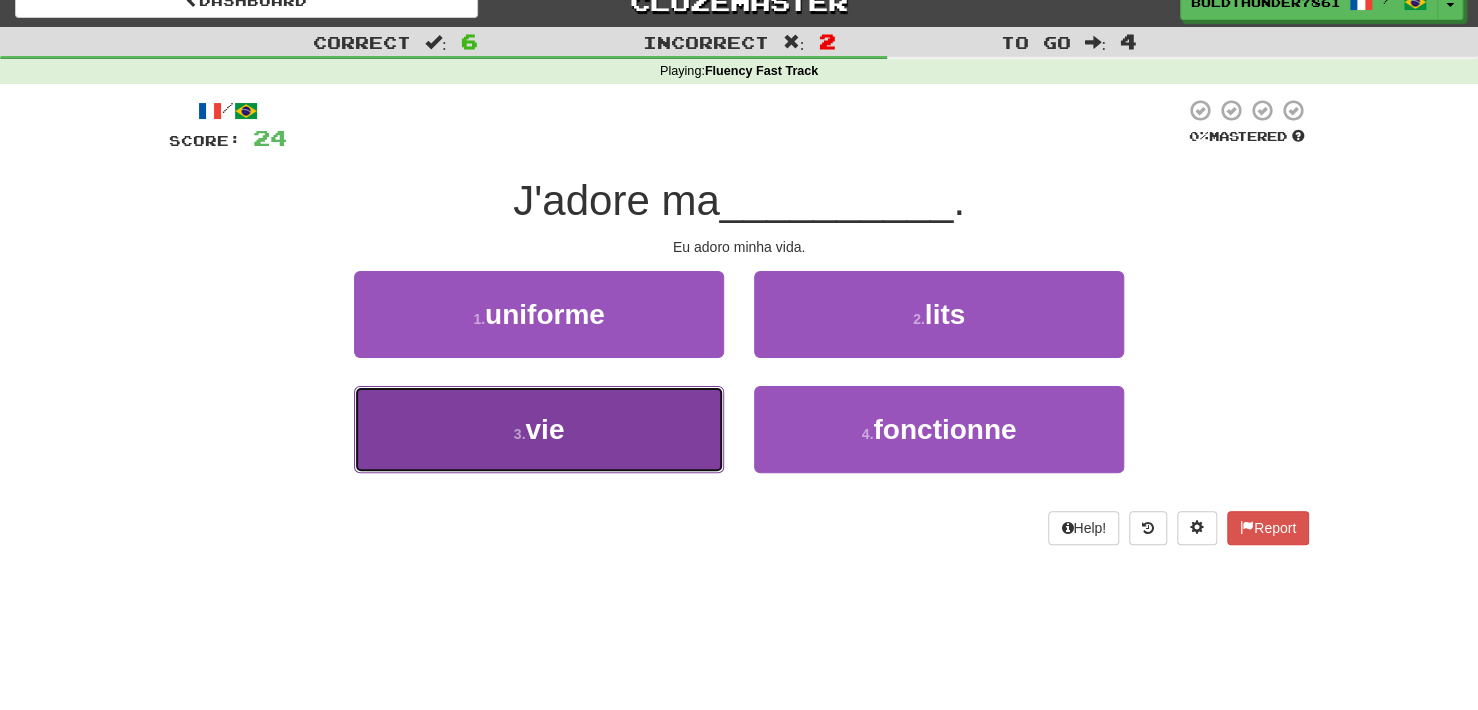 click on "3 .  vie" at bounding box center [539, 429] 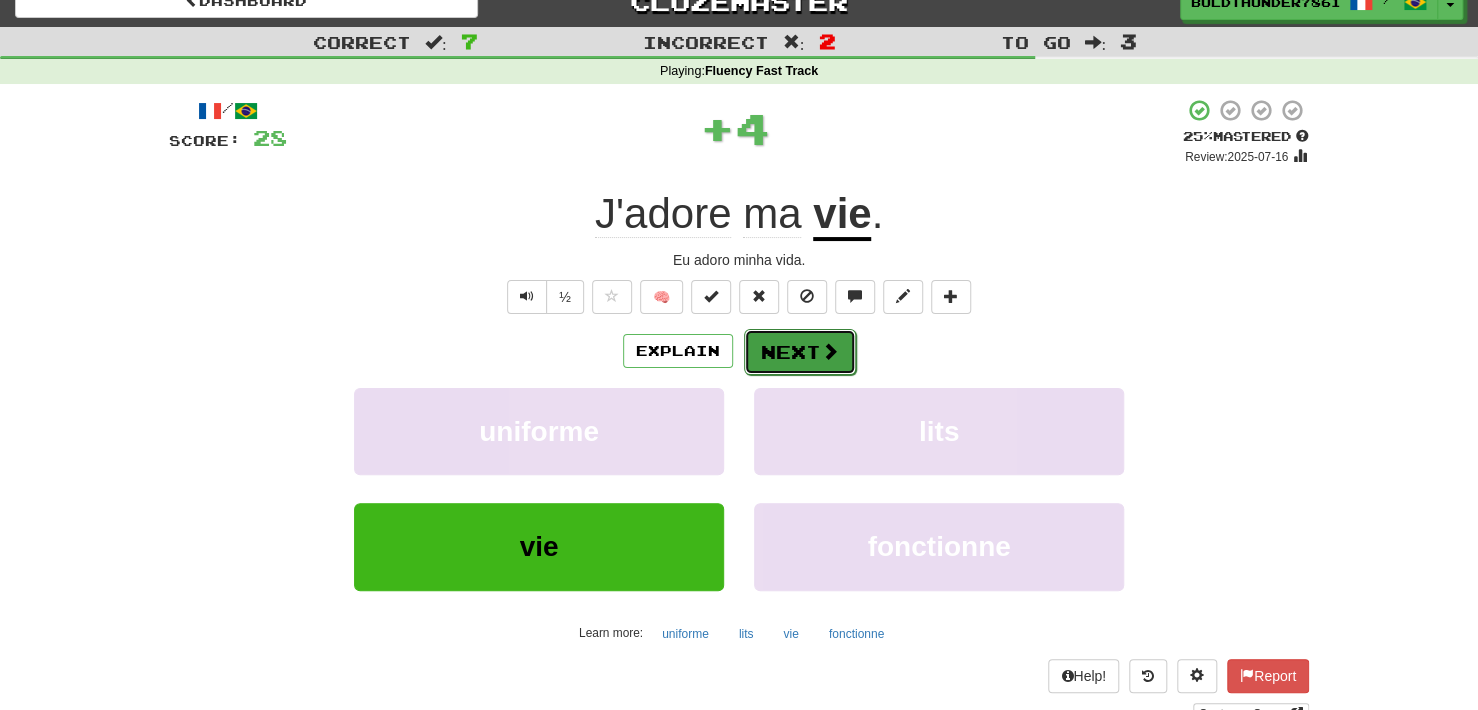 click on "Next" at bounding box center (800, 352) 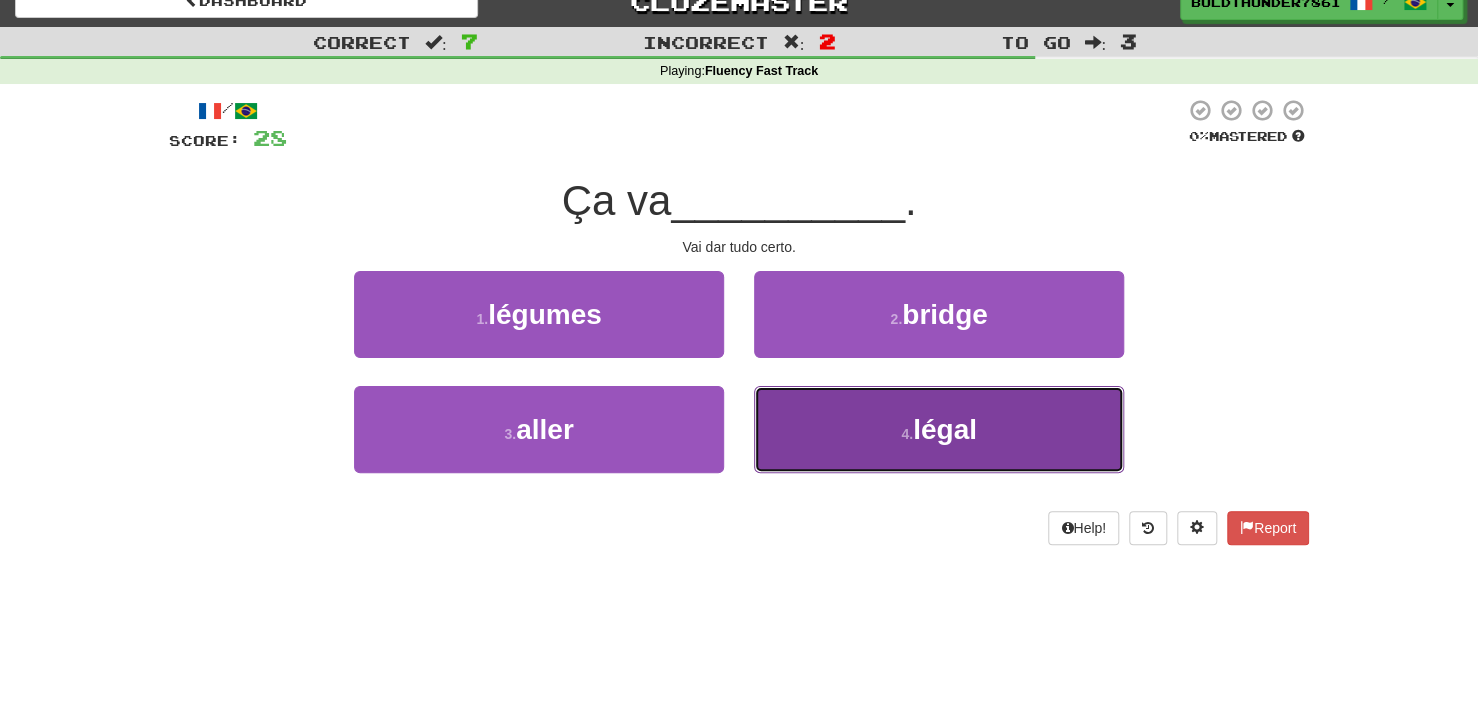 click on "4 .  légal" at bounding box center (939, 429) 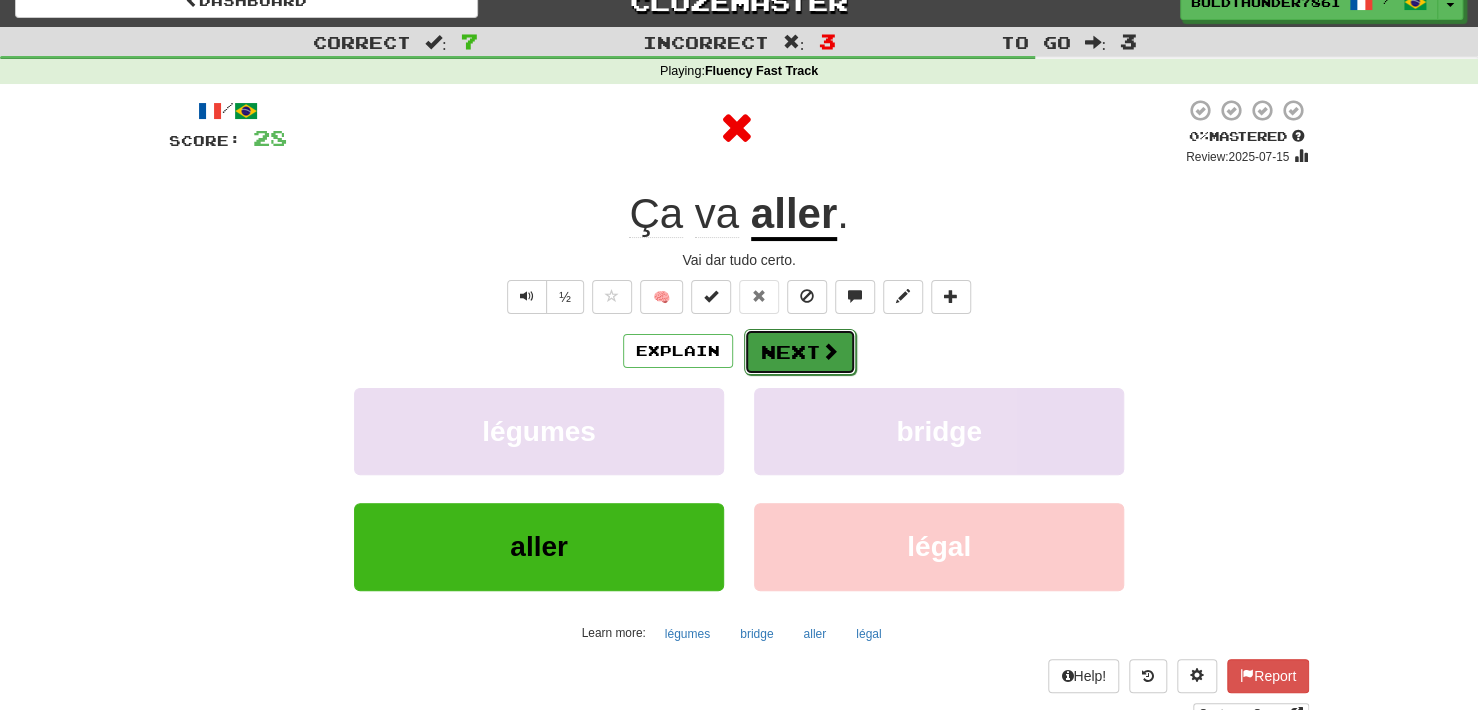 click on "Next" at bounding box center [800, 352] 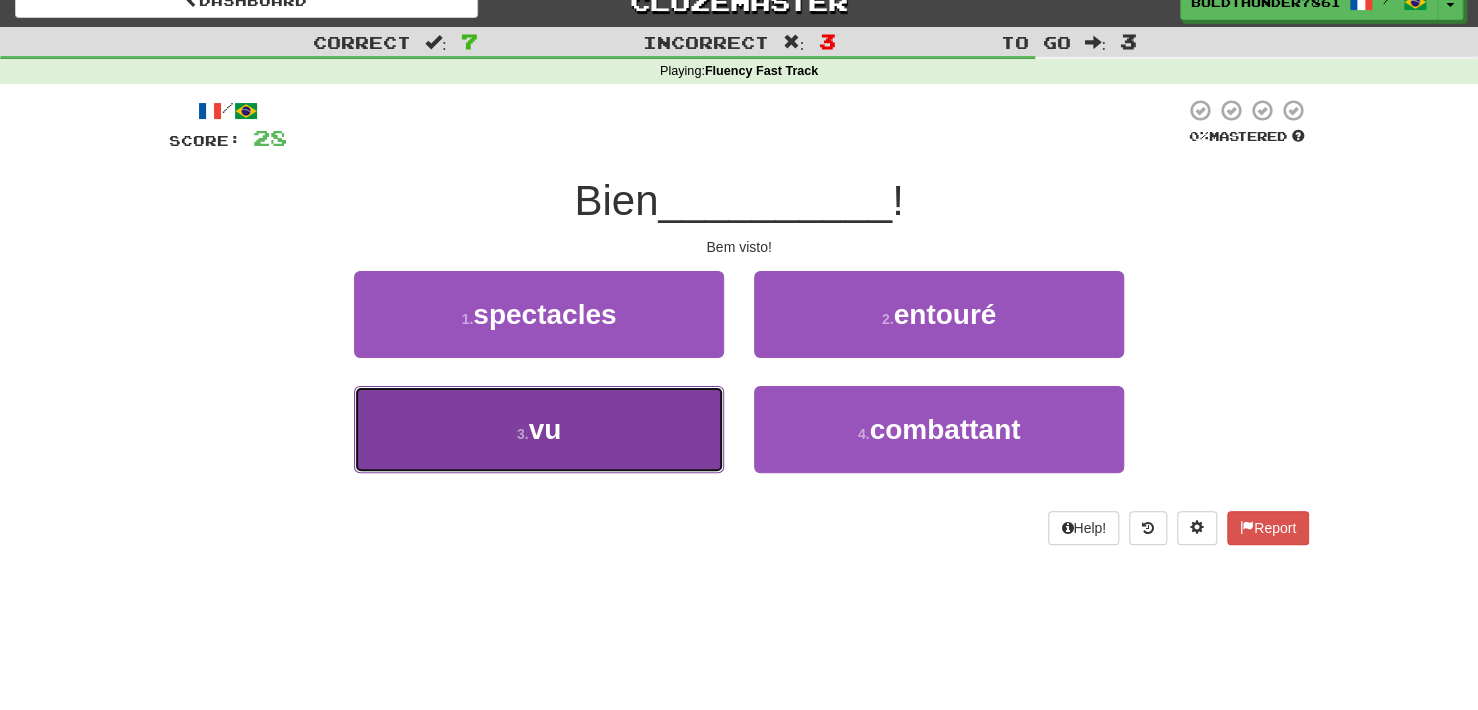 click on "3 .  vu" at bounding box center (539, 429) 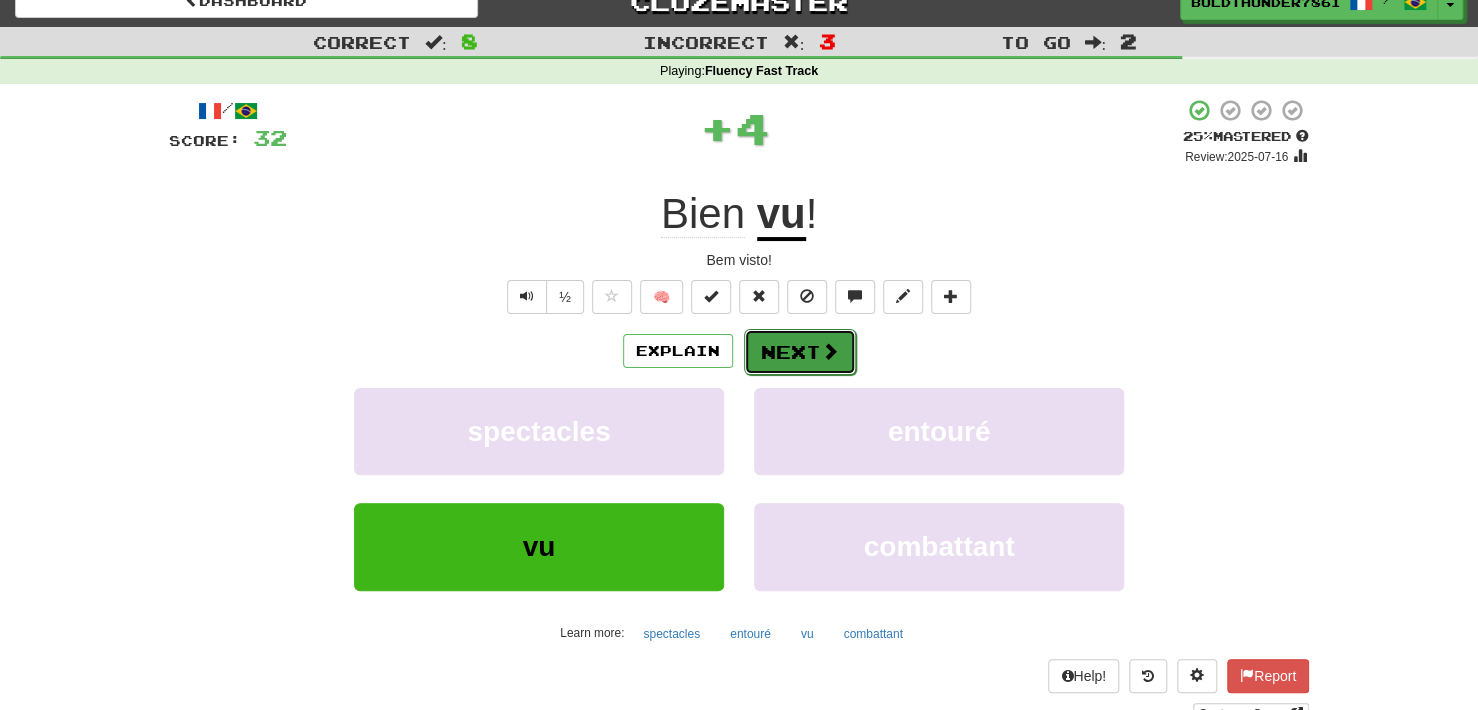 click on "Next" at bounding box center [800, 352] 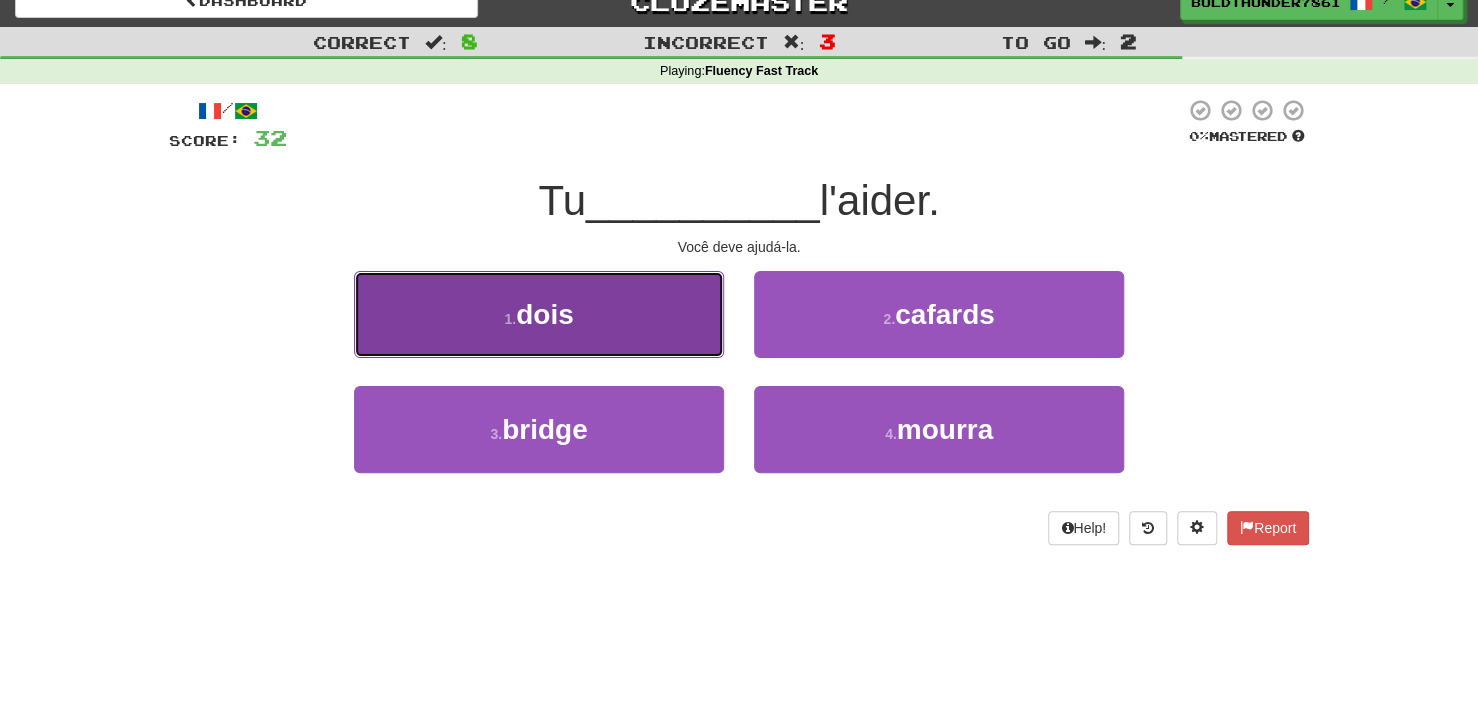 click on "1 .  dois" at bounding box center (539, 314) 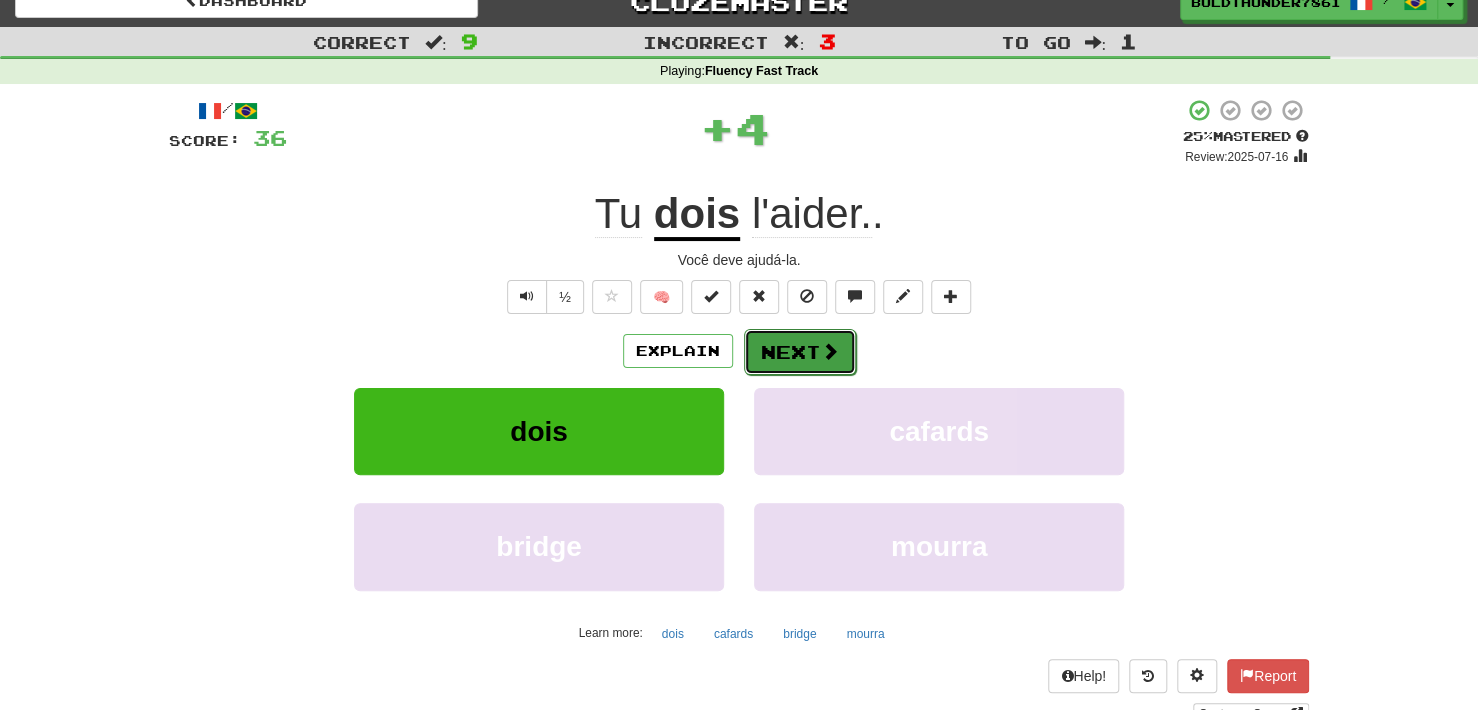 click on "Next" at bounding box center (800, 352) 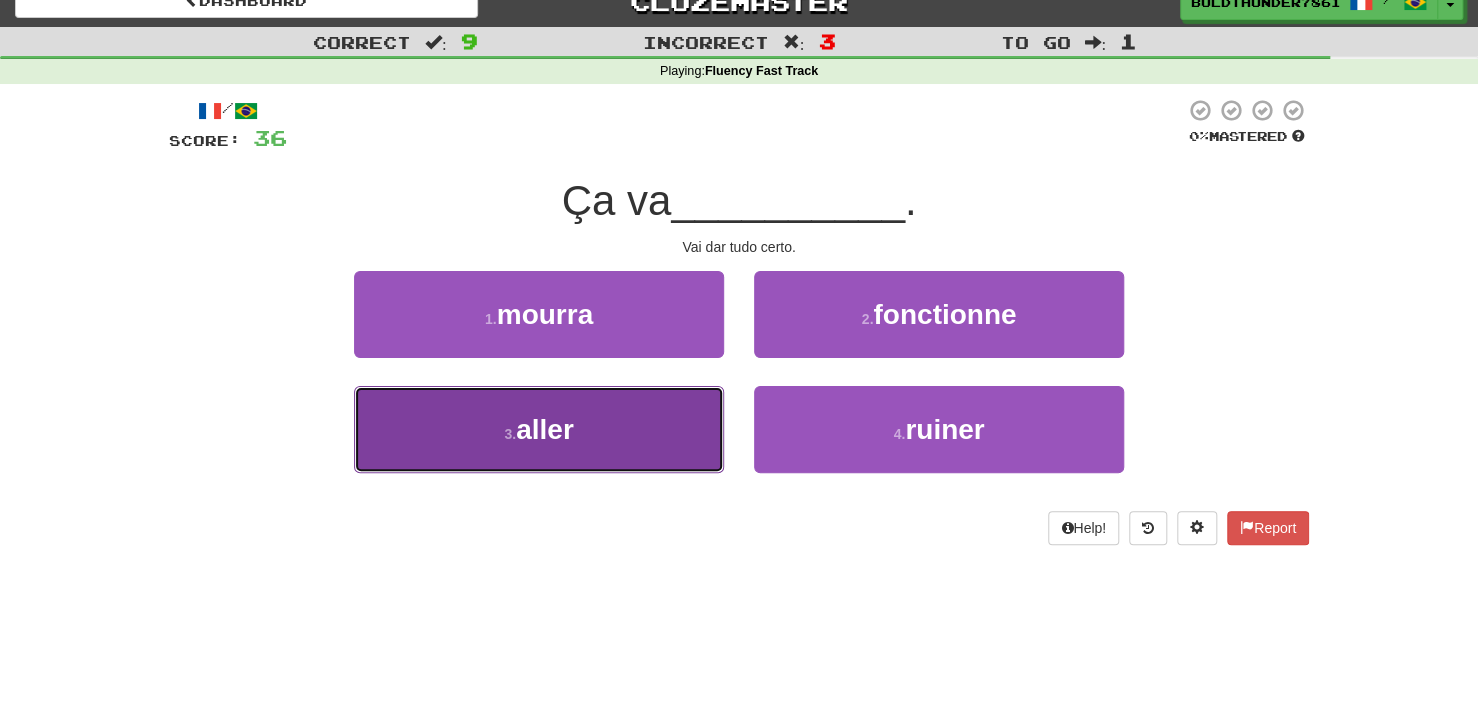 click on "3 .  aller" at bounding box center [539, 429] 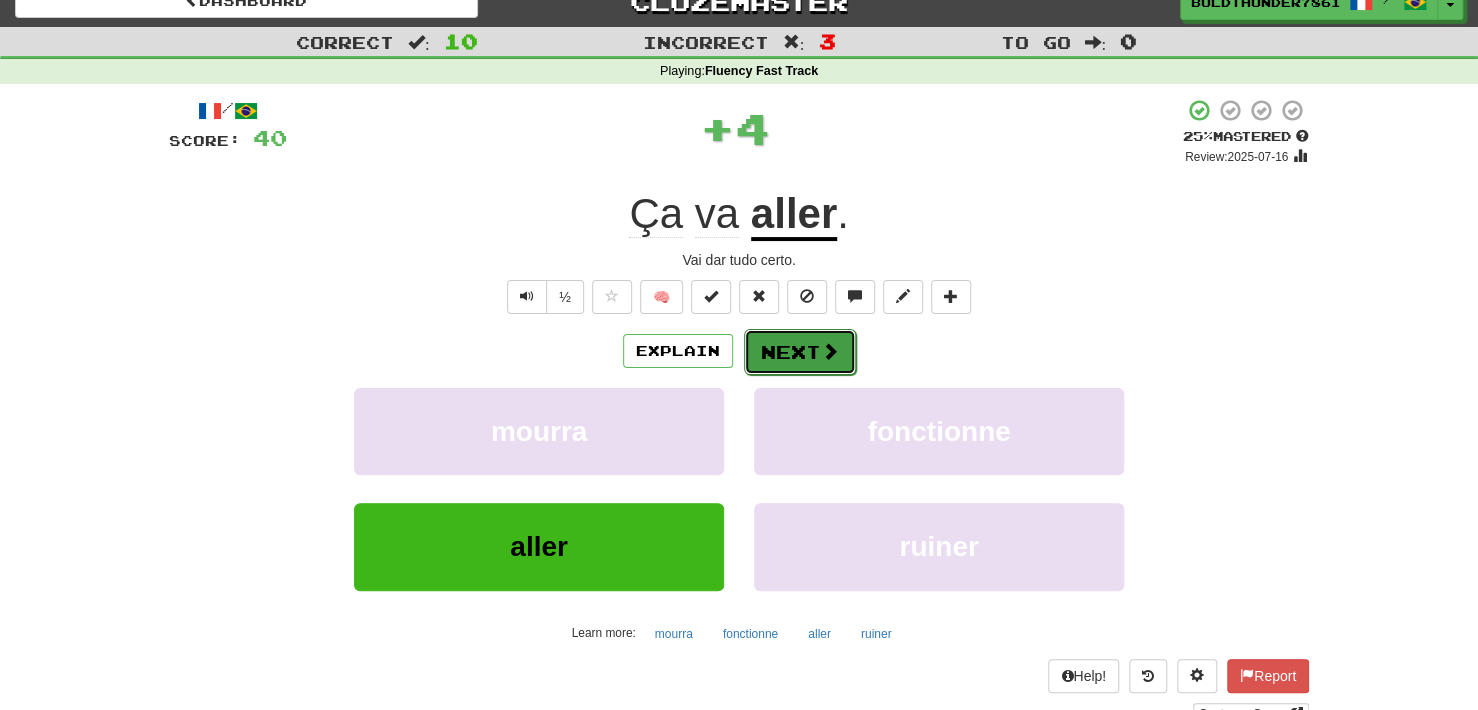 click on "Next" at bounding box center (800, 352) 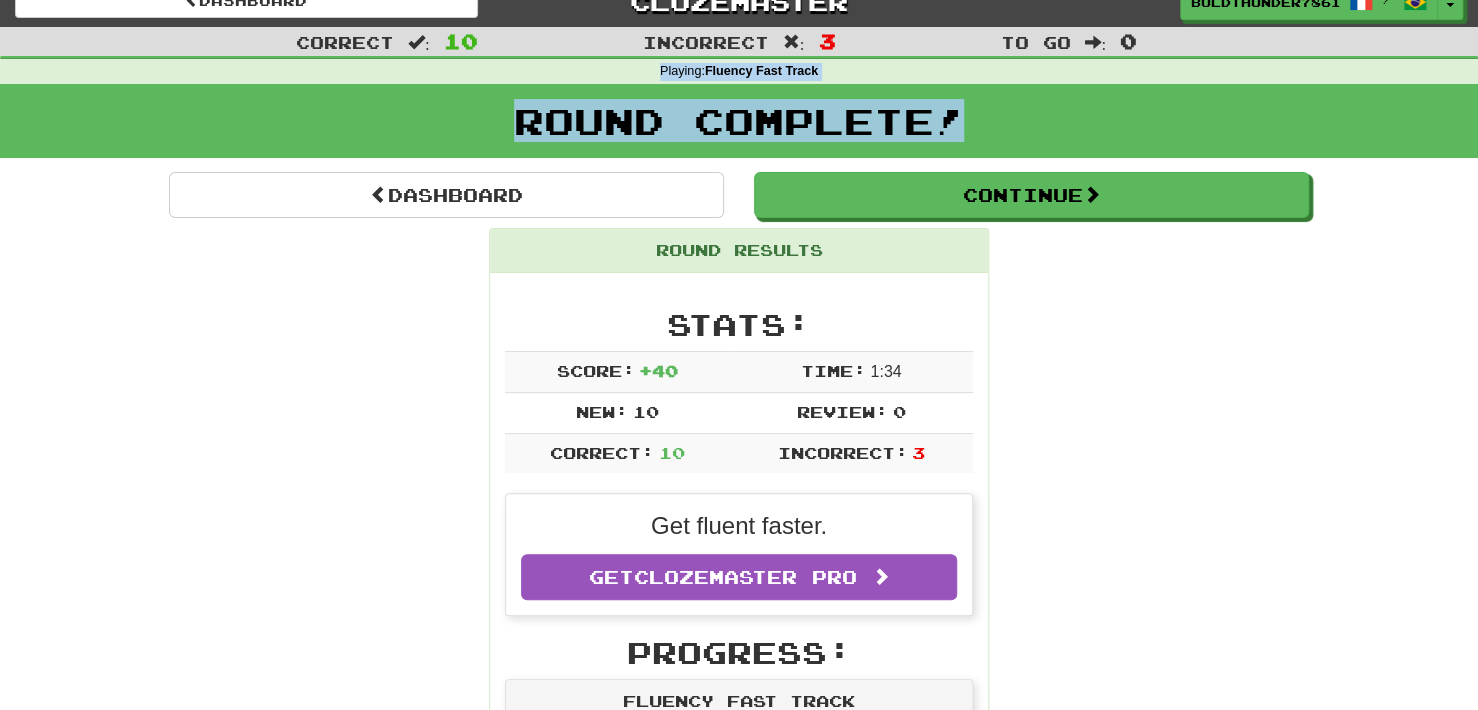 drag, startPoint x: 1475, startPoint y: 102, endPoint x: 1479, endPoint y: 42, distance: 60.133186 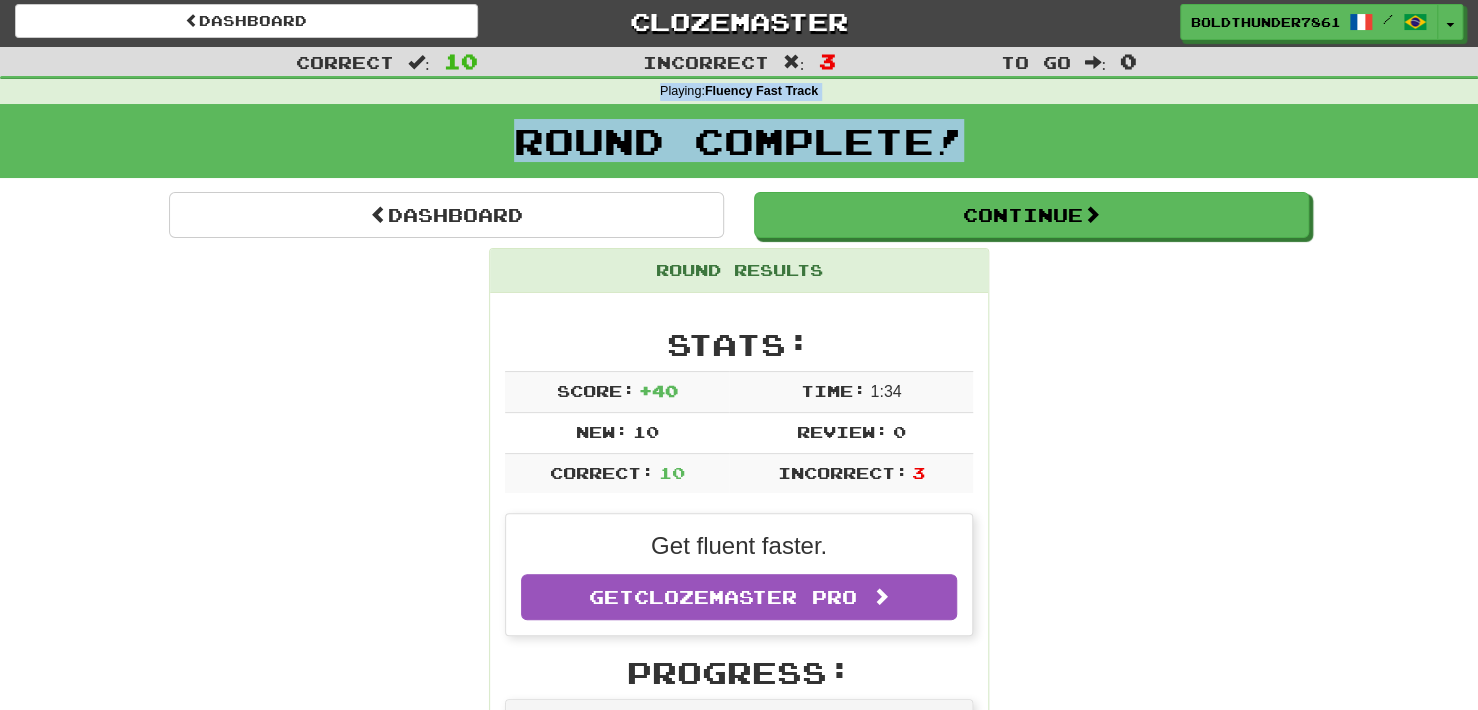 scroll, scrollTop: 0, scrollLeft: 0, axis: both 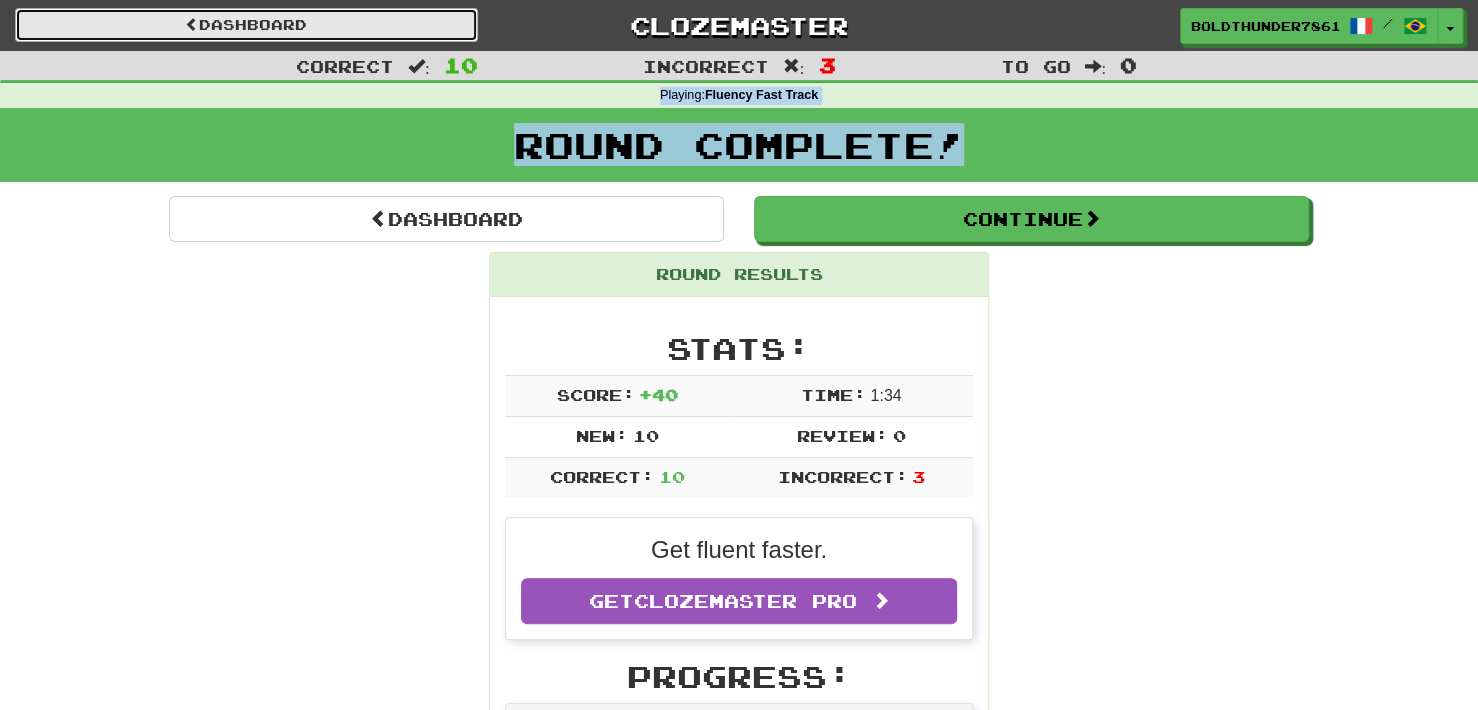 click on "Dashboard" at bounding box center [246, 25] 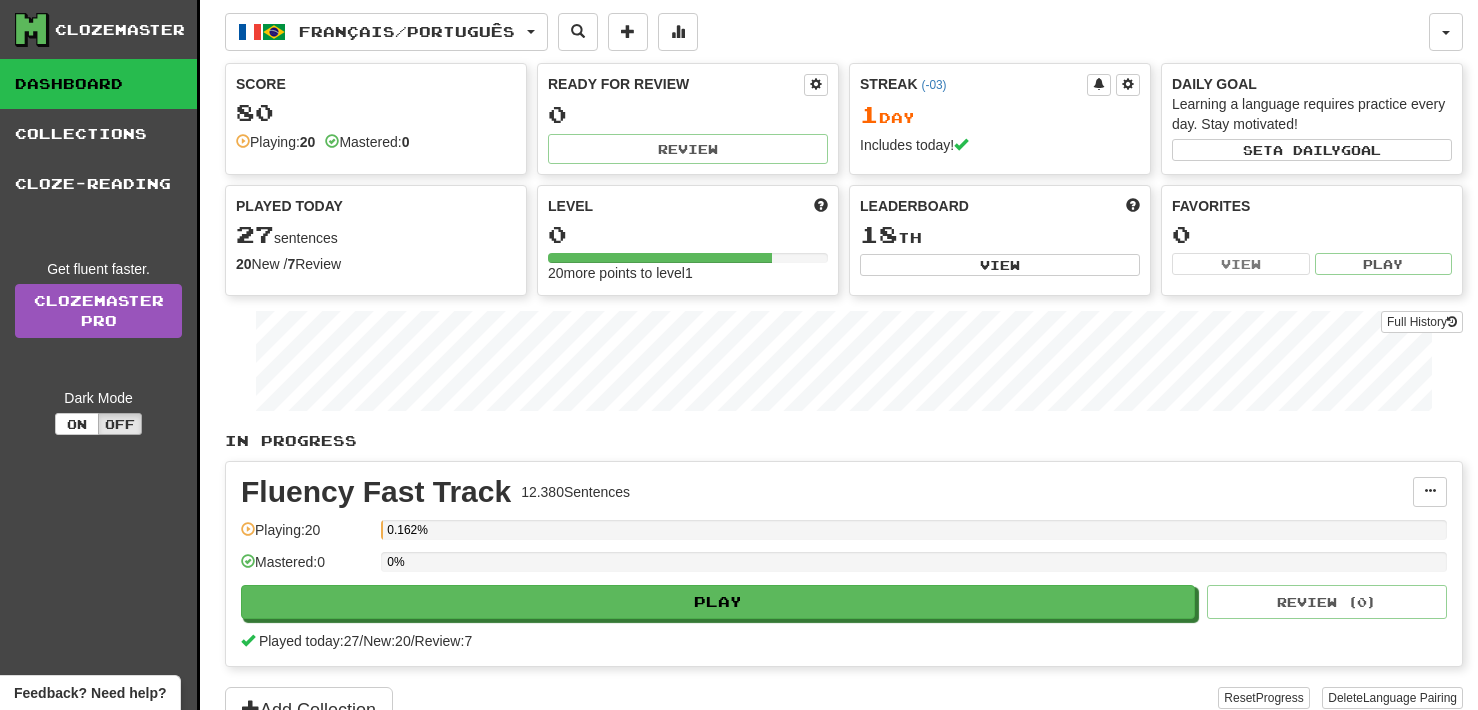 scroll, scrollTop: 0, scrollLeft: 0, axis: both 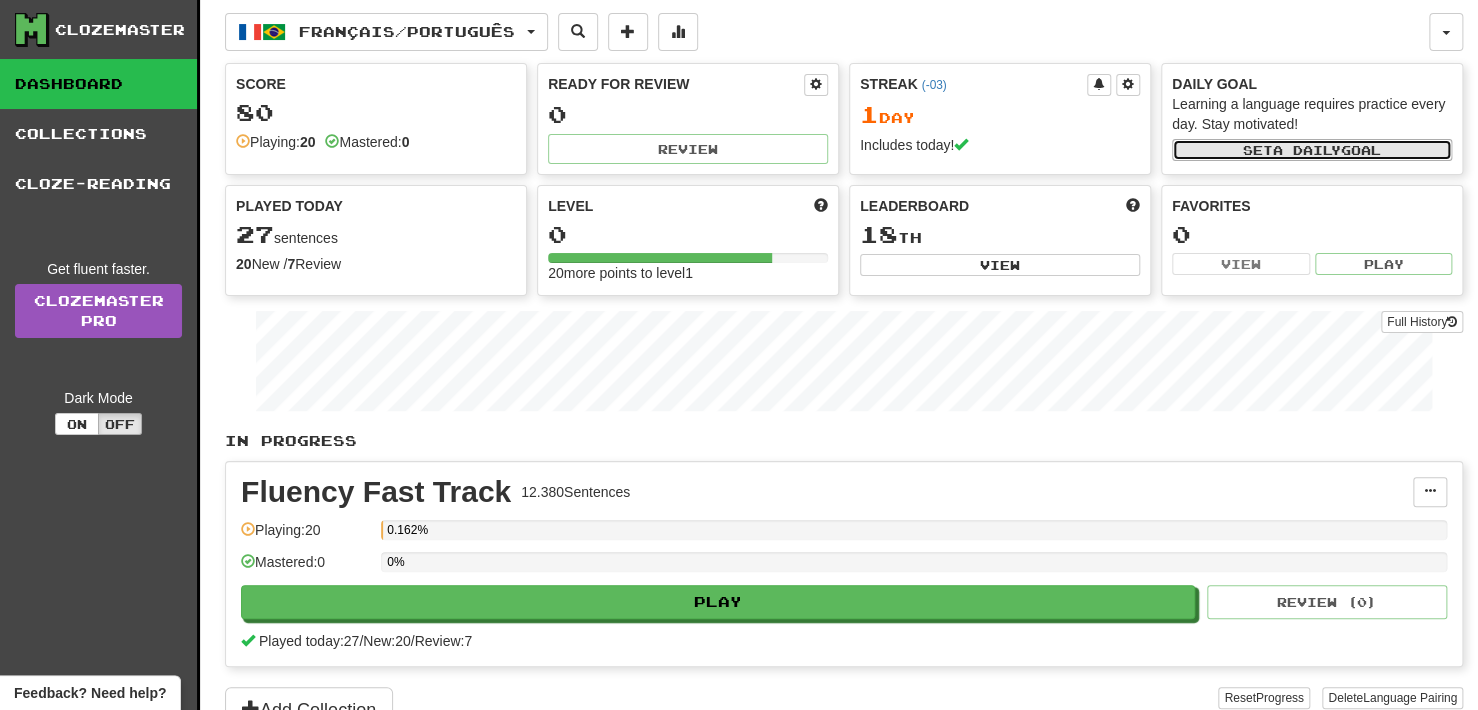 click on "a daily" at bounding box center (1307, 150) 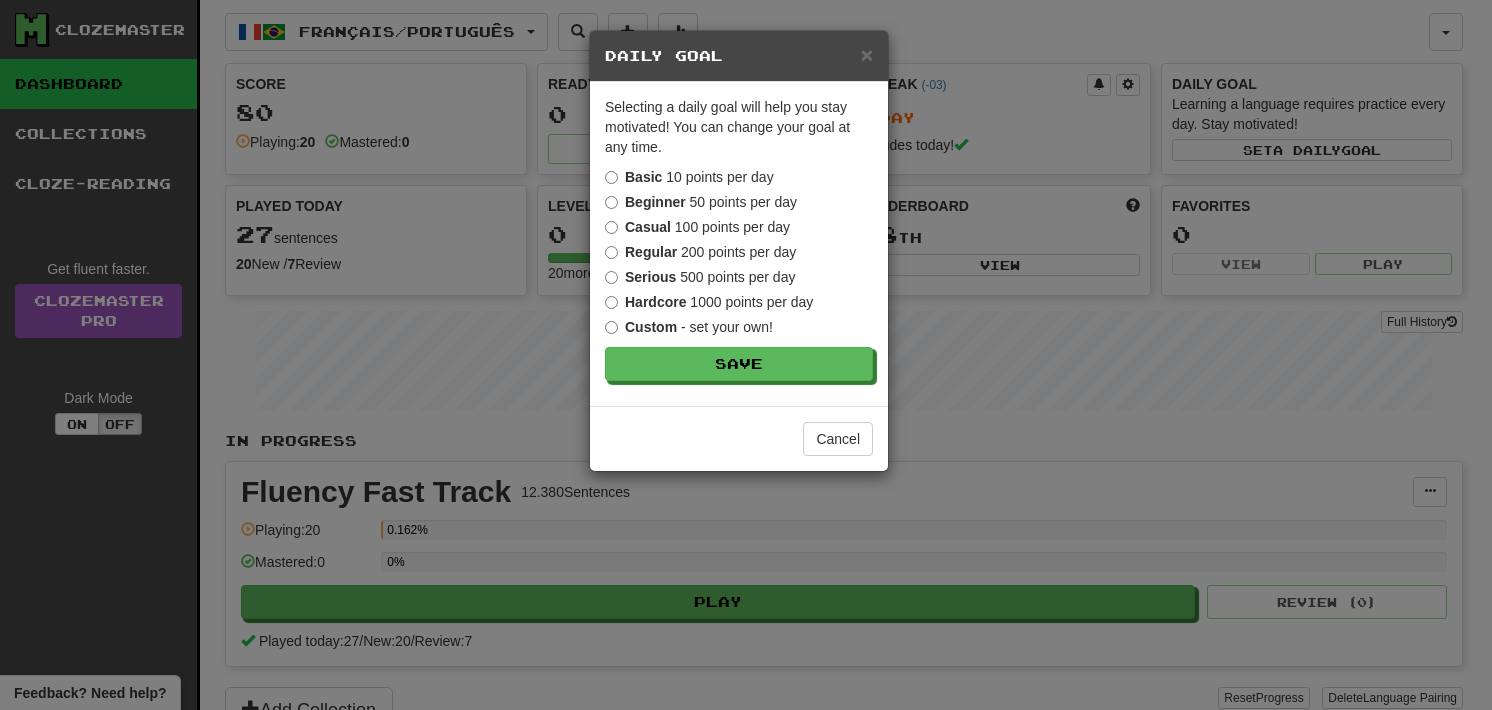 click on "× Daily Goal Selecting a daily goal will help you stay motivated ! You can change your goal at any time. Basic   10 points per day Beginner   50 points per day Casual   100 points per day Regular   200 points per day Serious   500 points per day Hardcore   1000 points per day Custom    - set your own! Save Cancel" at bounding box center (746, 355) 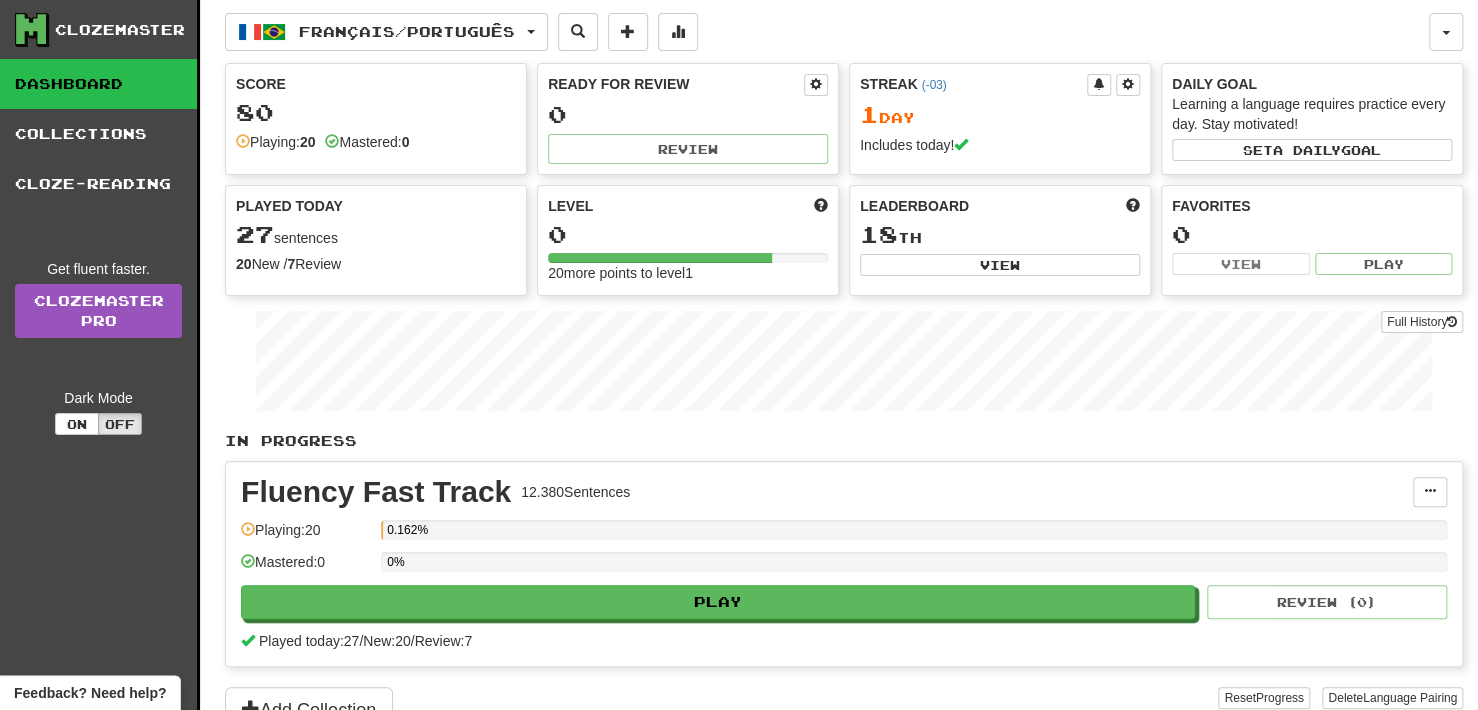 scroll, scrollTop: 372, scrollLeft: 0, axis: vertical 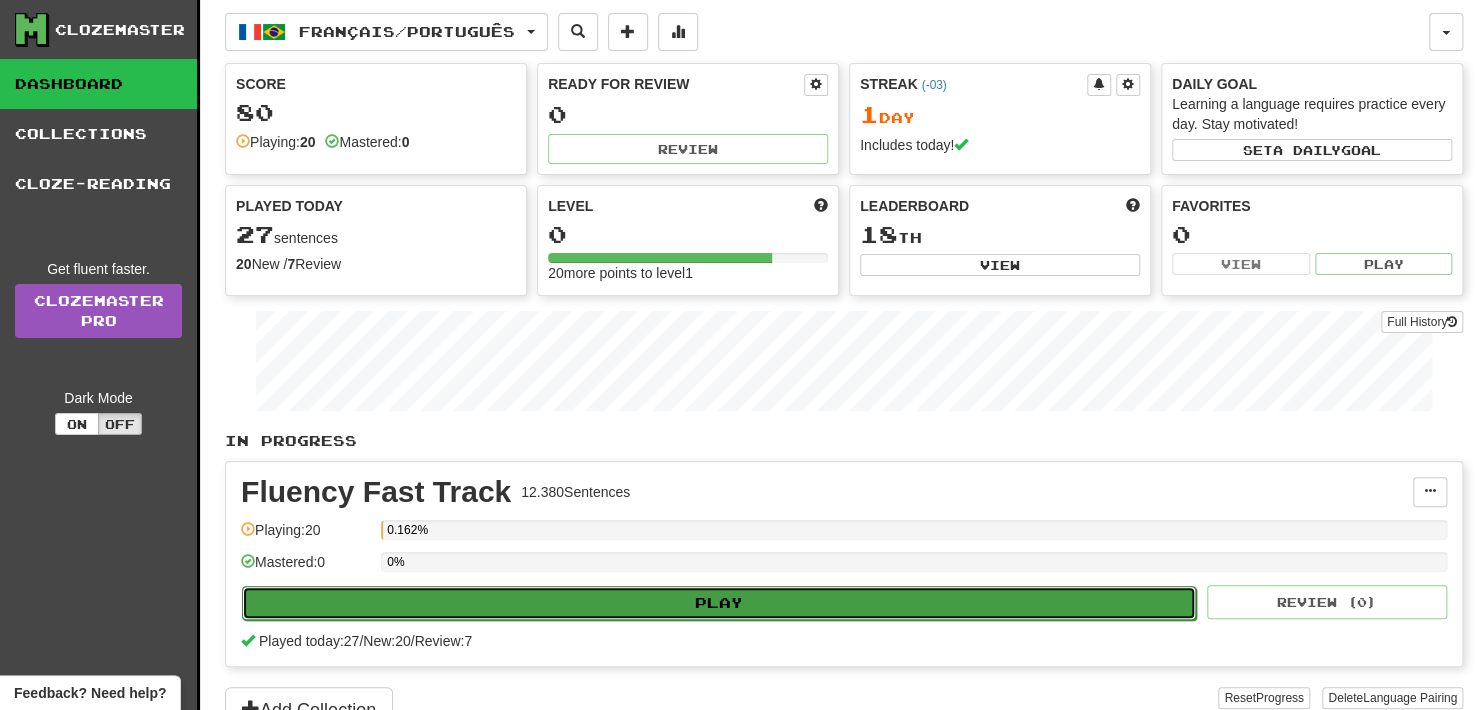 click on "Play" at bounding box center [719, 603] 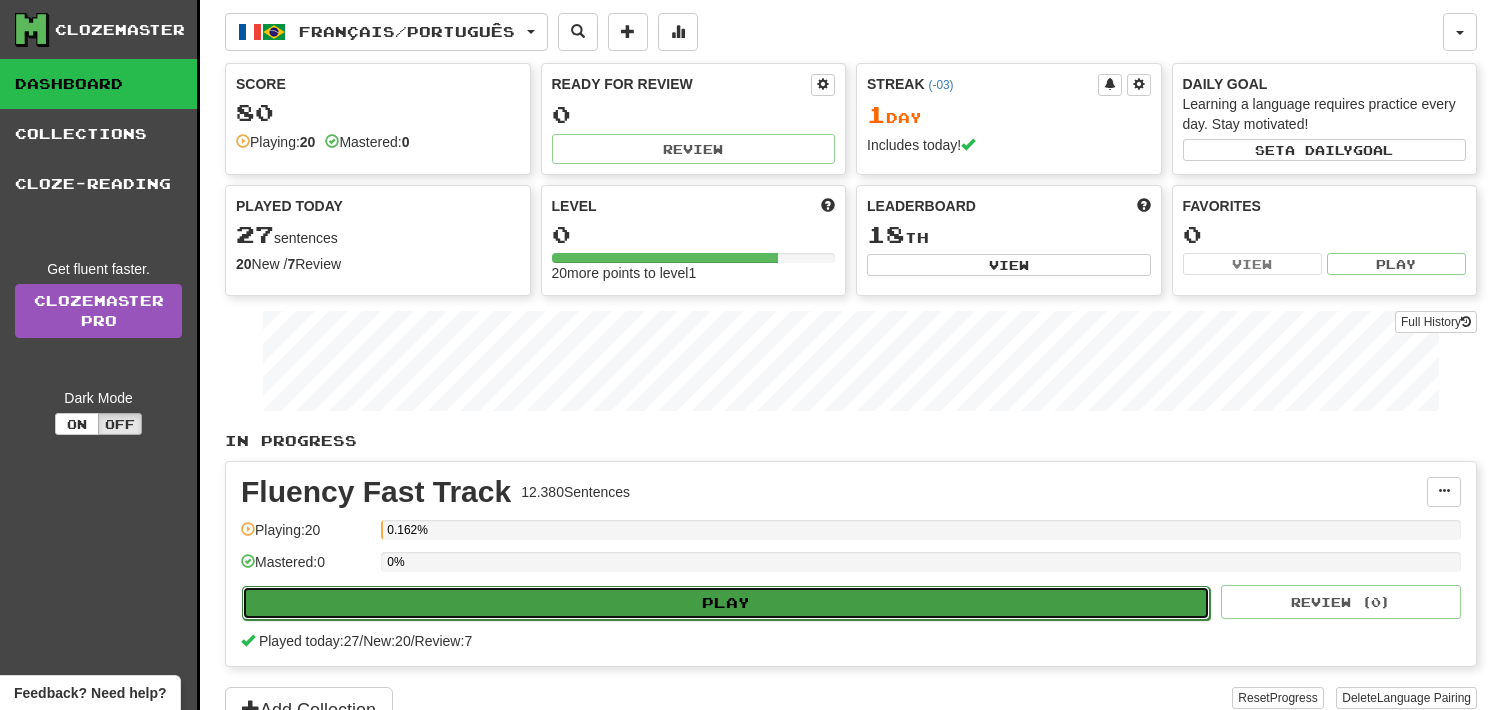 select on "**" 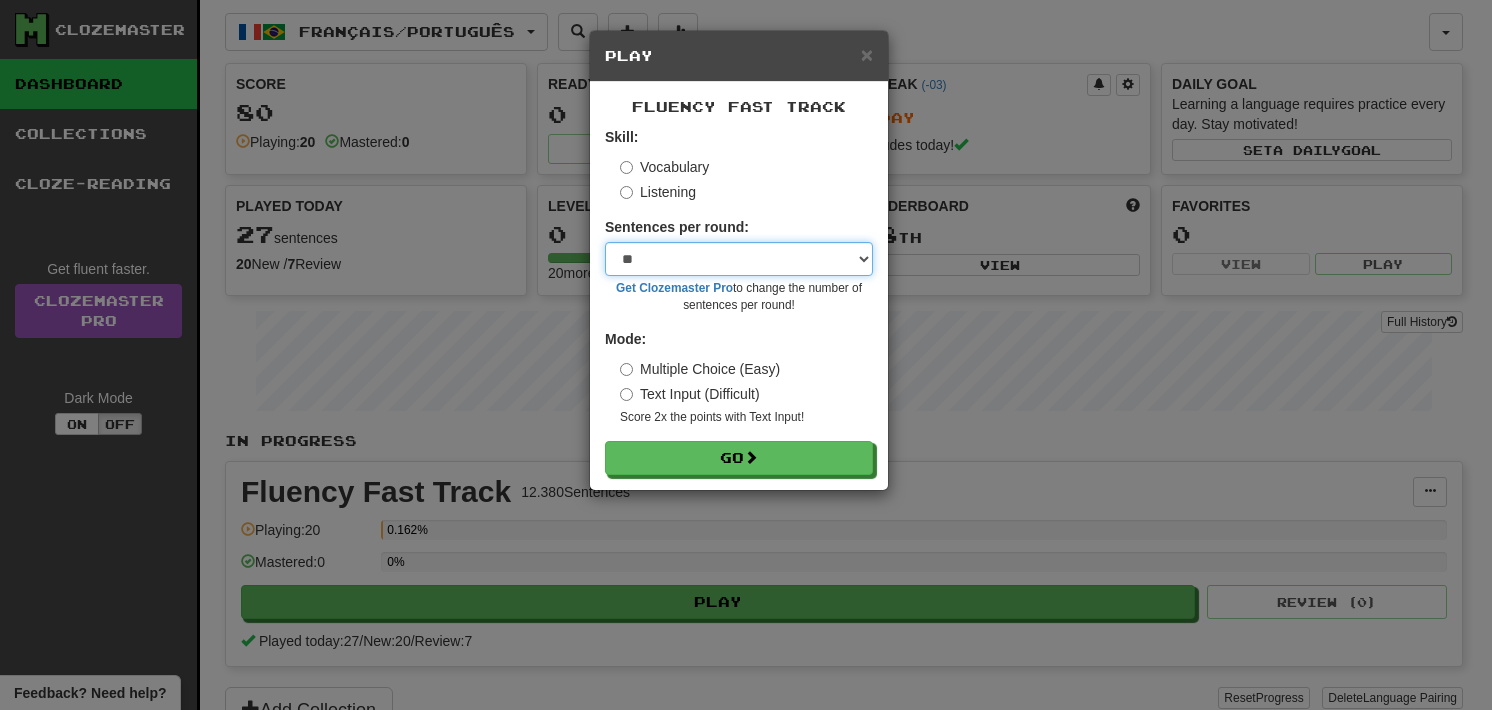 click on "* ** ** ** ** ** *** ********" at bounding box center [739, 259] 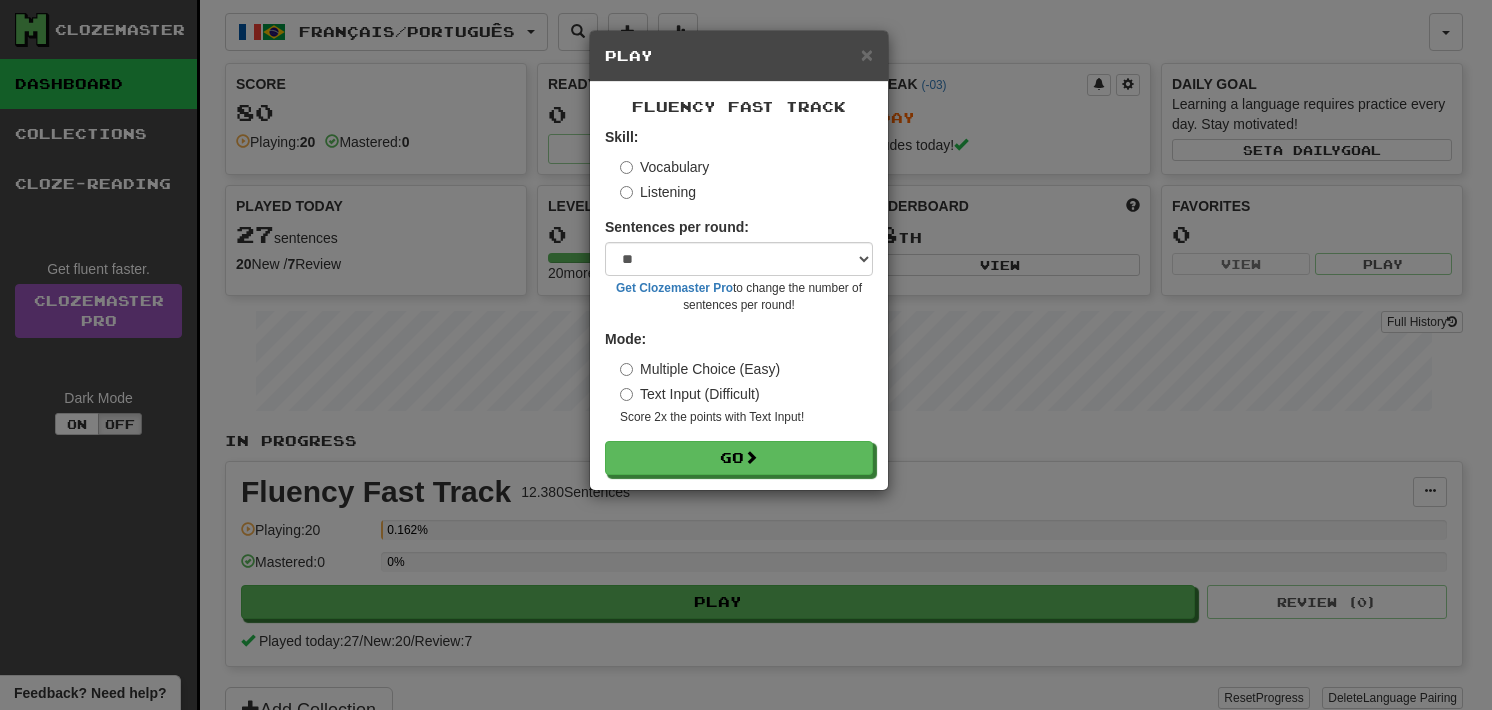 click on "Text Input (Difficult)" at bounding box center [690, 394] 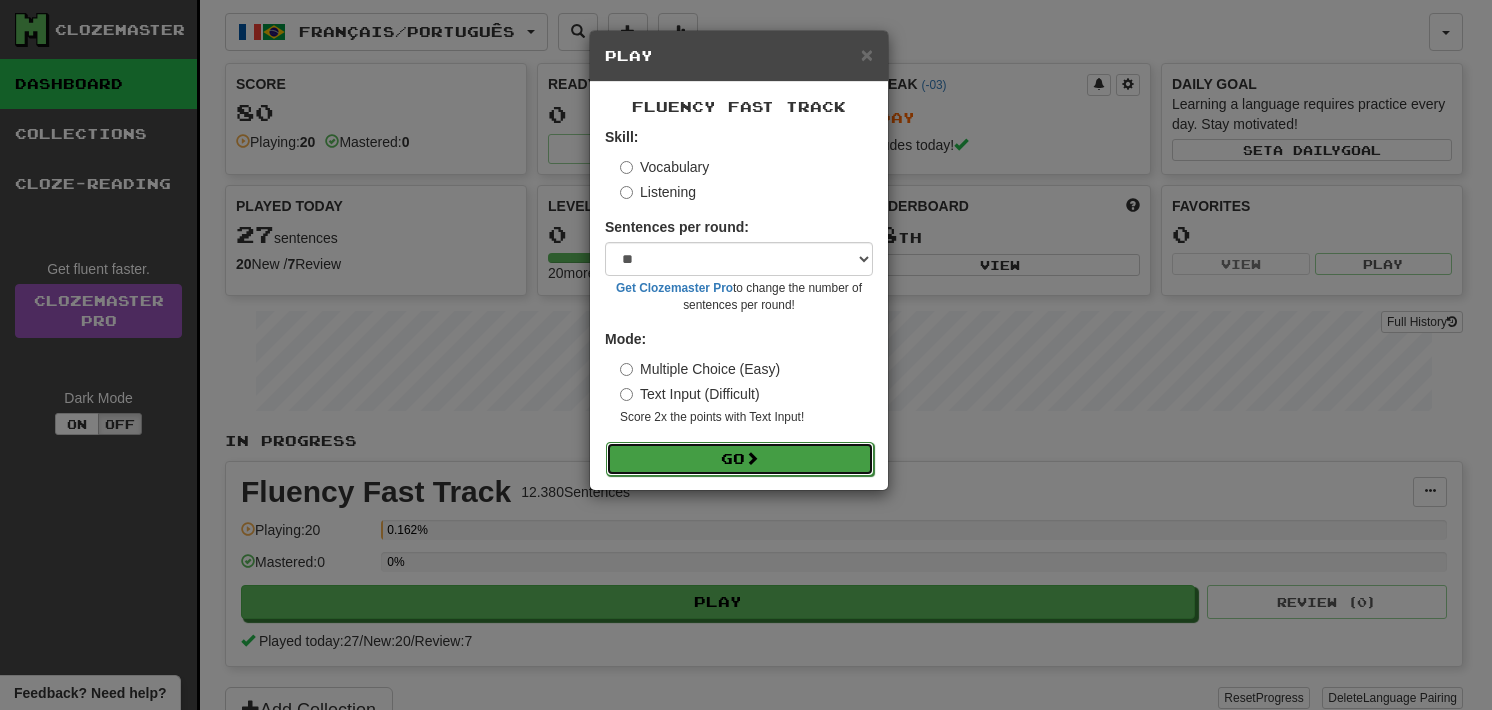 click on "Go" at bounding box center (740, 459) 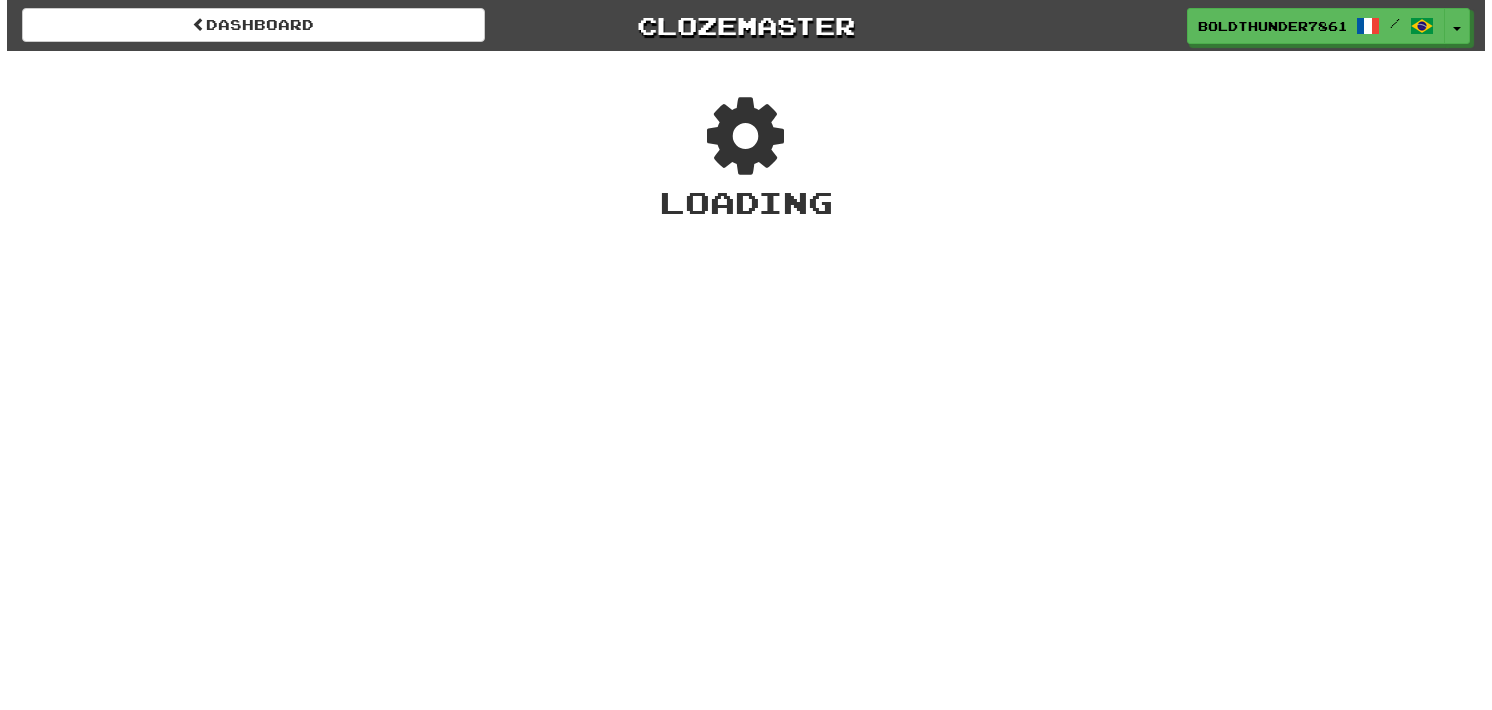 scroll, scrollTop: 0, scrollLeft: 0, axis: both 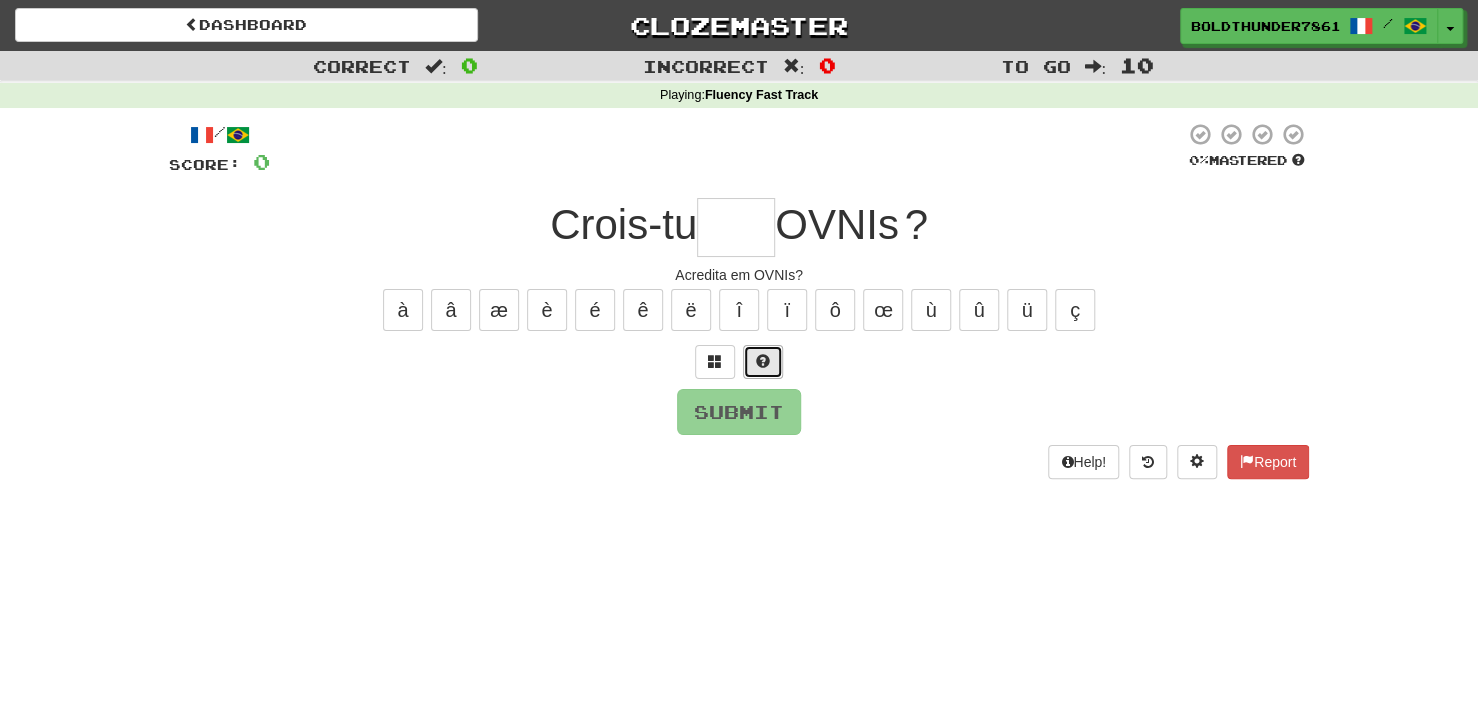 click at bounding box center [763, 361] 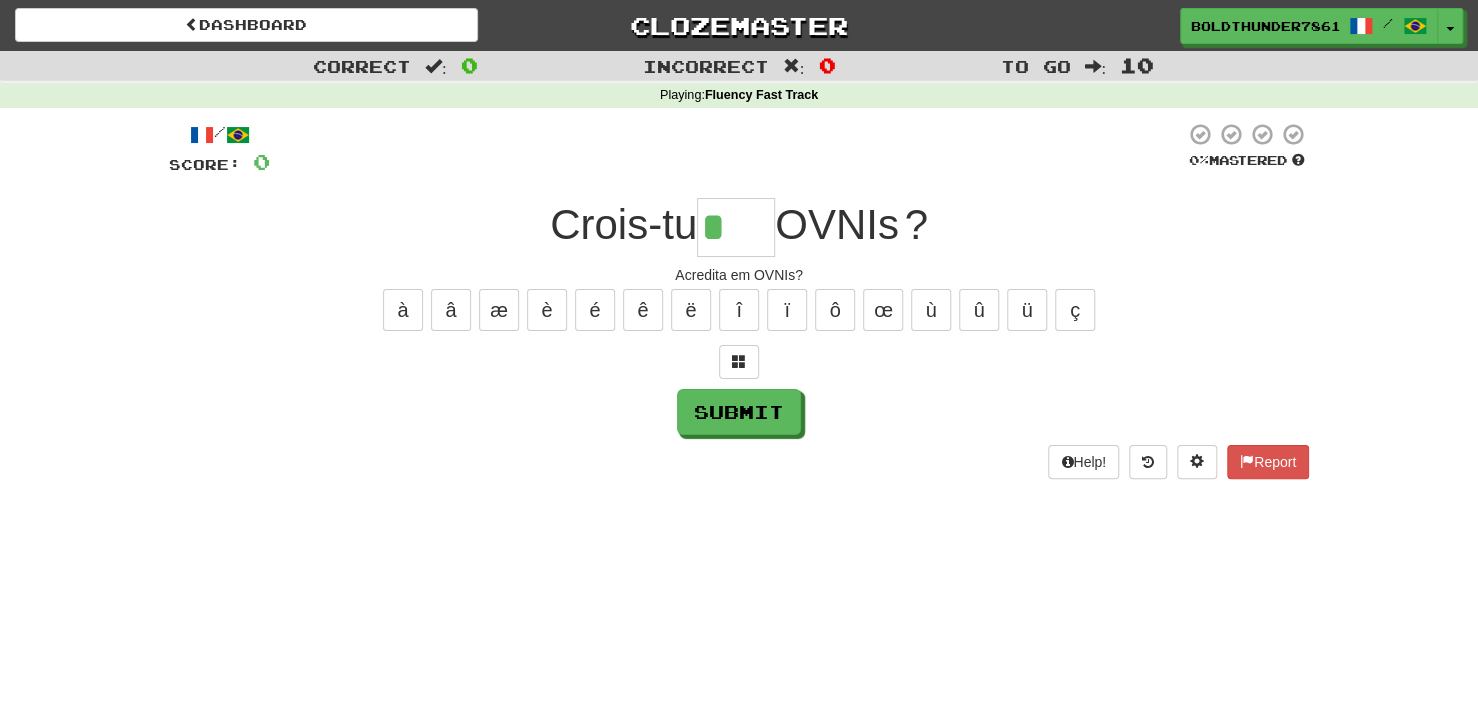 click on "*" at bounding box center [736, 227] 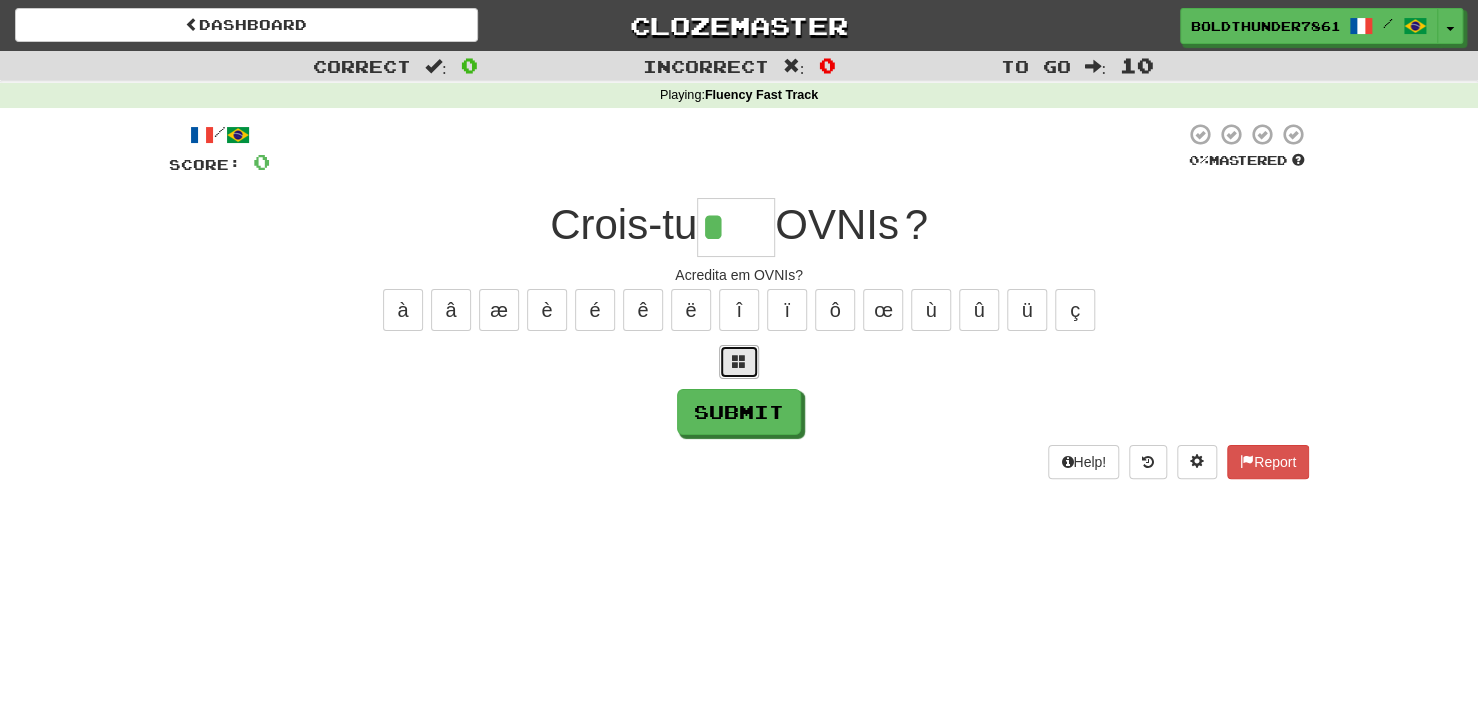 click at bounding box center (739, 362) 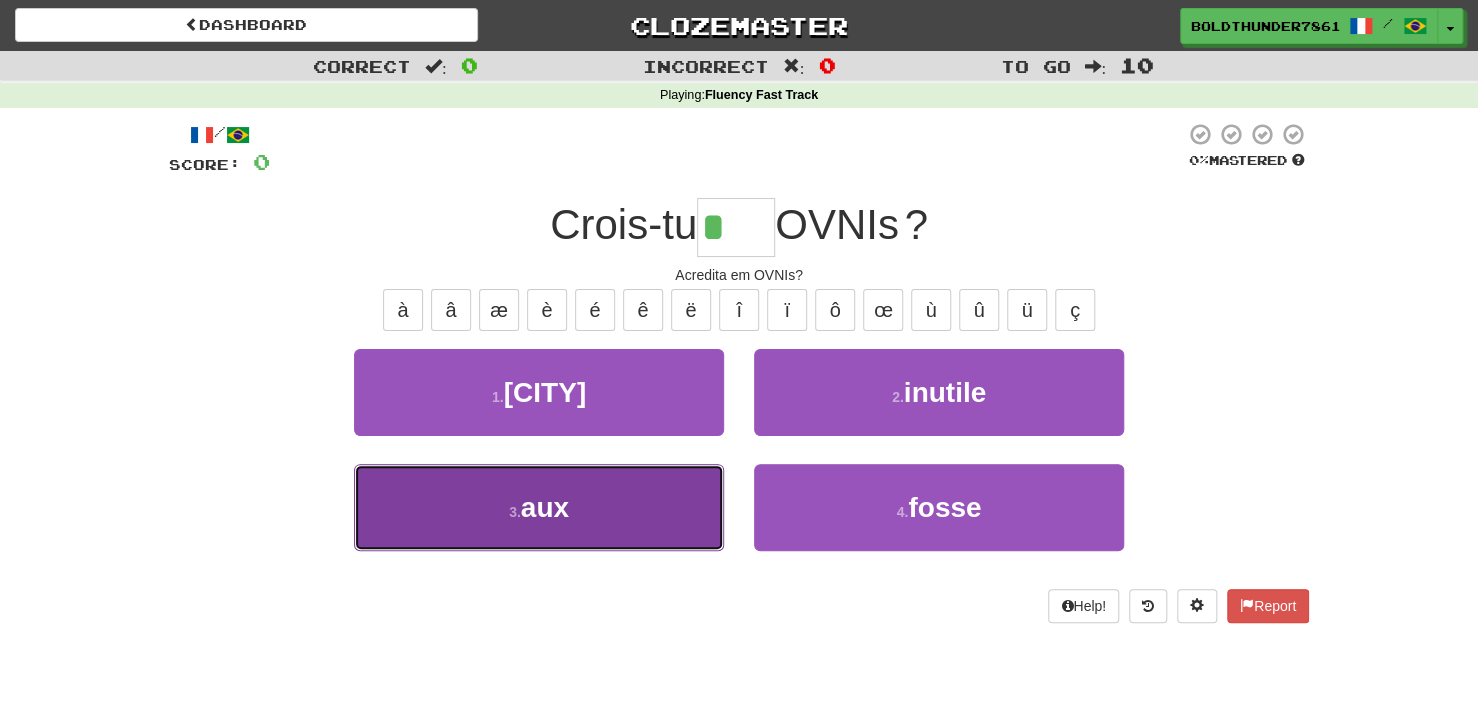 click on "3 .  aux" at bounding box center (539, 507) 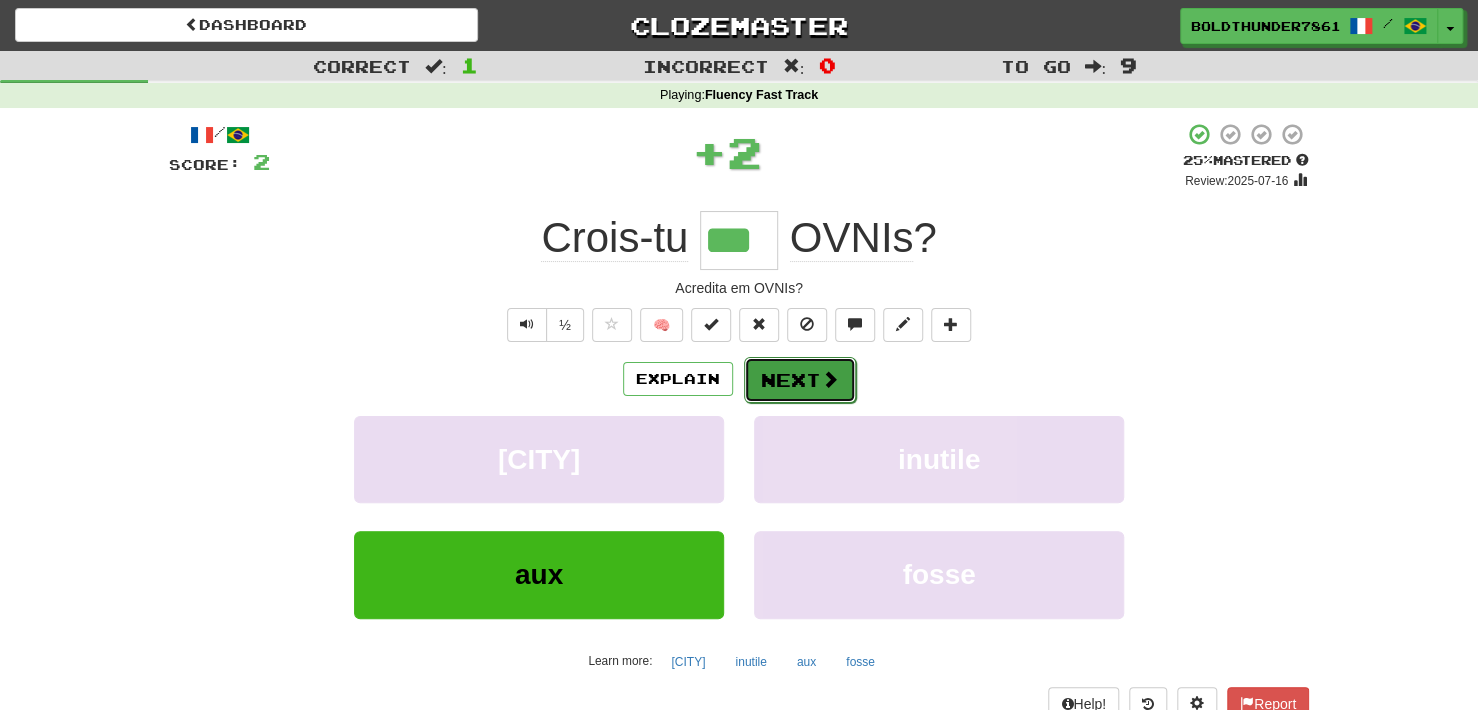 click on "Next" at bounding box center [800, 380] 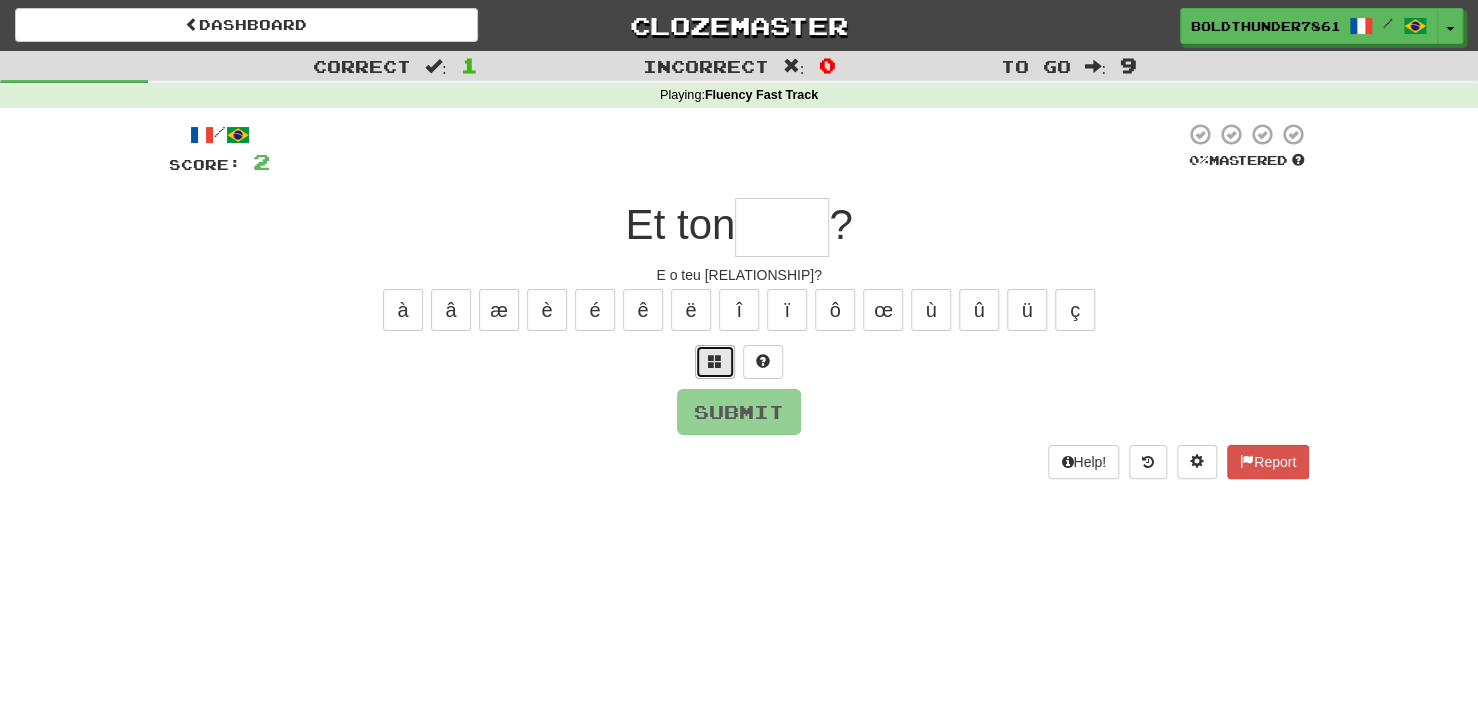 click at bounding box center [715, 361] 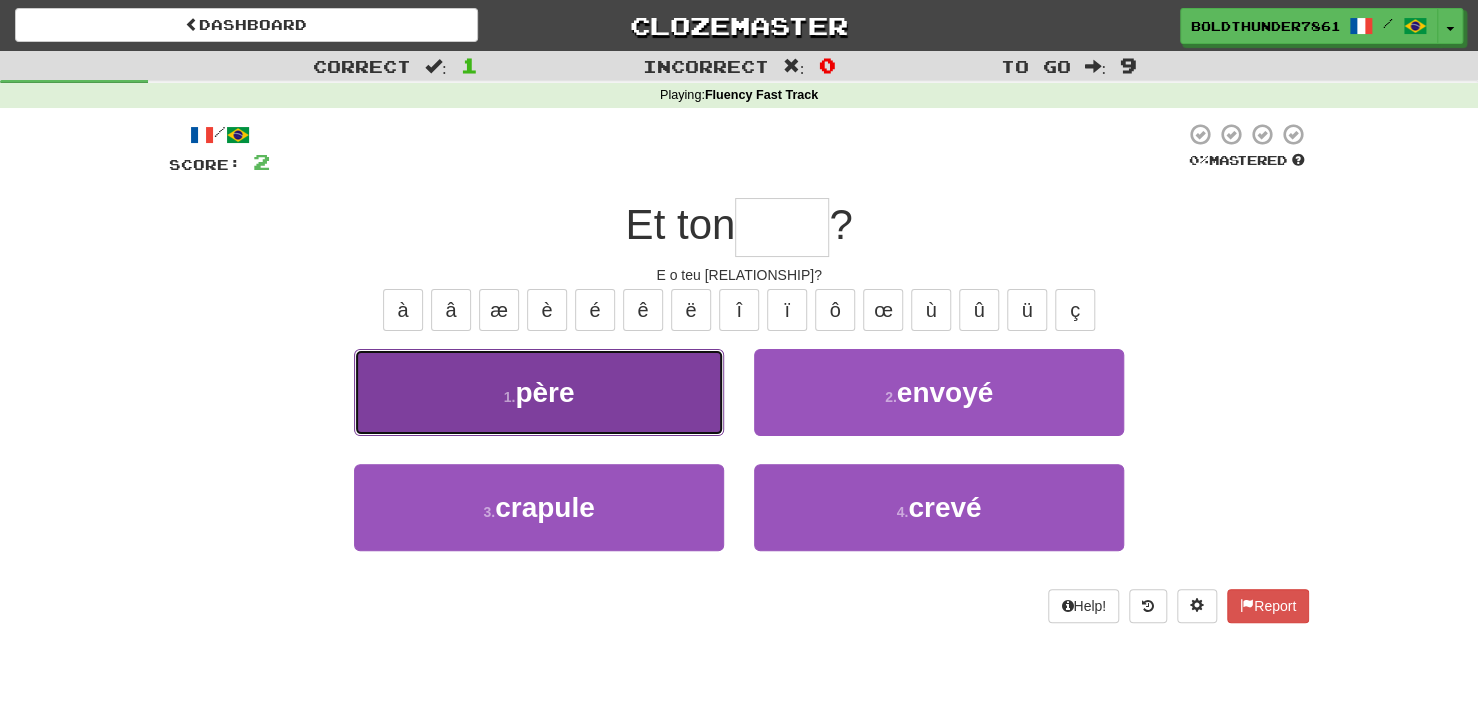 click on "1 . [RELATIONSHIP]" at bounding box center [539, 392] 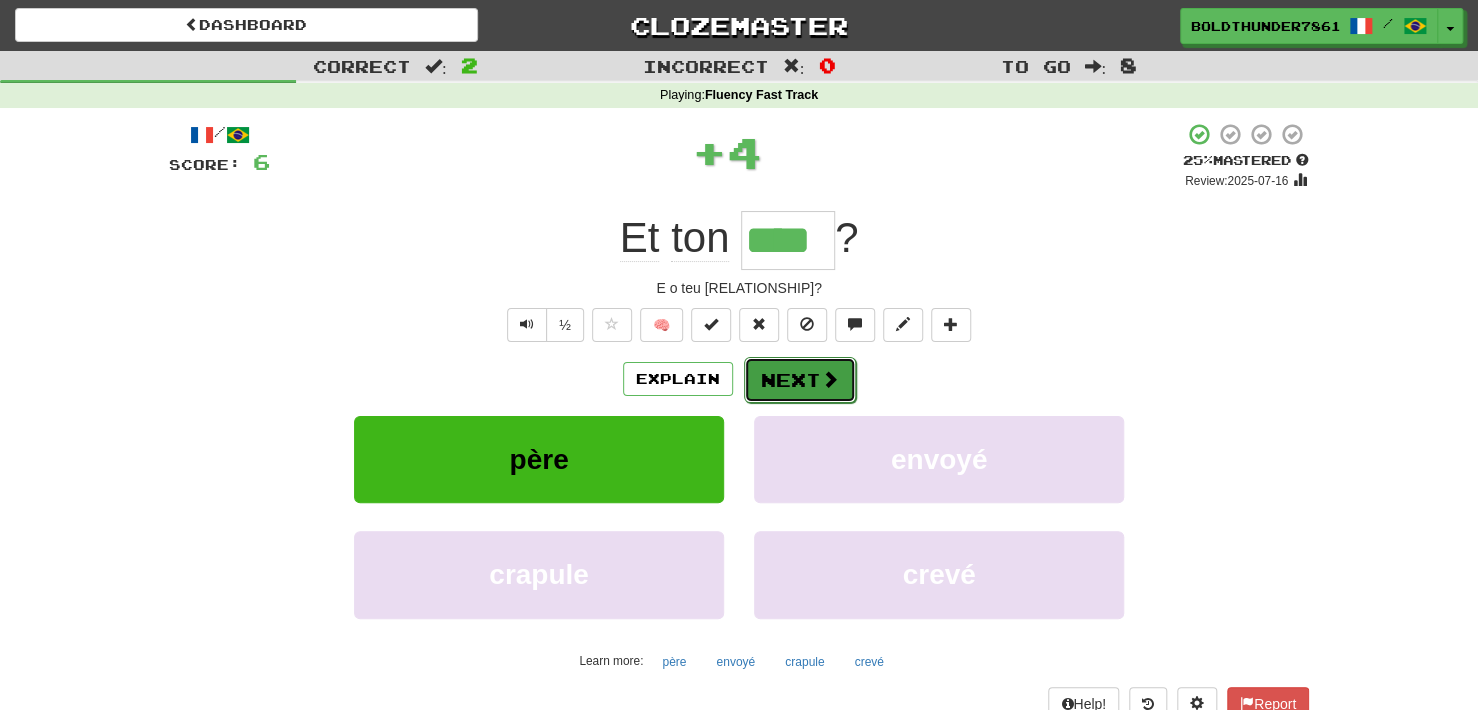 click on "Next" at bounding box center [800, 380] 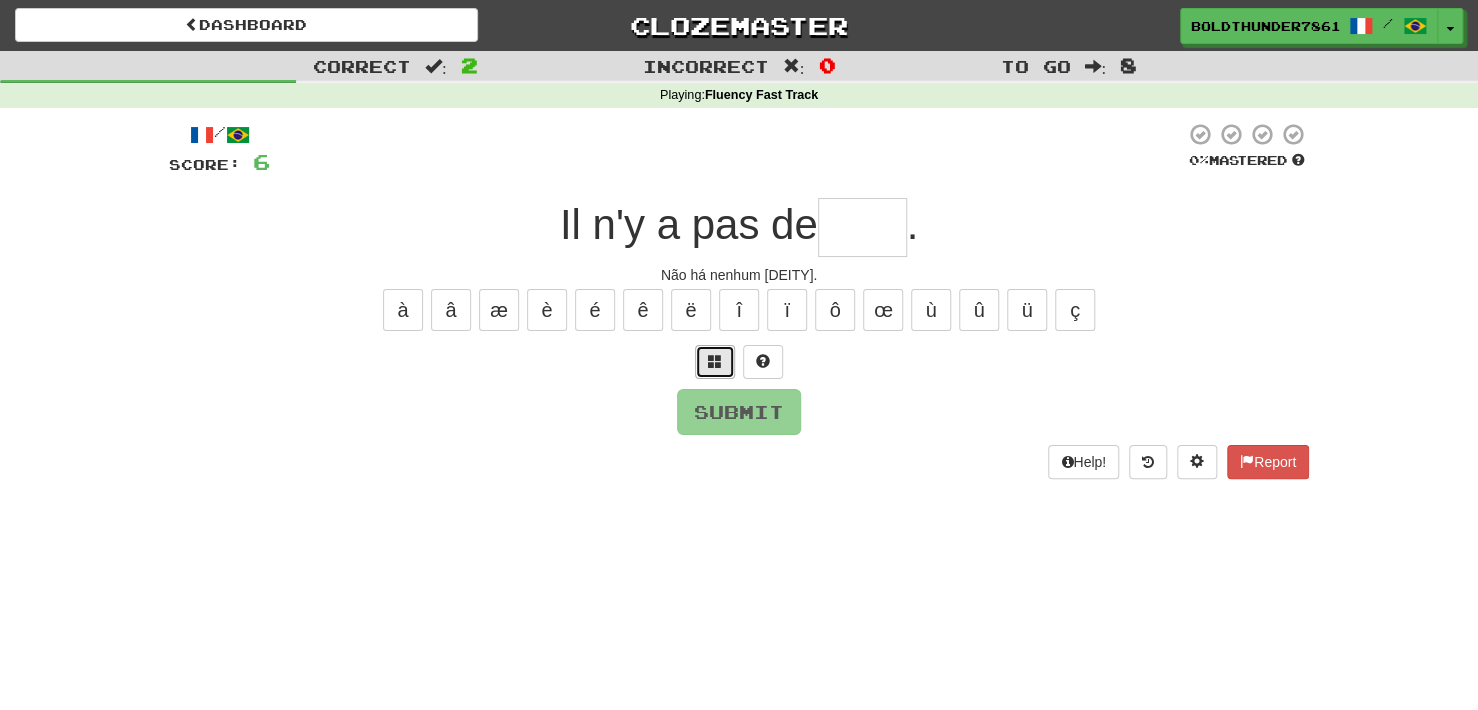click at bounding box center [715, 362] 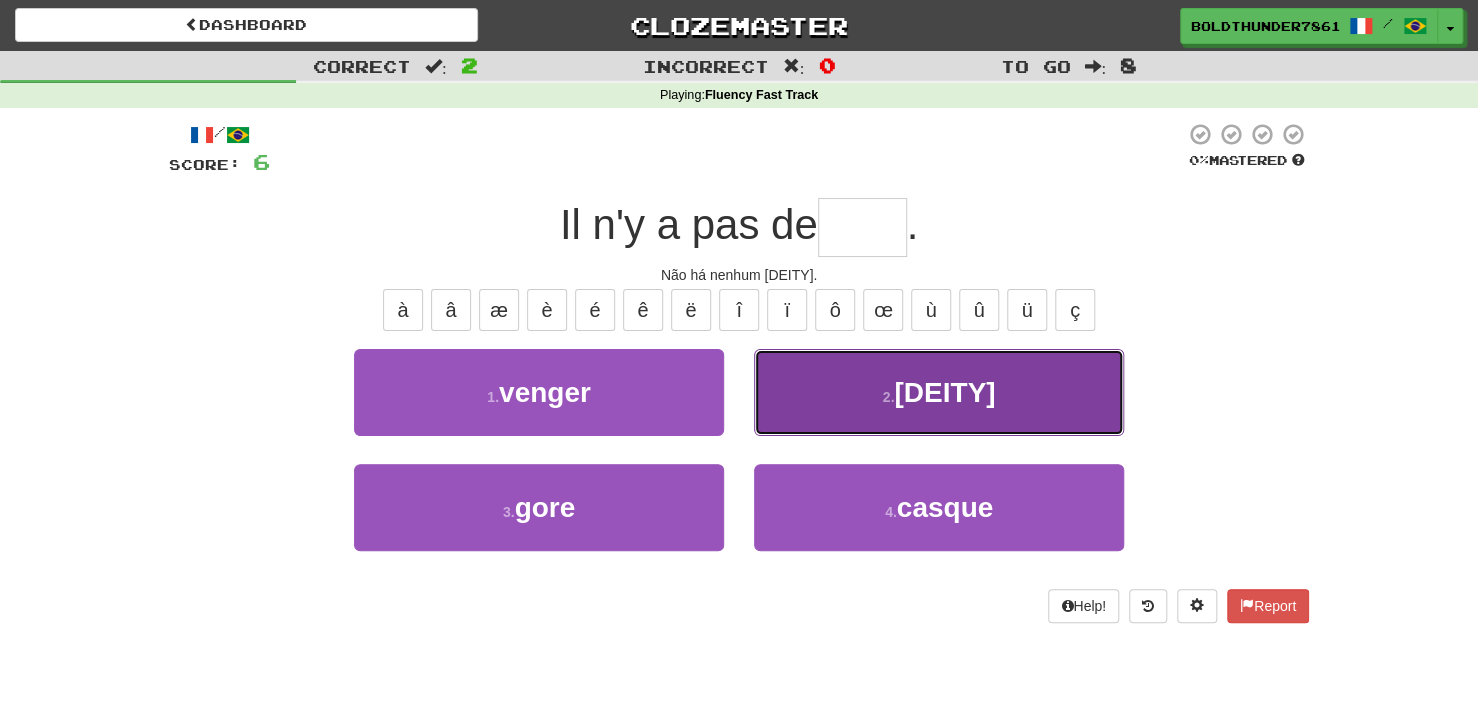 click on "2 . [DEITY]" at bounding box center [939, 392] 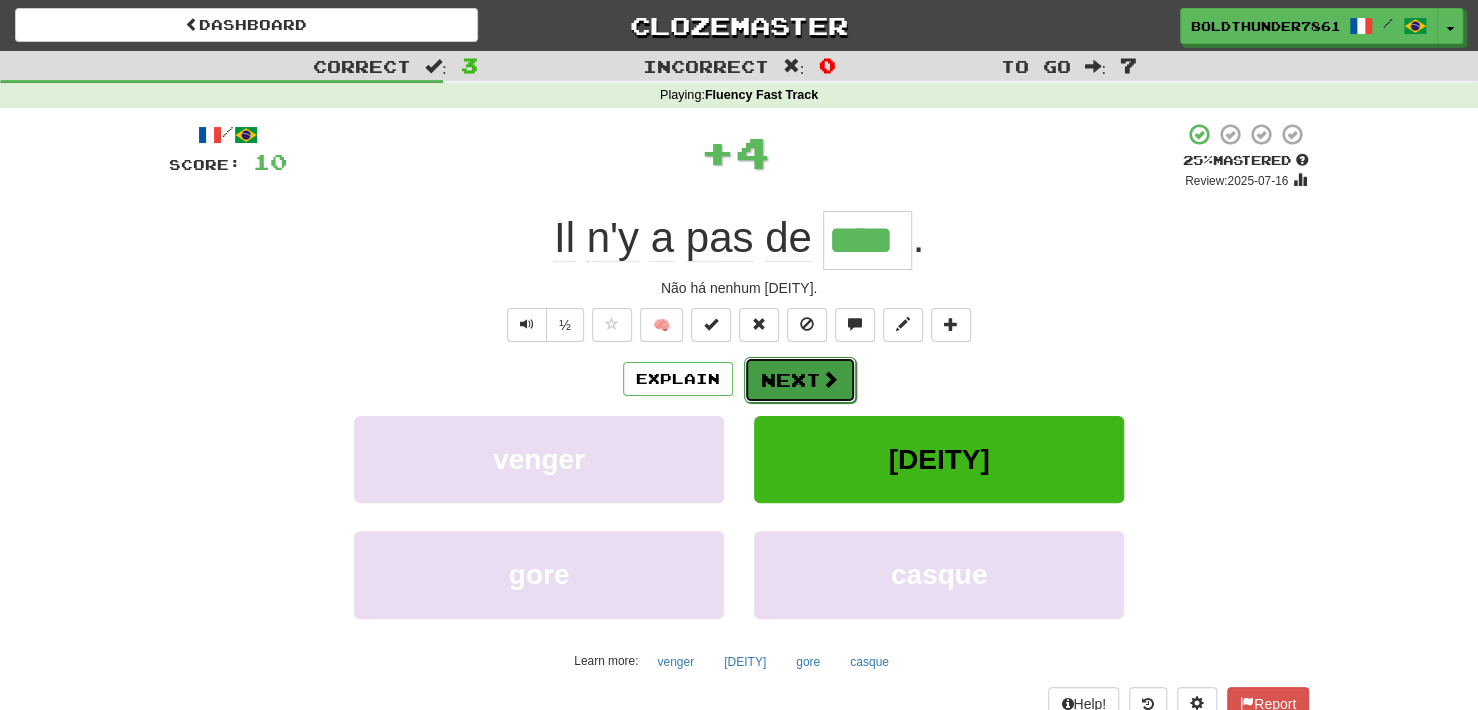 click on "Next" at bounding box center [800, 380] 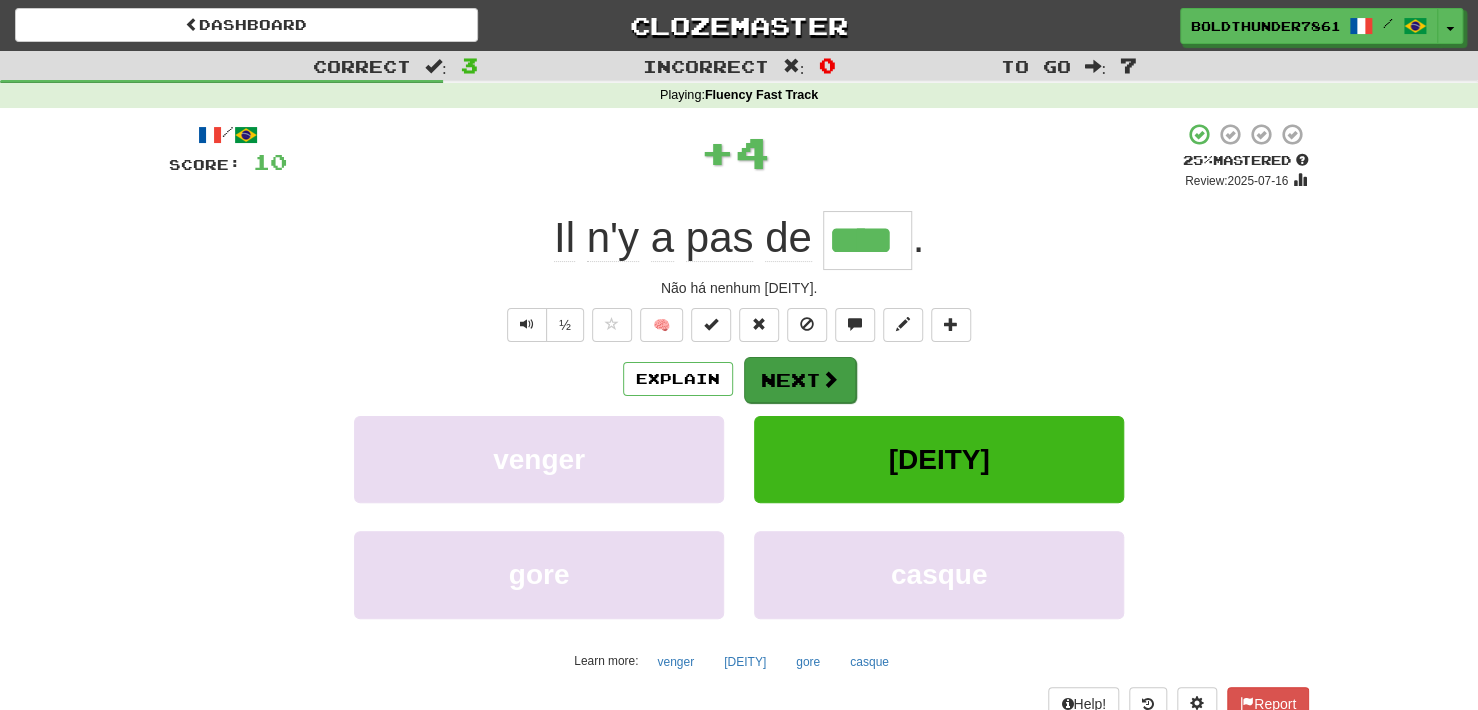 type 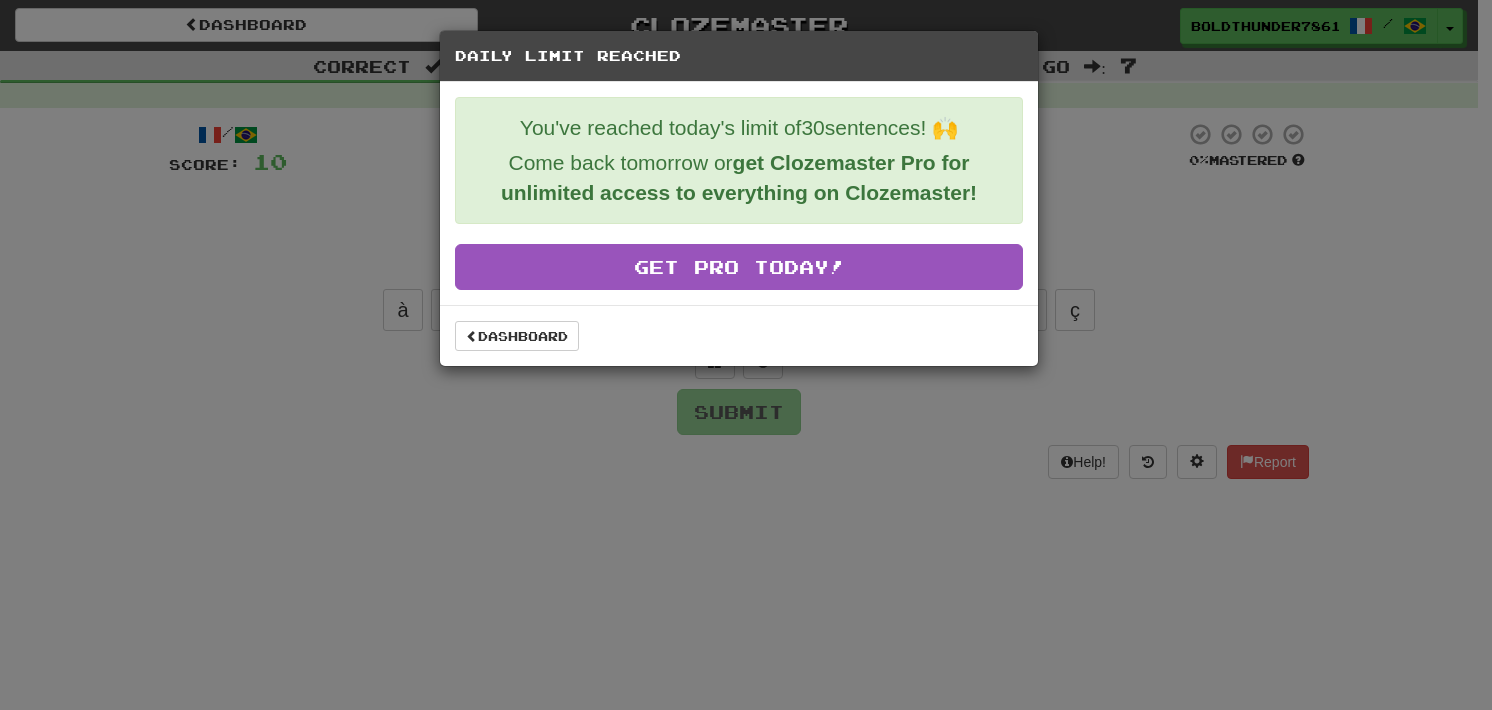click on "Daily Limit Reached You've reached today's limit of  30  sentences! 🙌  Come back tomorrow or  get Clozemaster Pro for unlimited access to everything on Clozemaster! Get Pro Today! Dashboard" at bounding box center [746, 355] 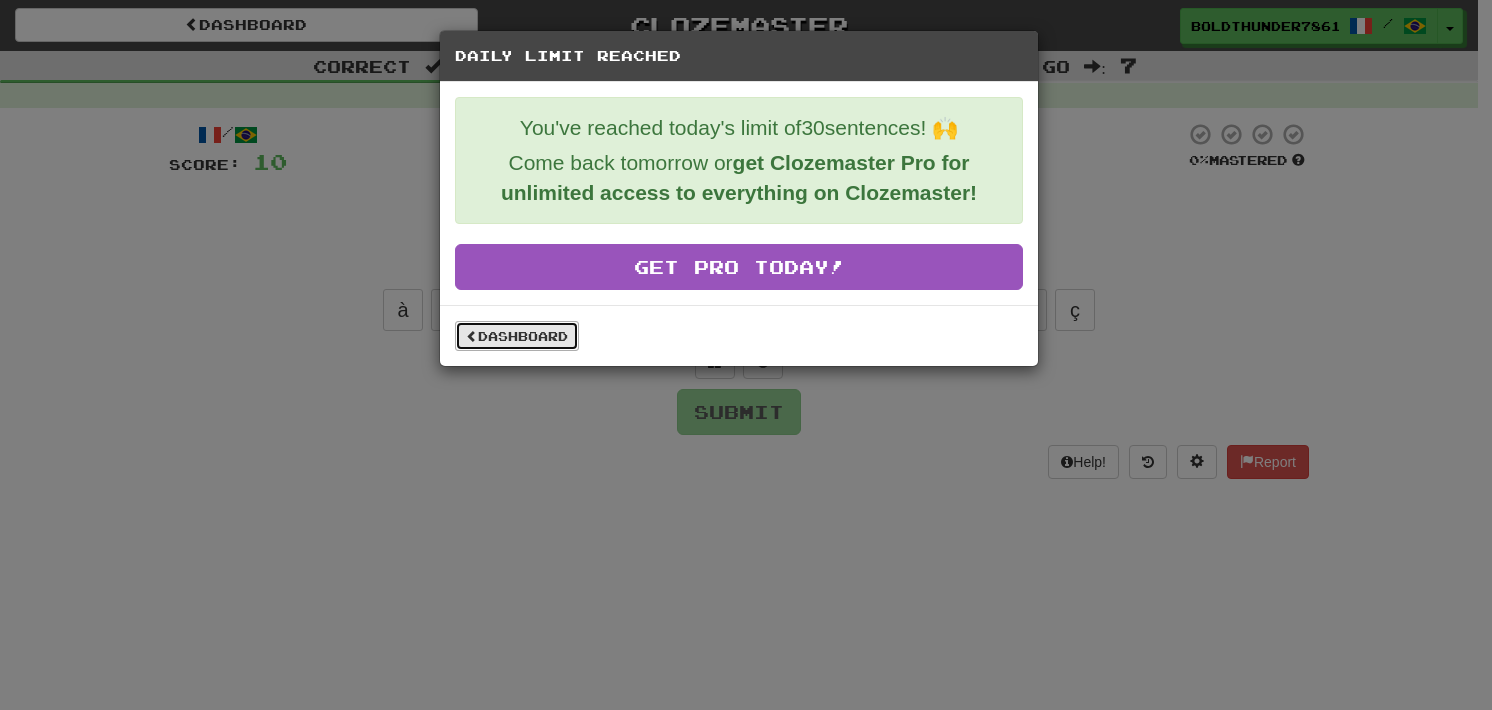 click on "Dashboard" at bounding box center (517, 336) 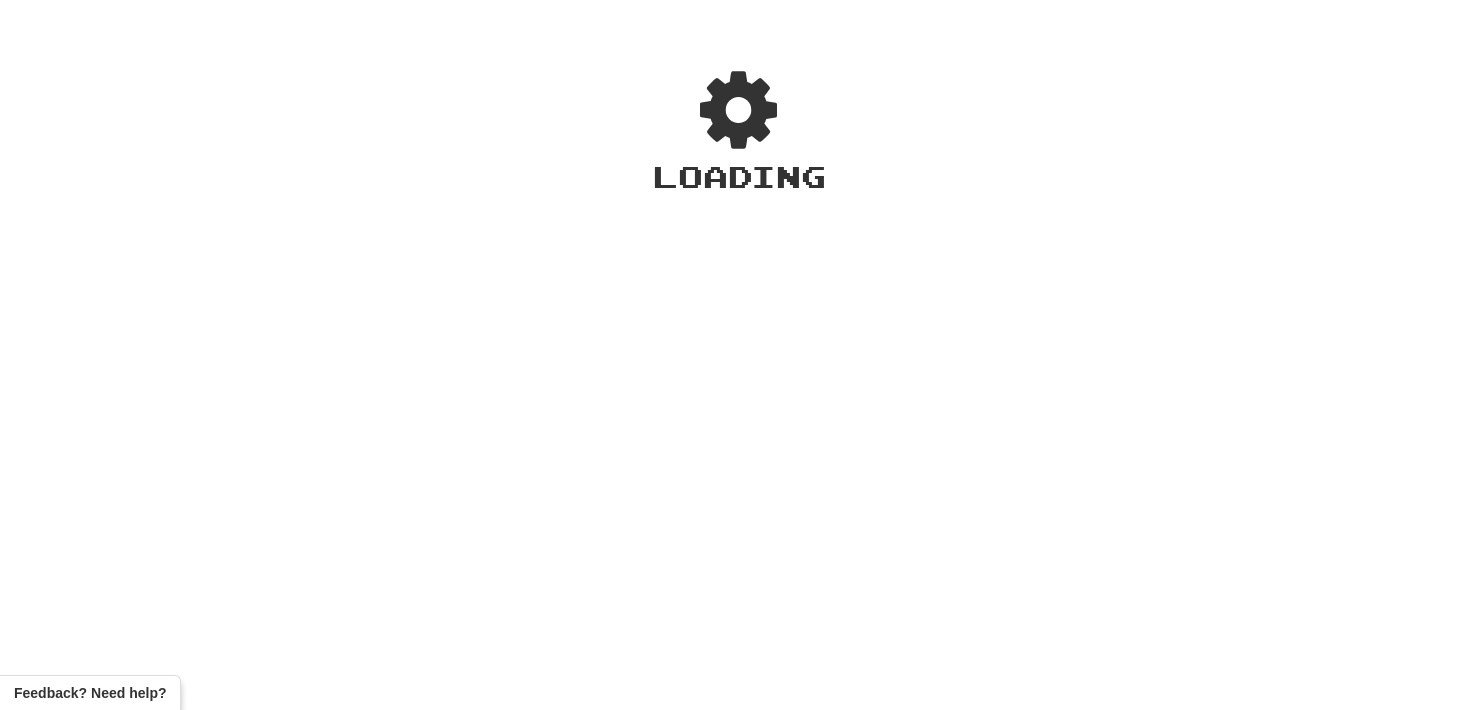 scroll, scrollTop: 0, scrollLeft: 0, axis: both 